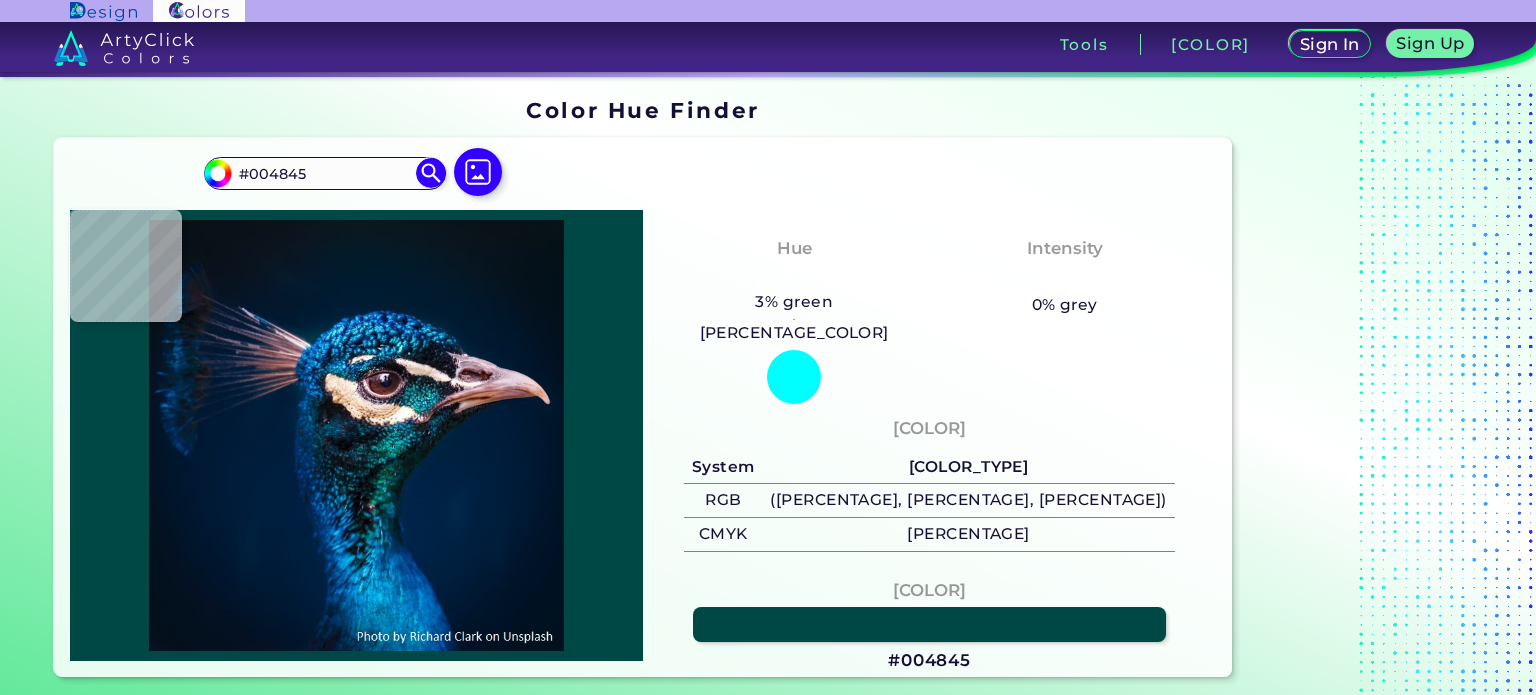 scroll, scrollTop: 0, scrollLeft: 0, axis: both 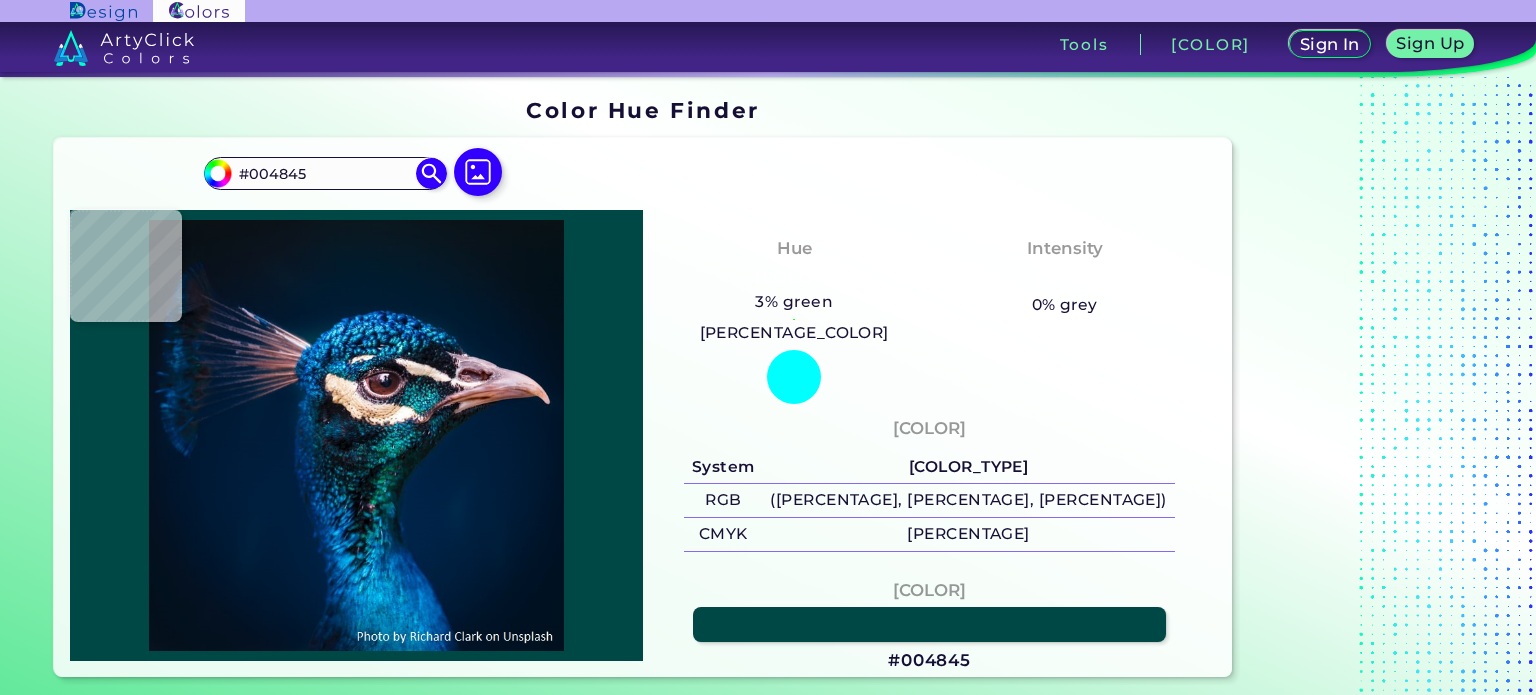 type on "#07344c" 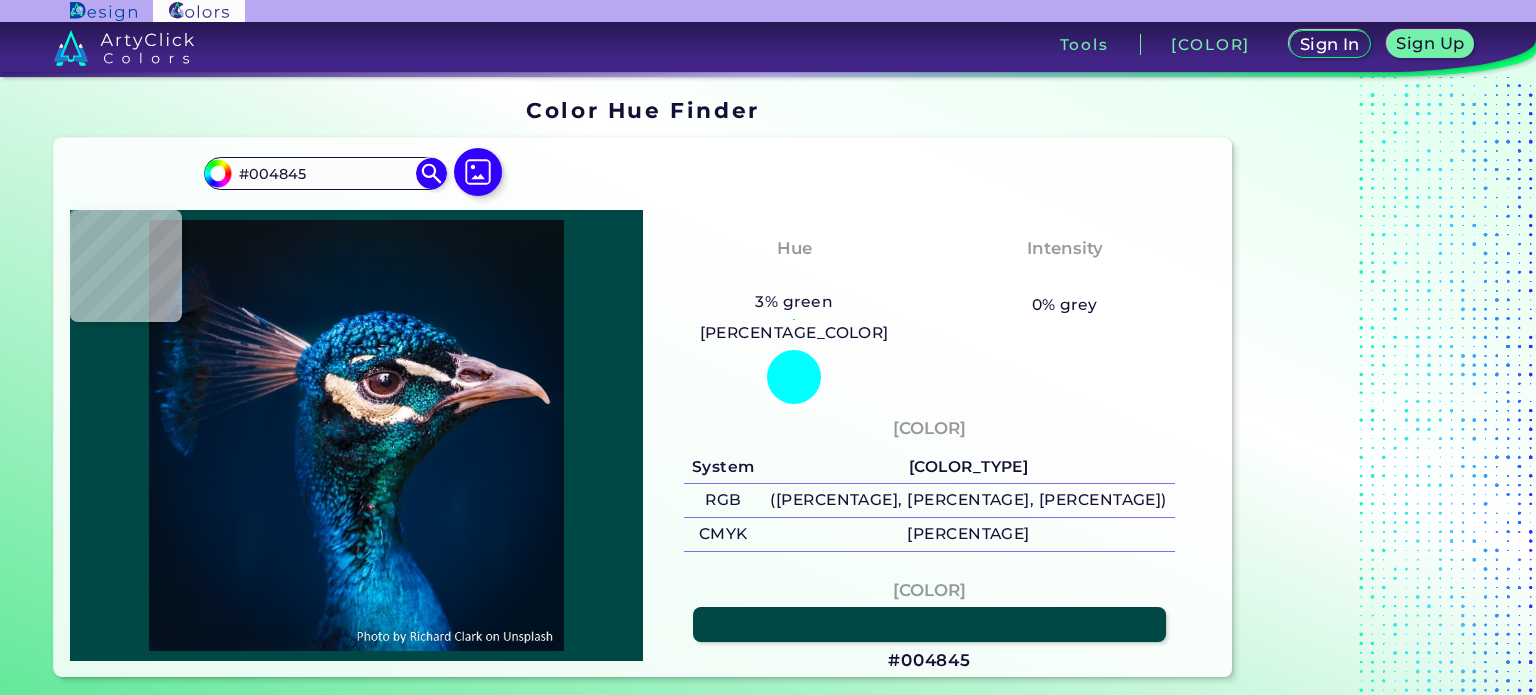 type on "#07344C" 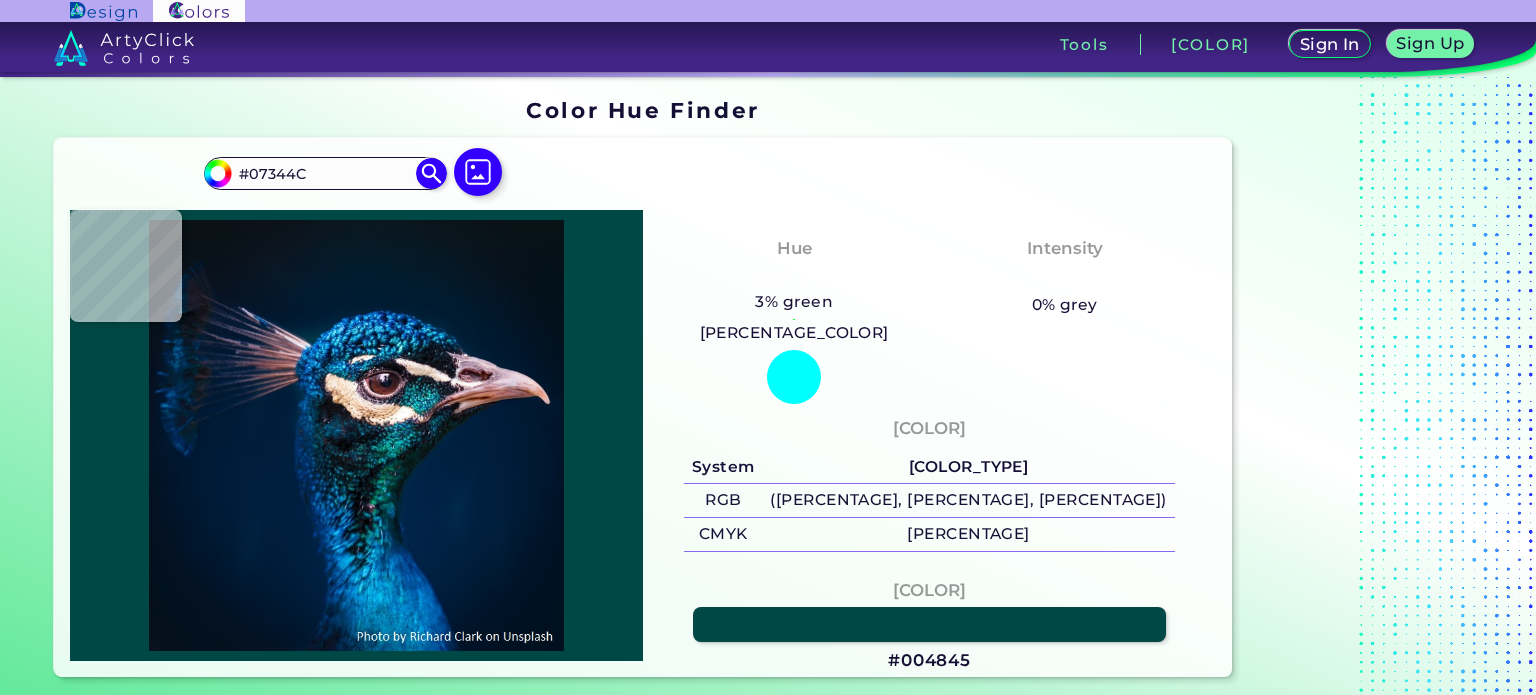 type on "#04334d" 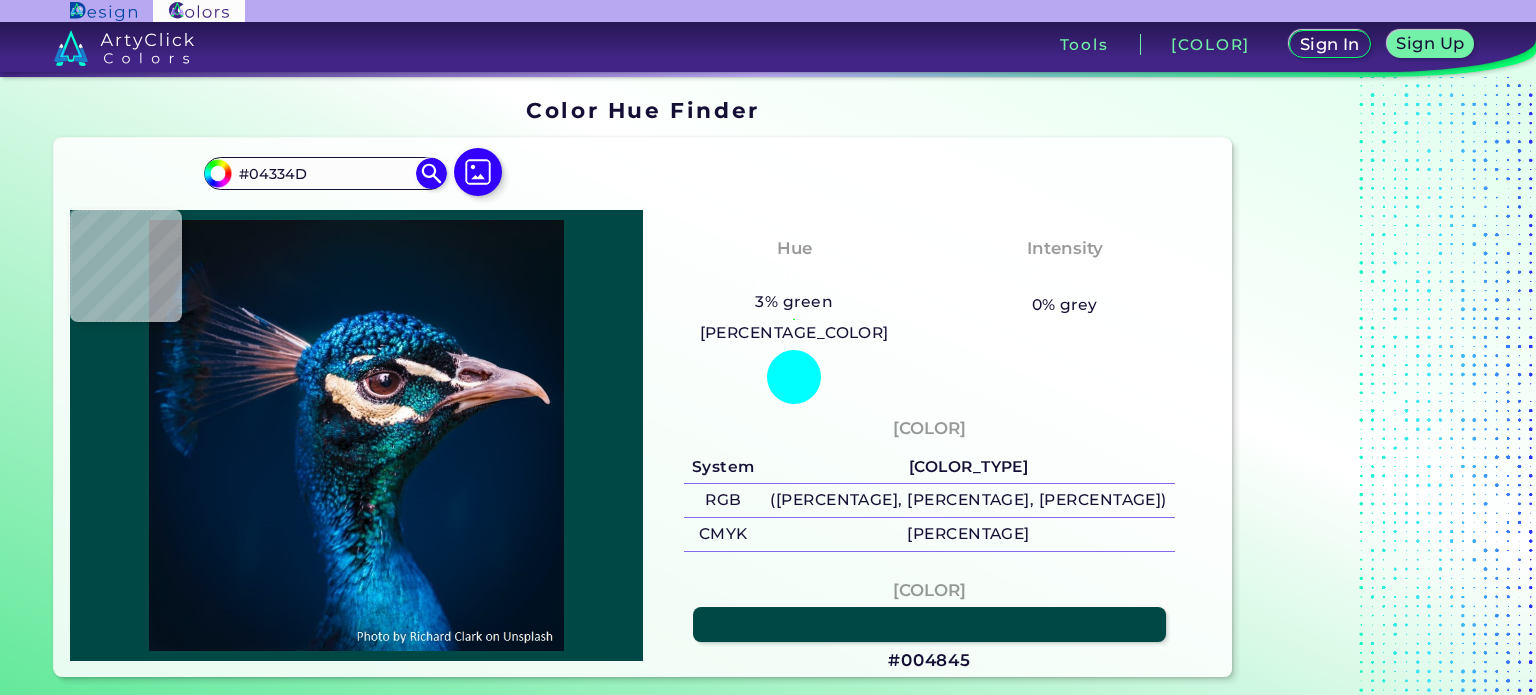 type on "[HEX_CODE]" 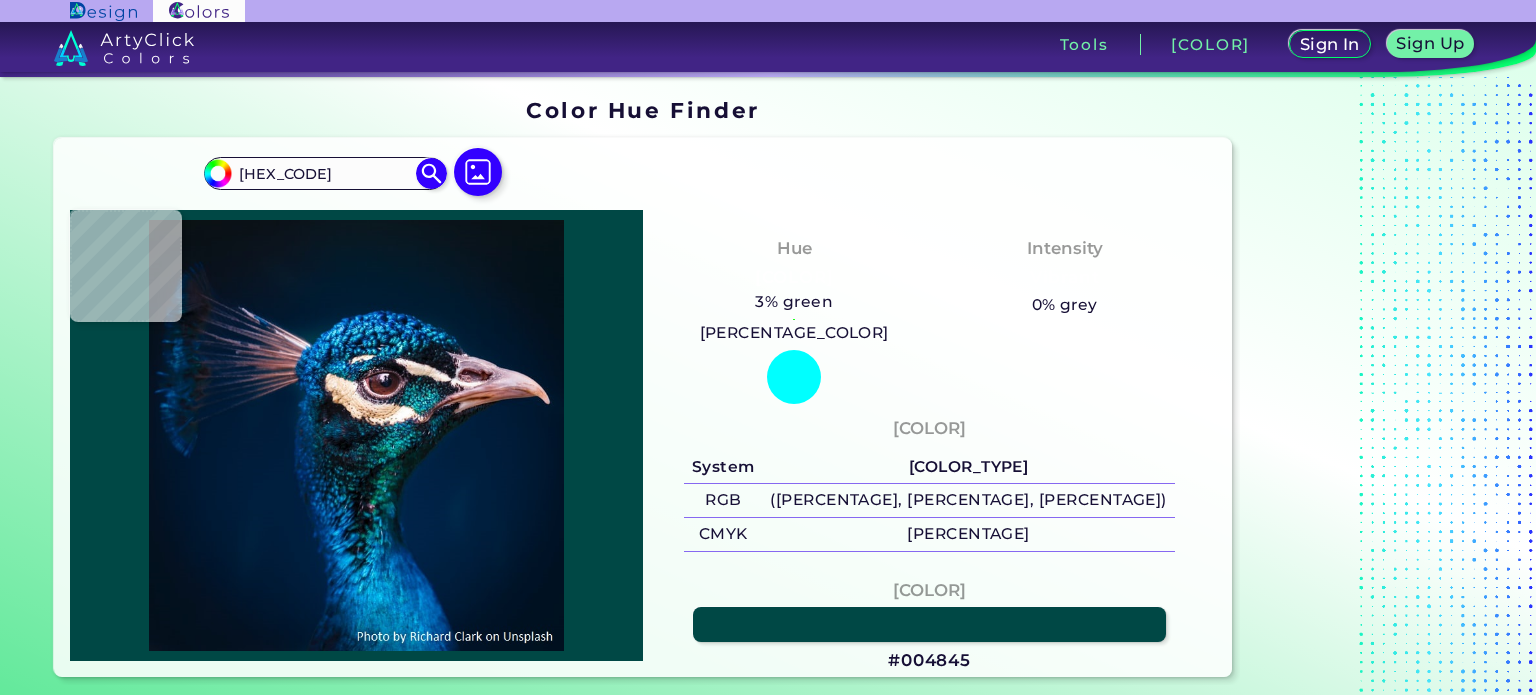 type on "#002444" 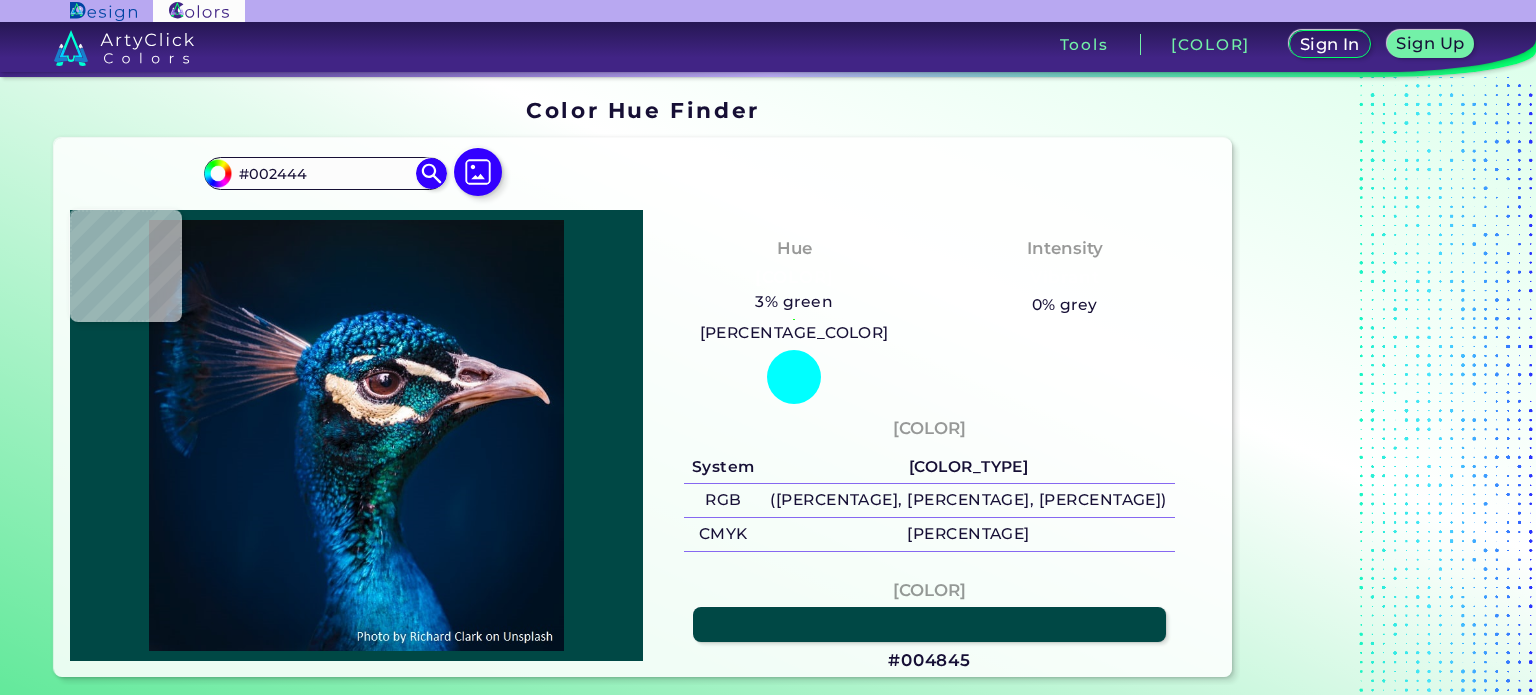 type on "#00223d" 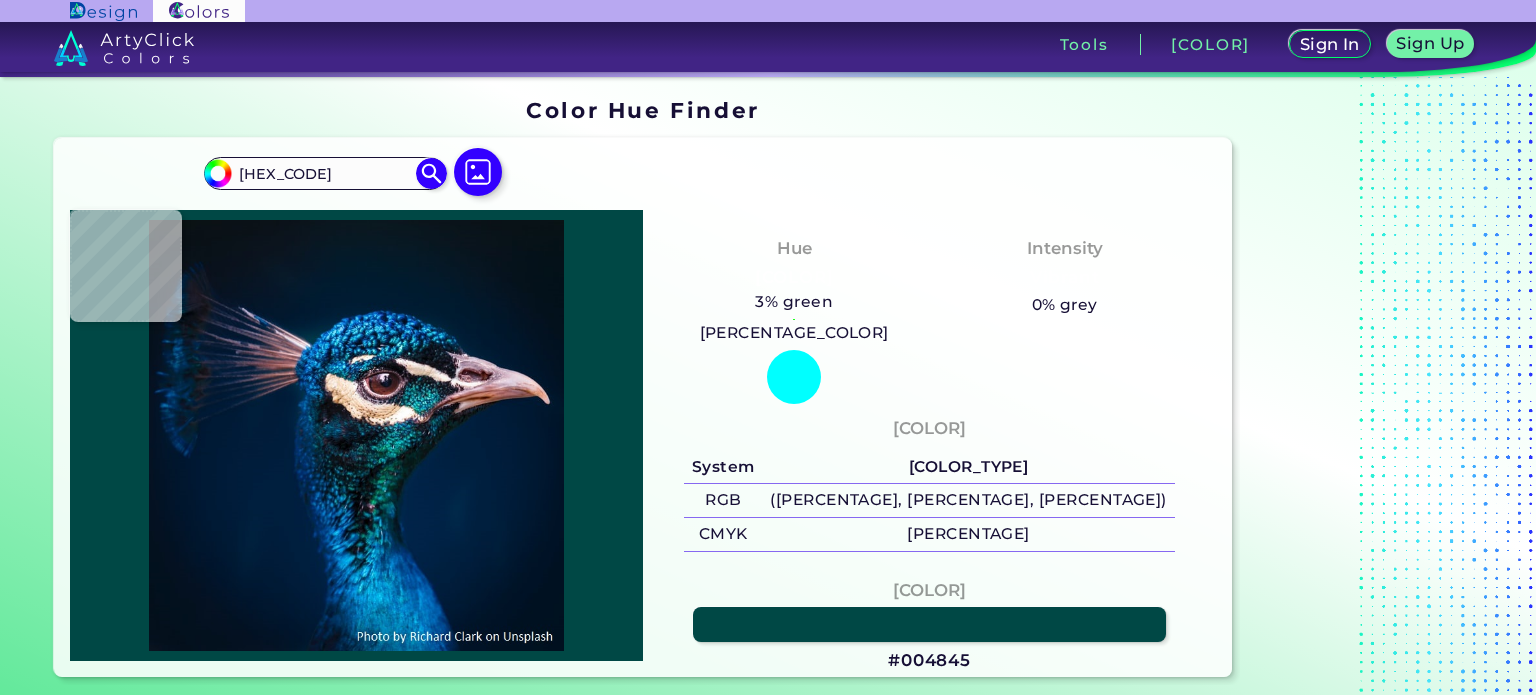 type on "#012a56" 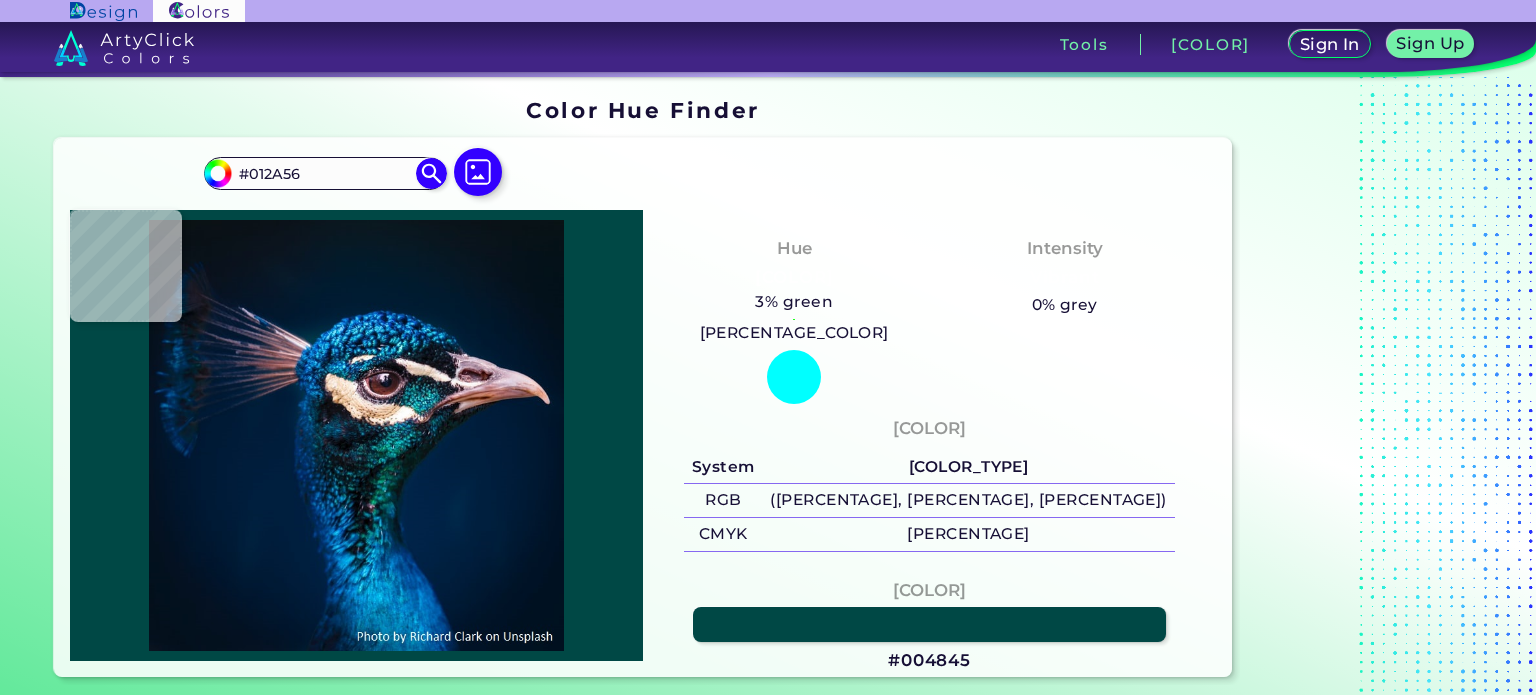type on "#062f62" 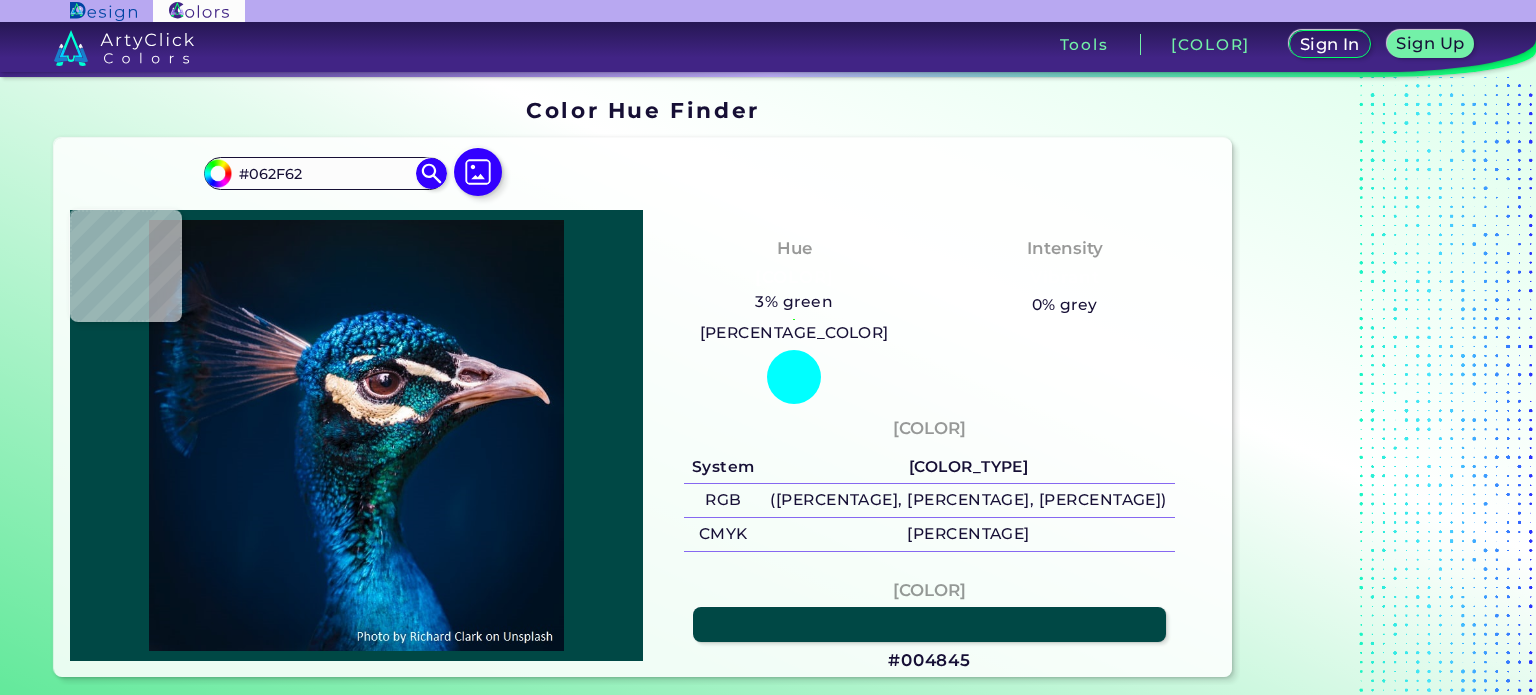 type on "#002655" 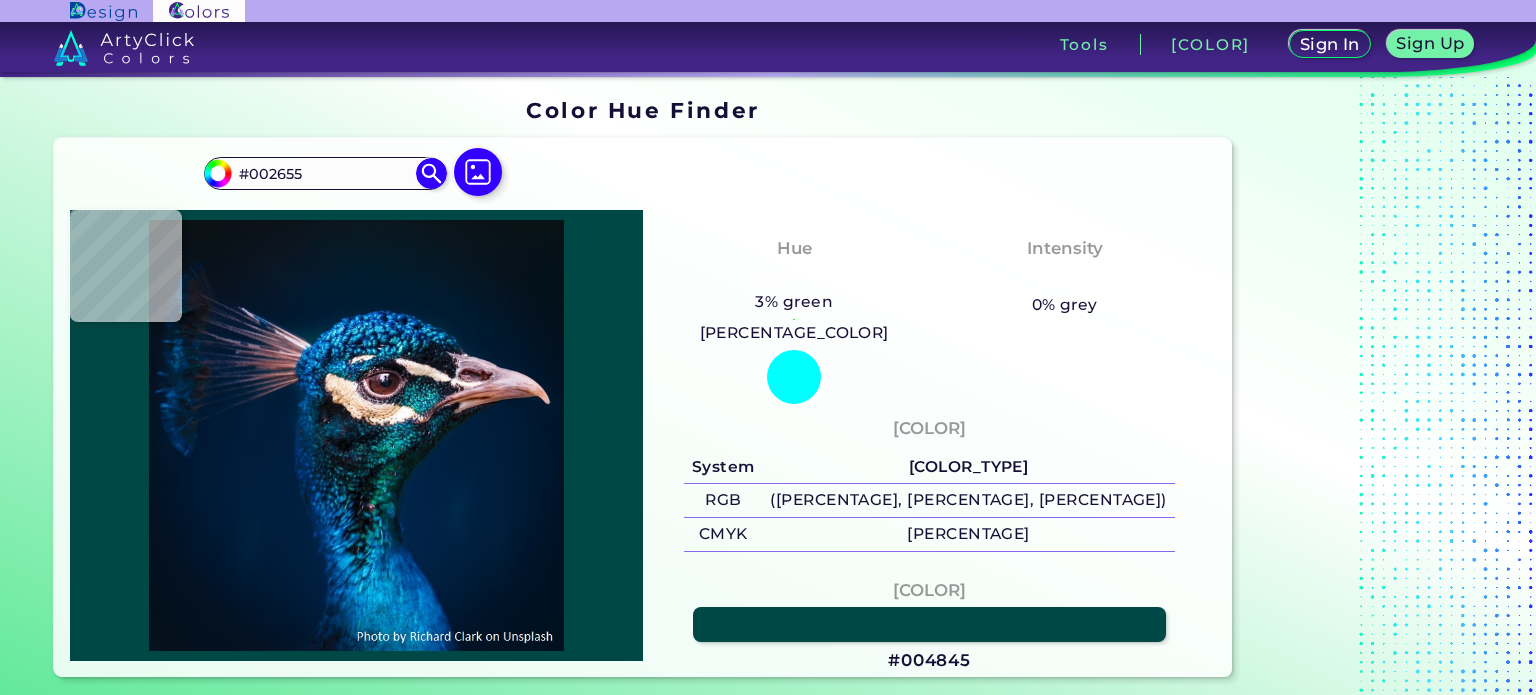 type on "#021e3a" 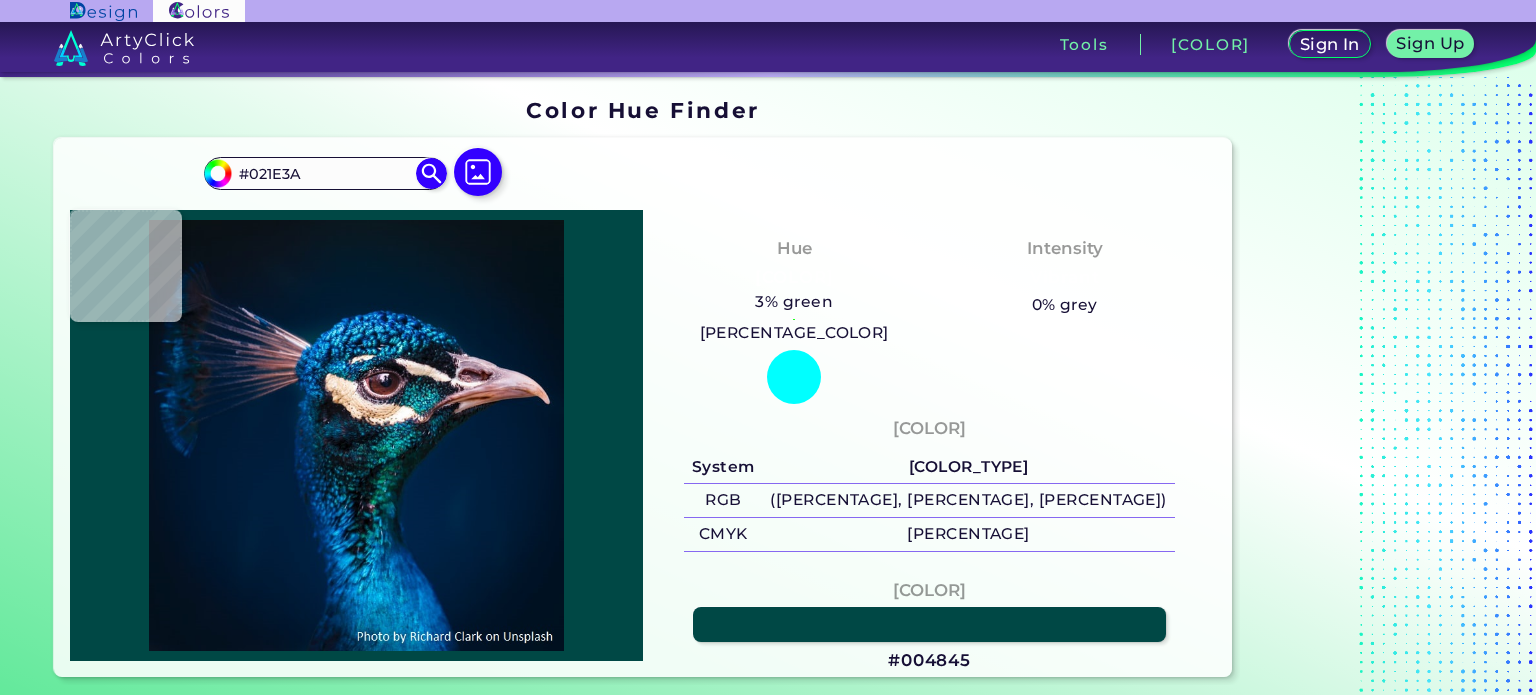 type on "#011e3b" 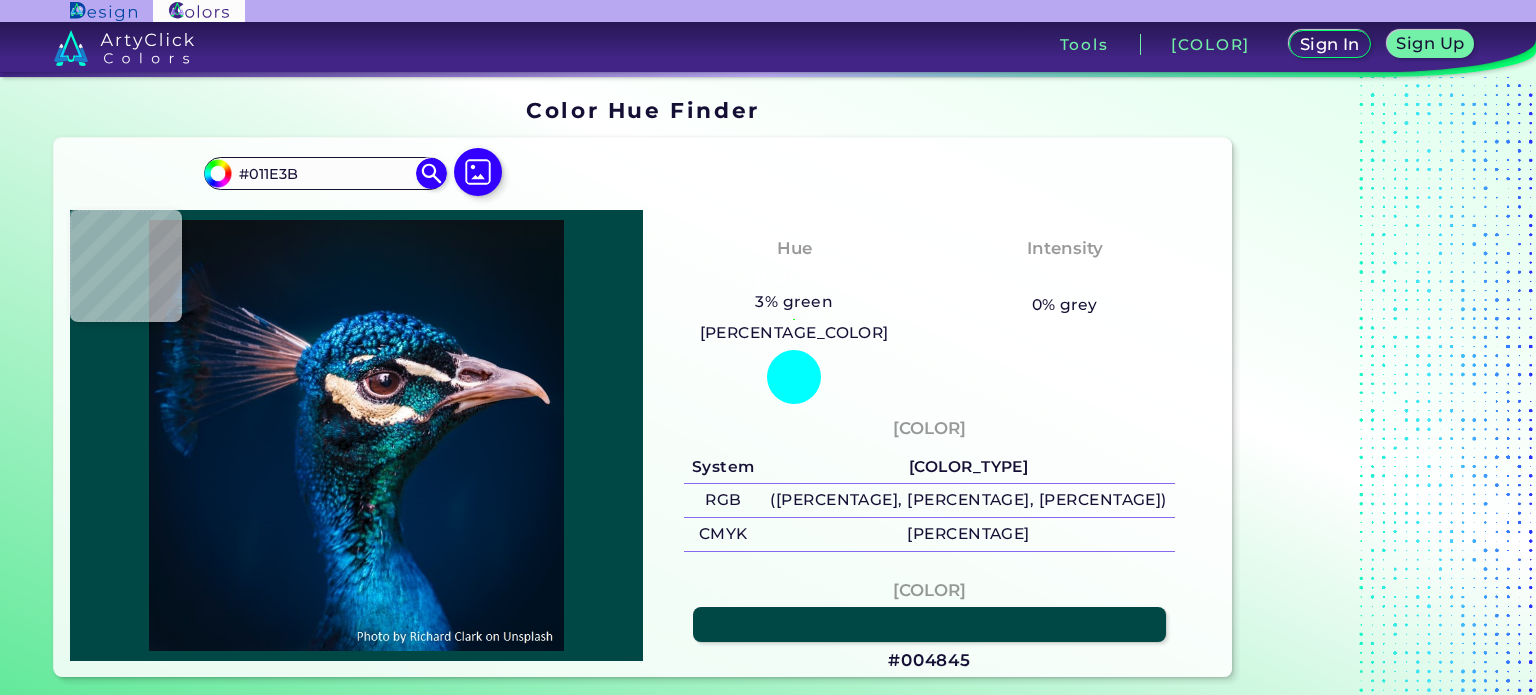 type on "#001f3e" 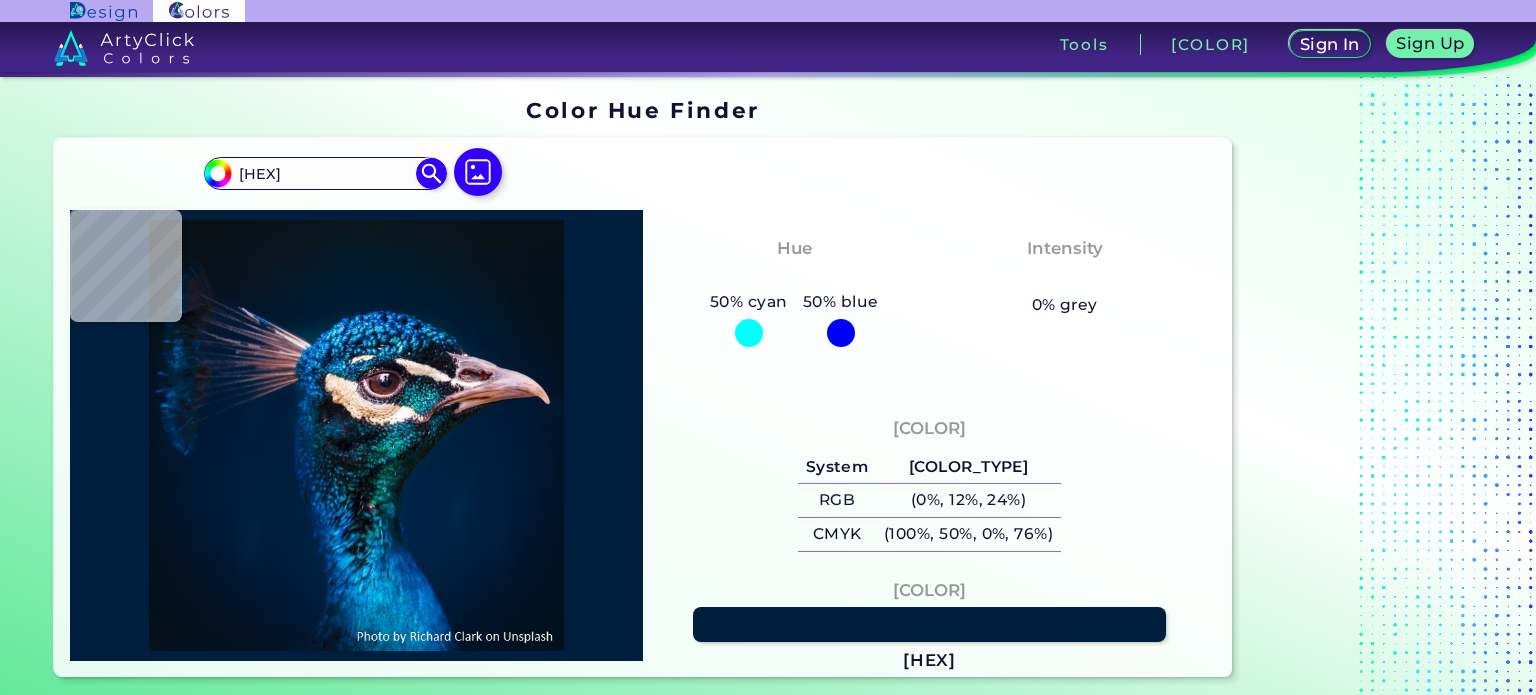 type on "#001f3c" 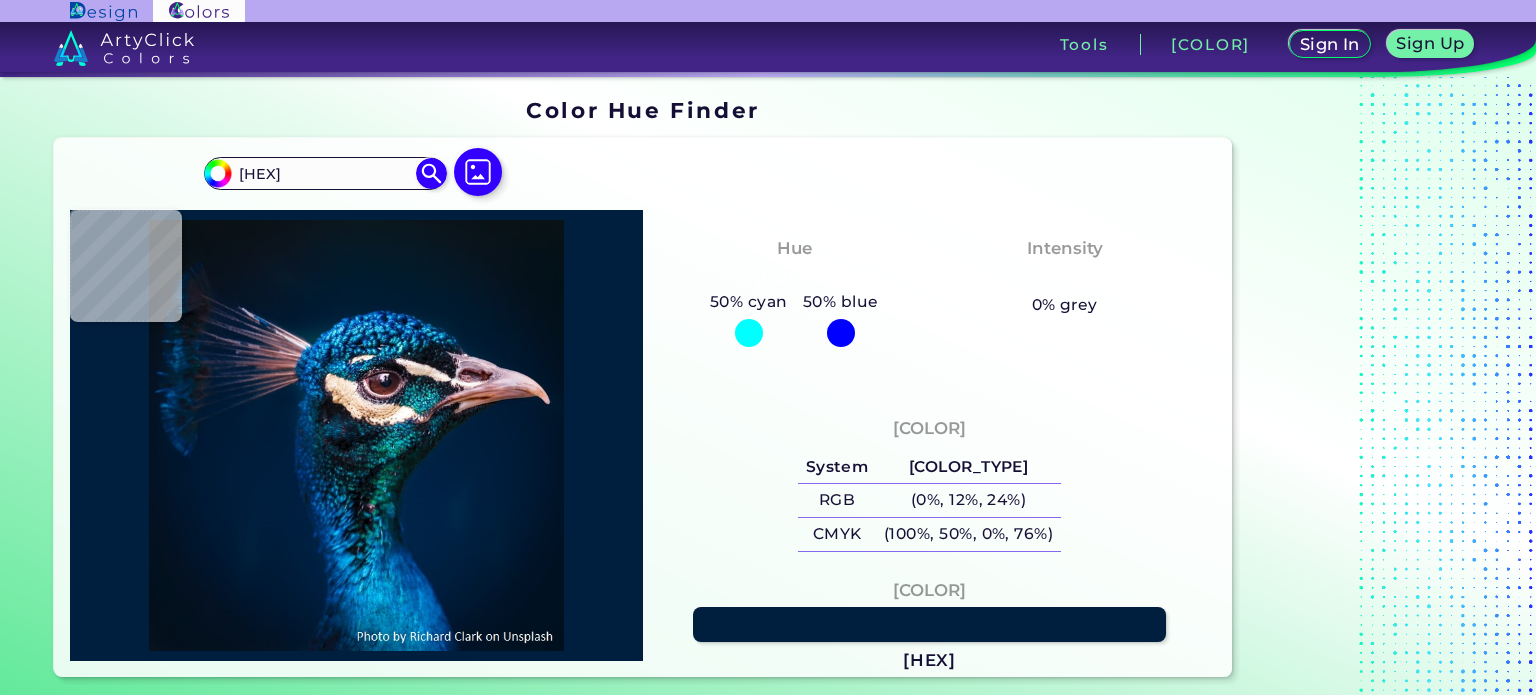 type on "#001F3C" 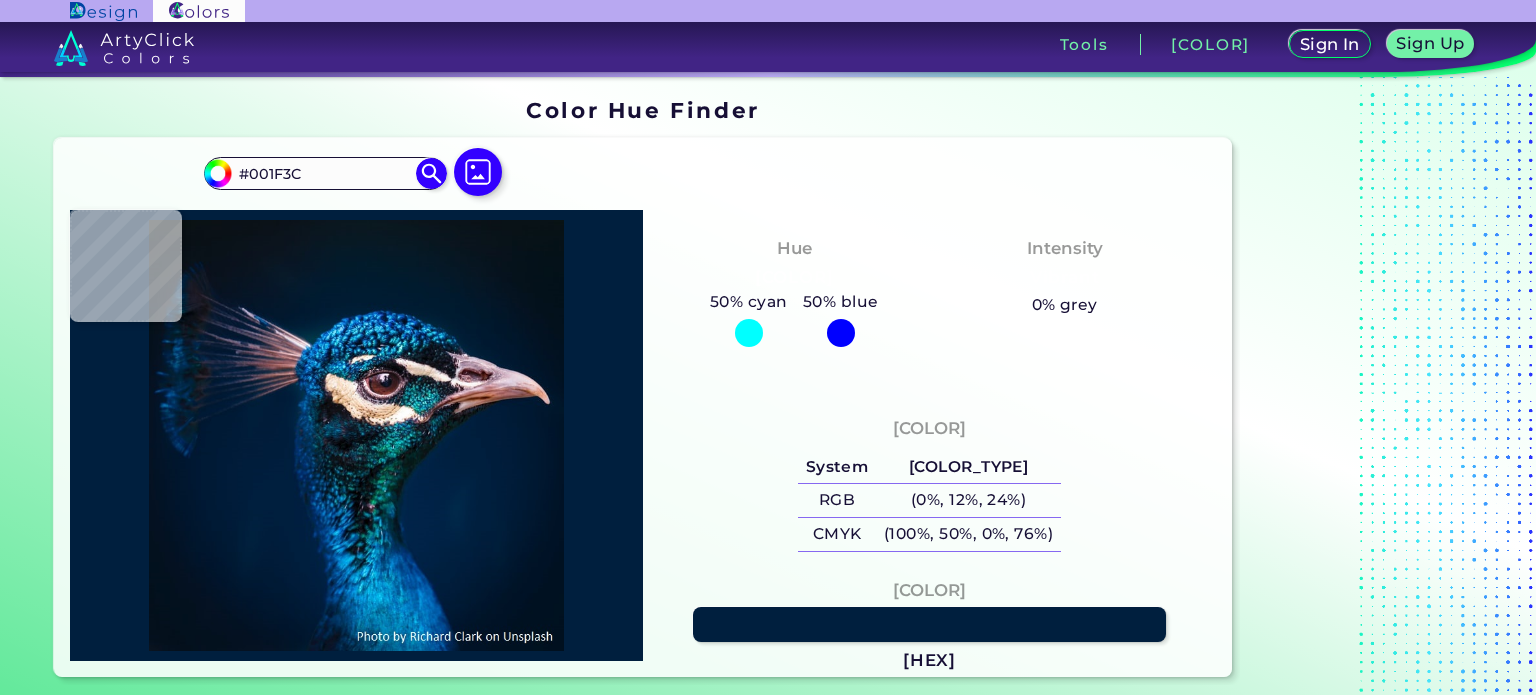 type on "#001d3b" 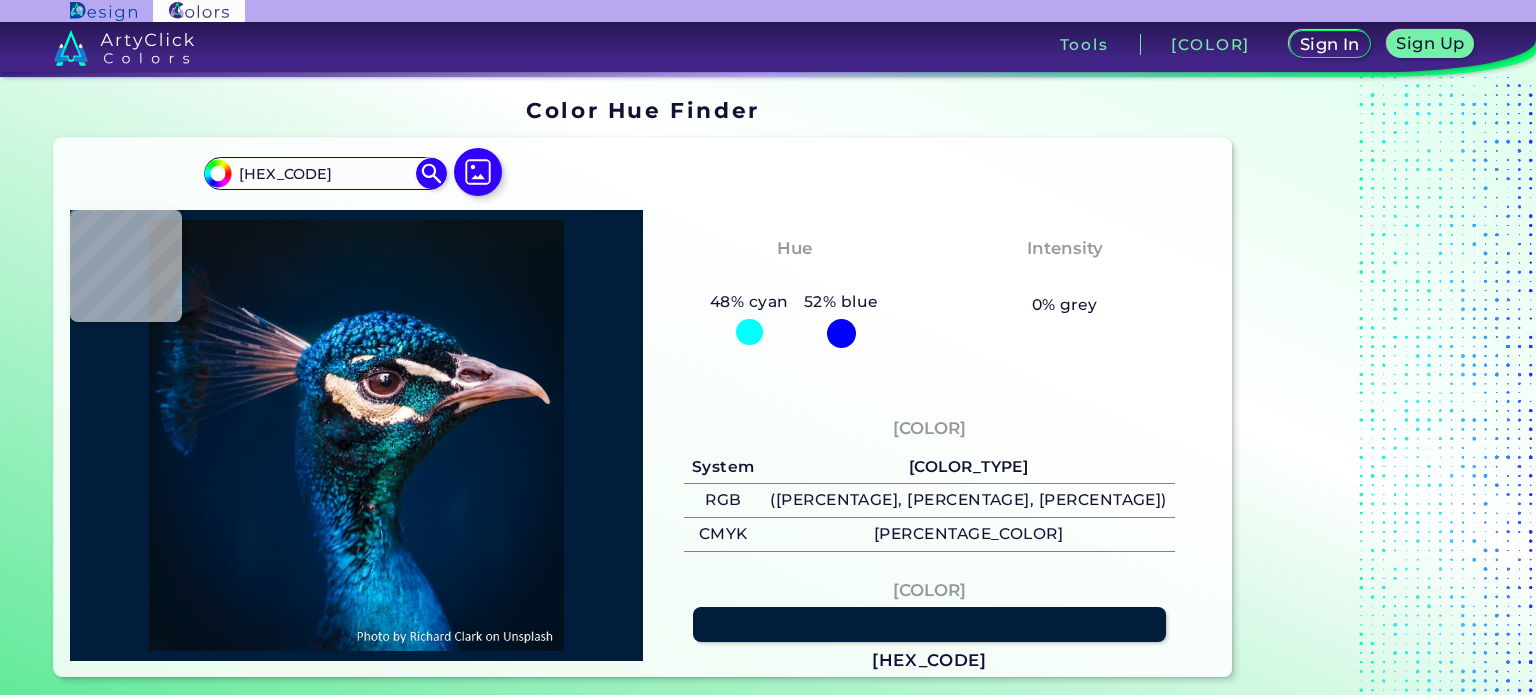 type on "[HEX]" 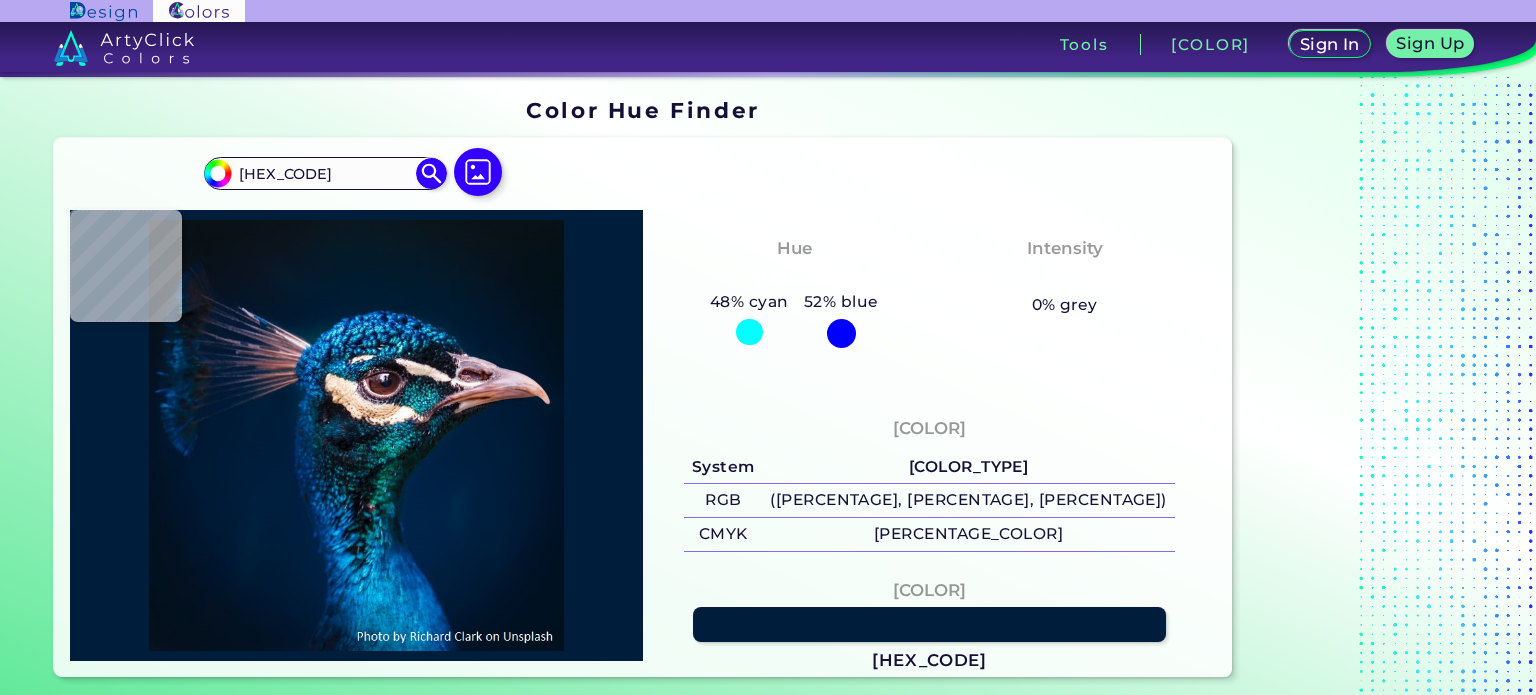 type on "[HEX_CODE]" 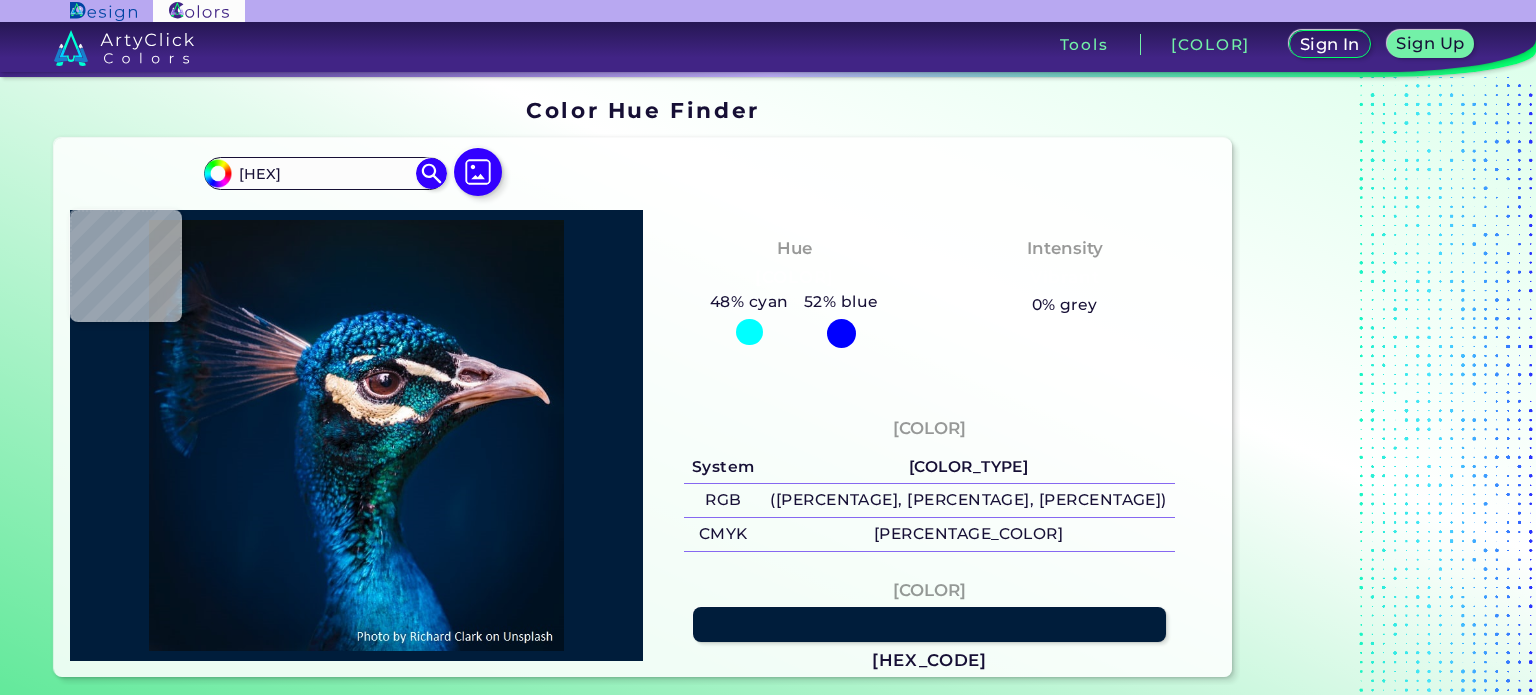 type on "#021d3a" 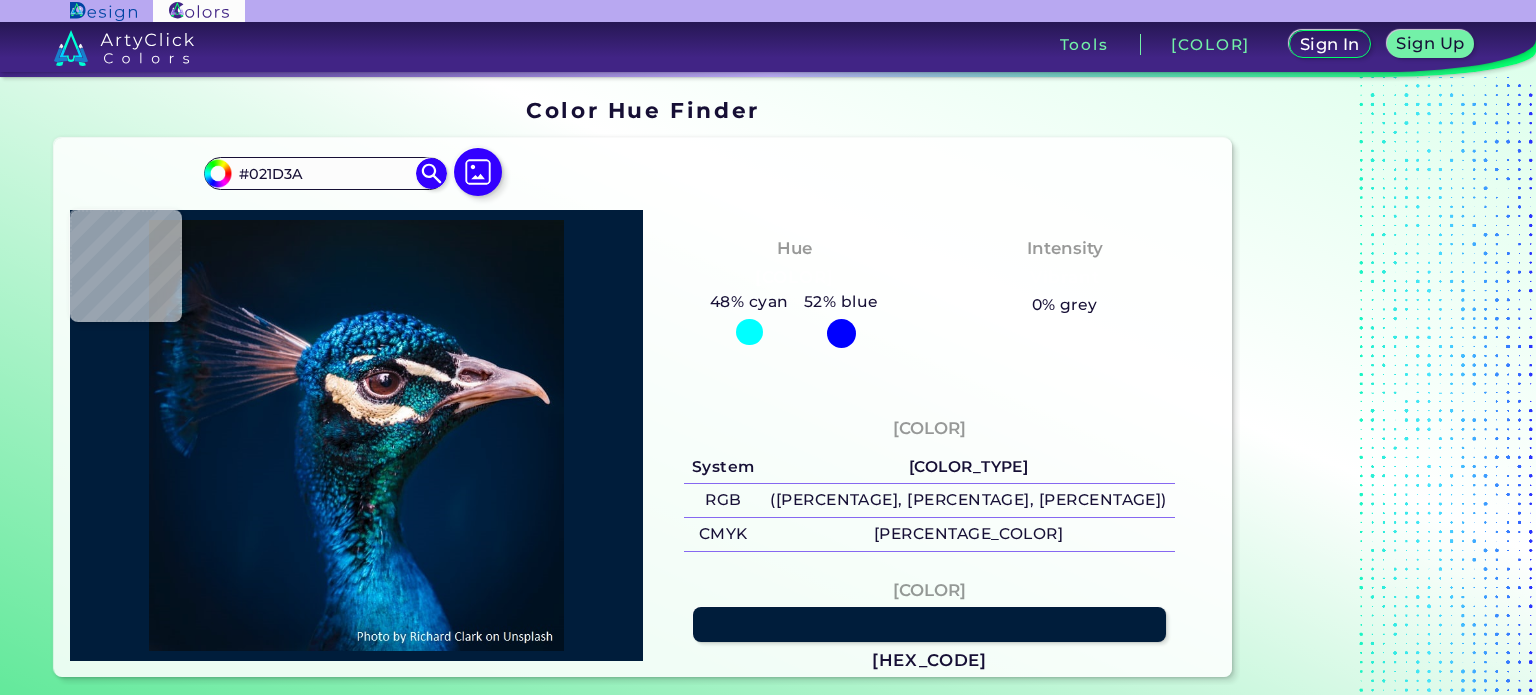 type on "#011c39" 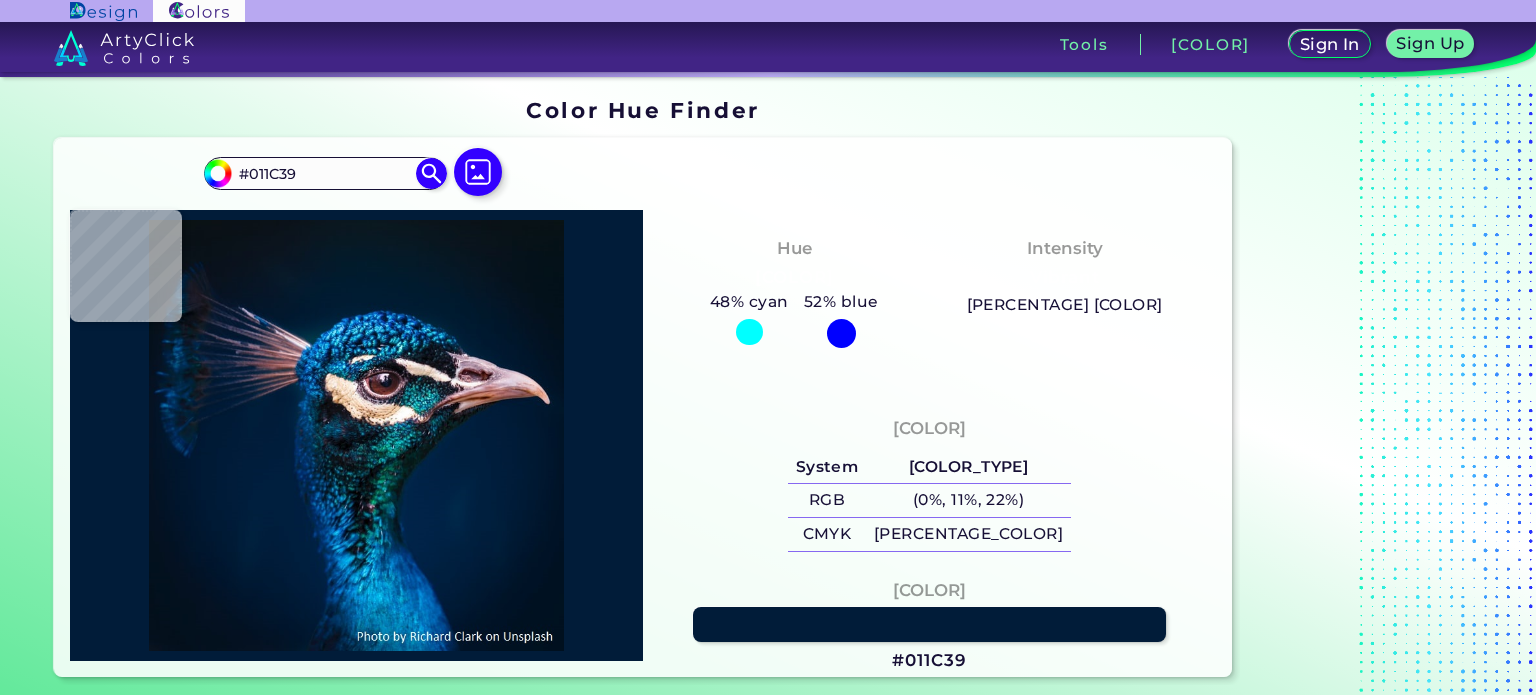 type on "#001b38" 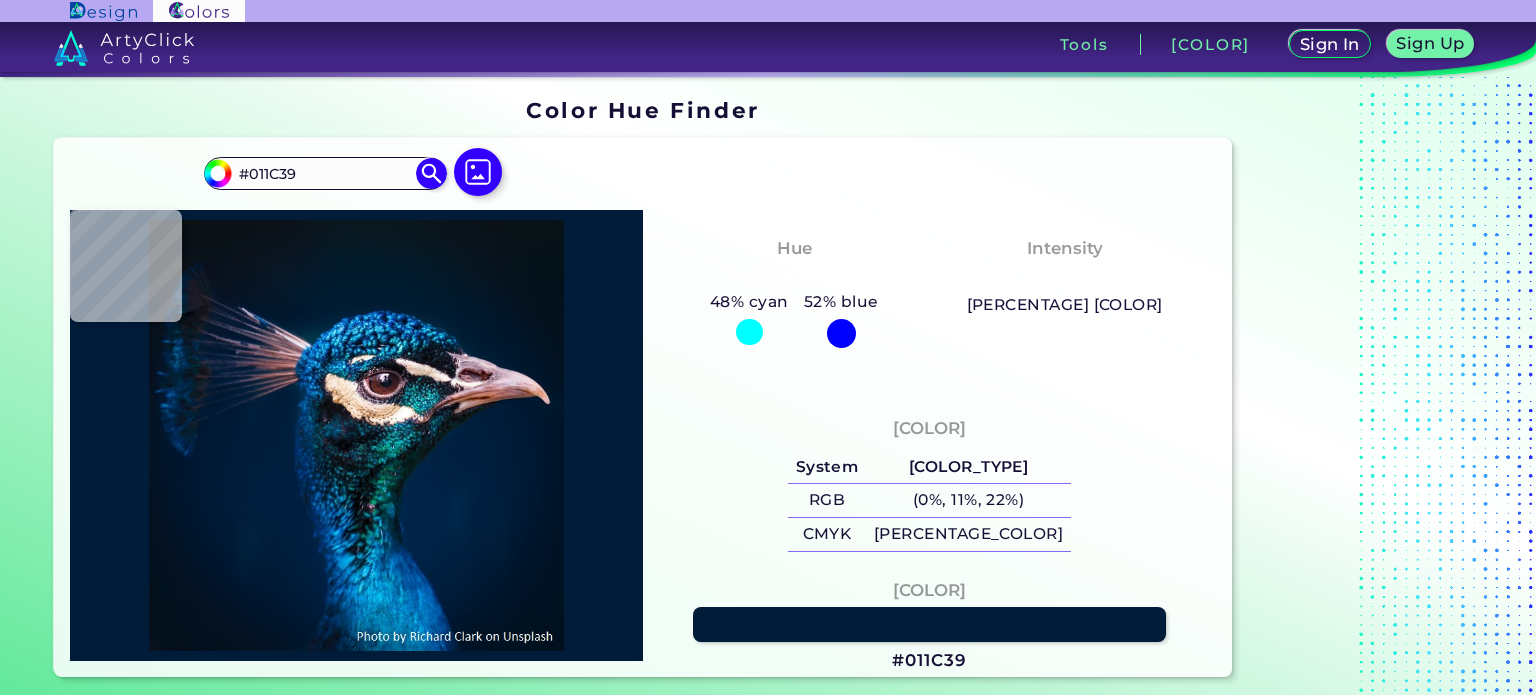 type on "#001B38" 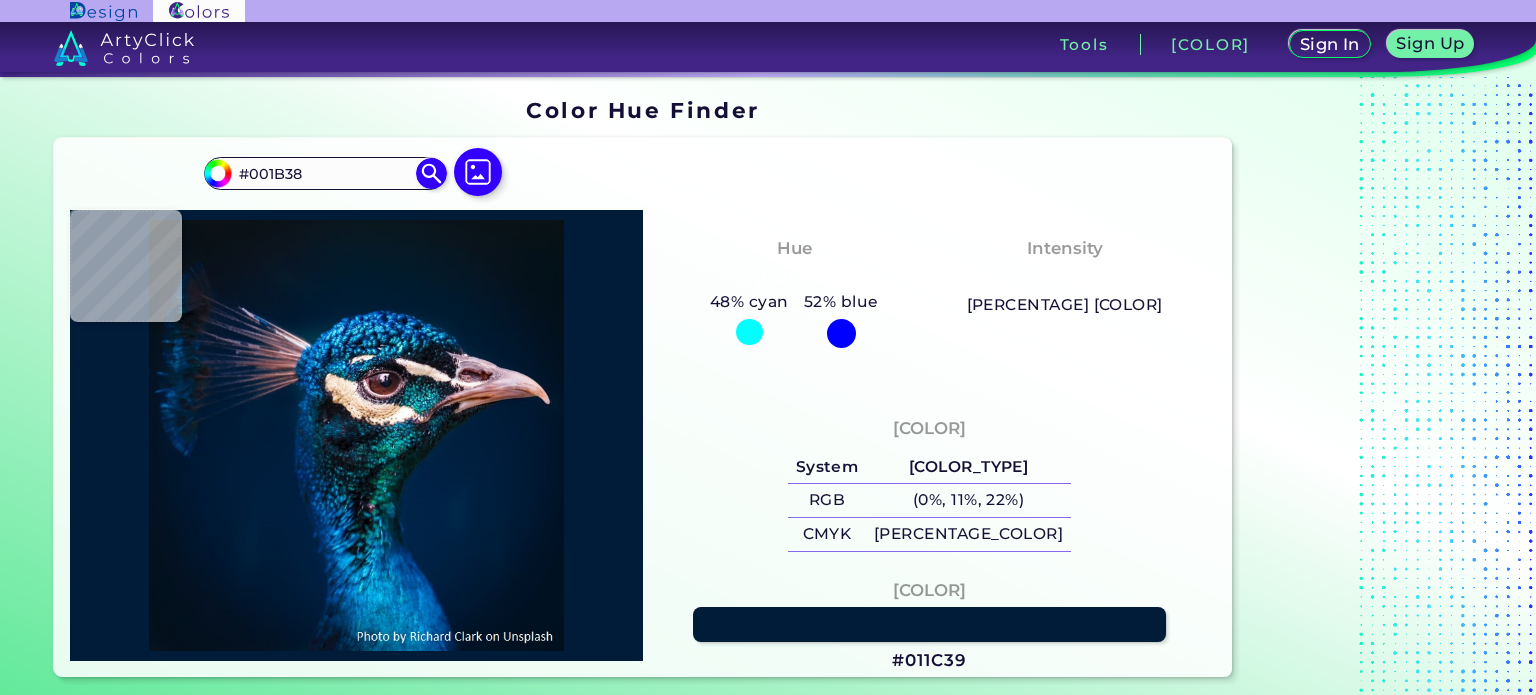 type on "#011c39" 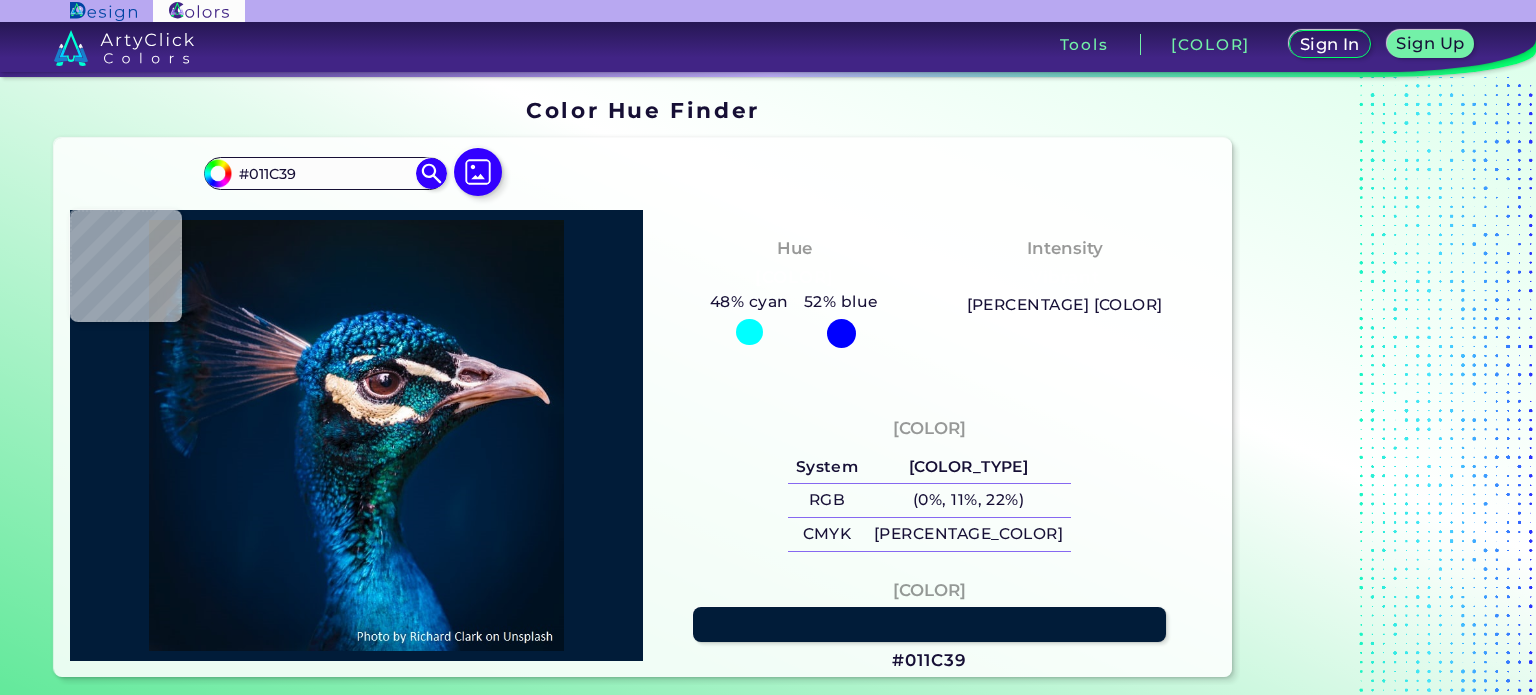 type on "#001b39" 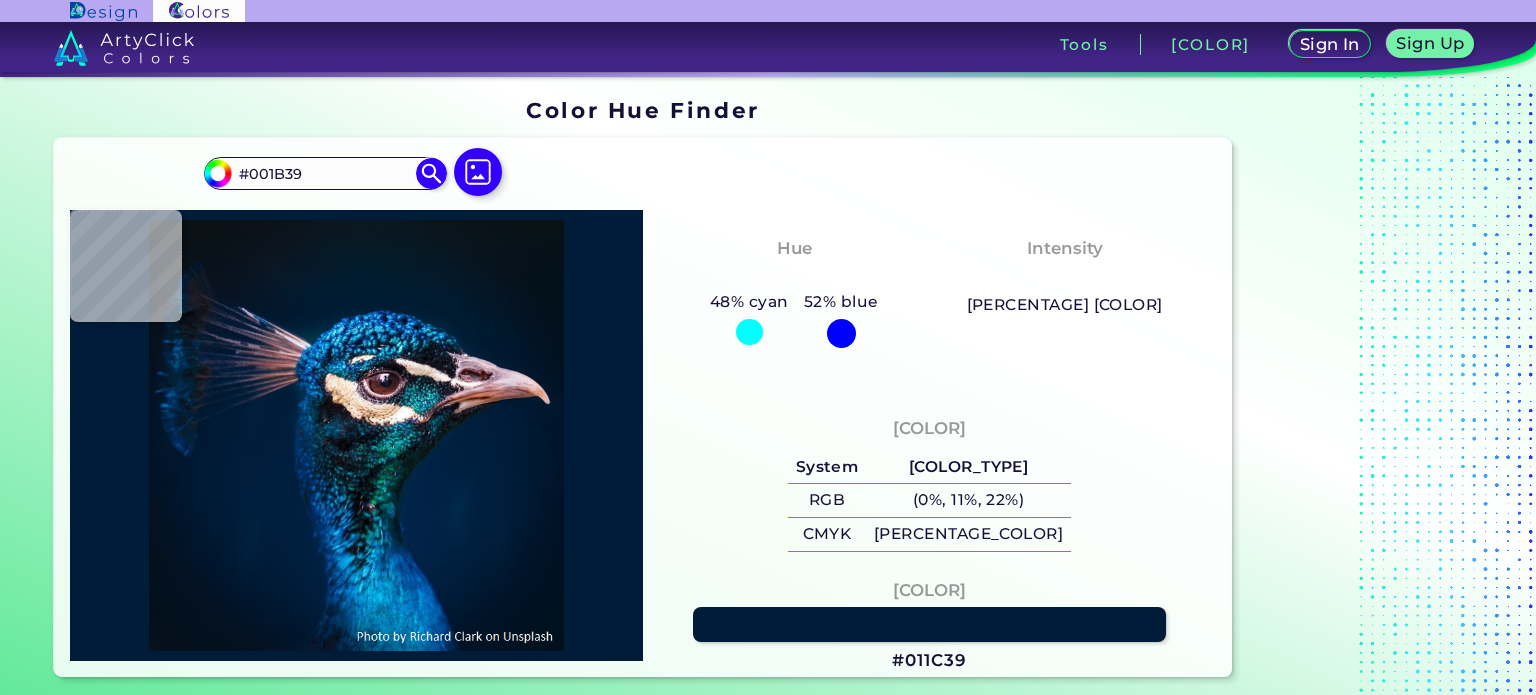 type on "#001b38" 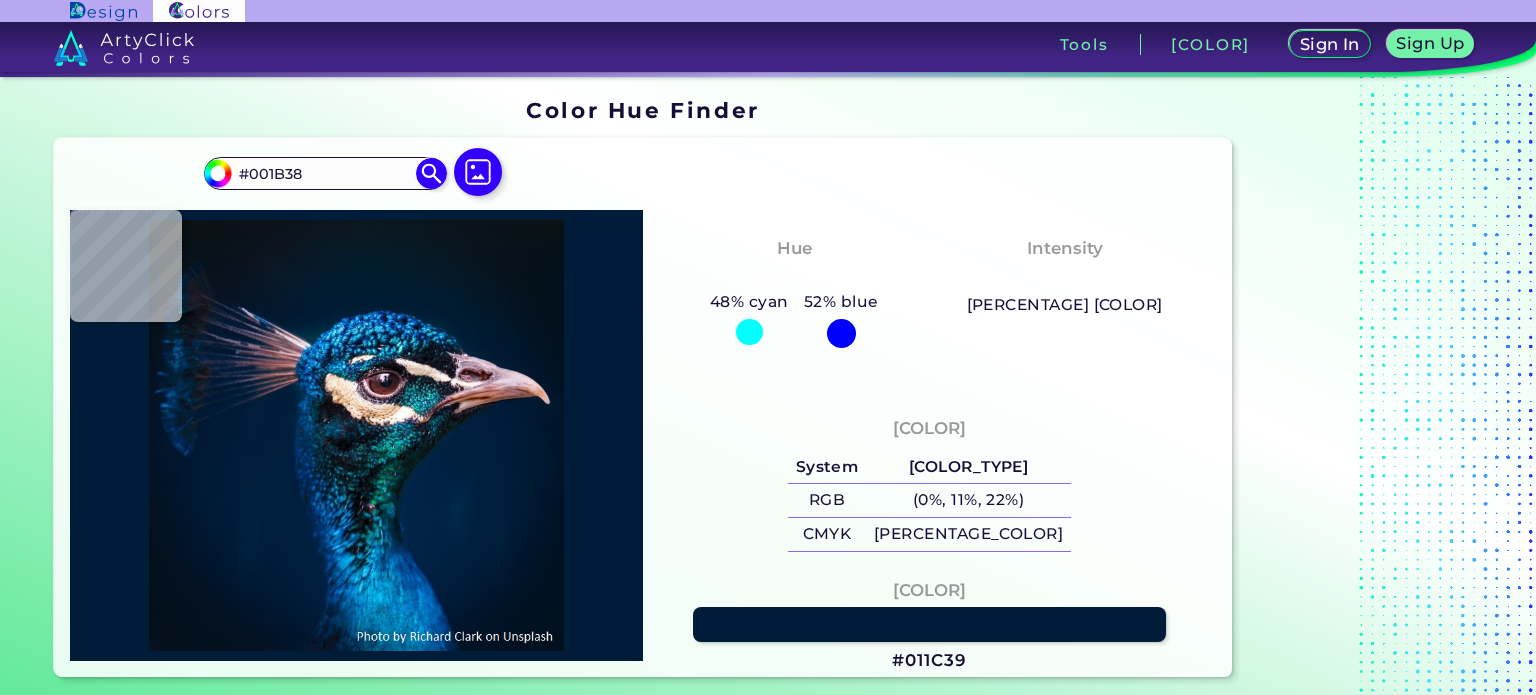 type on "#011c39" 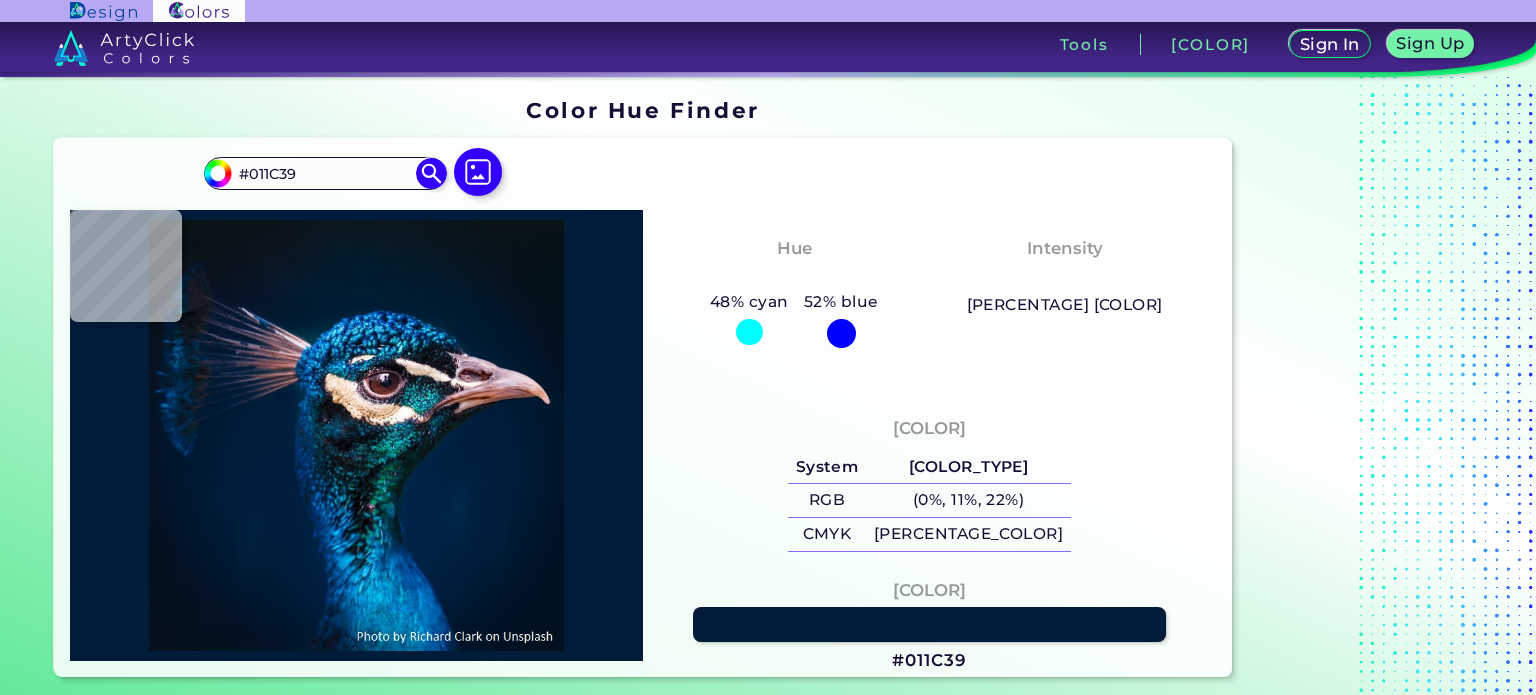 type on "#001b38" 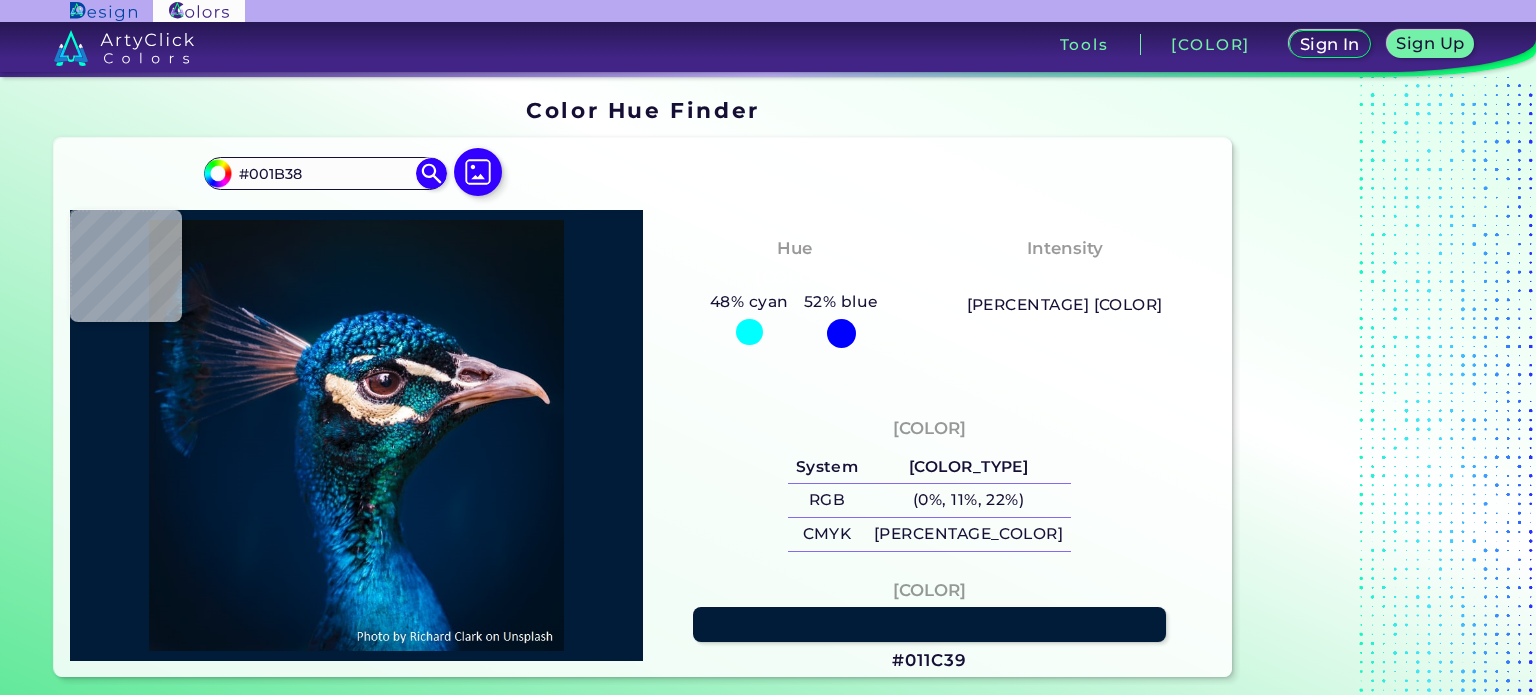 type on "#001937" 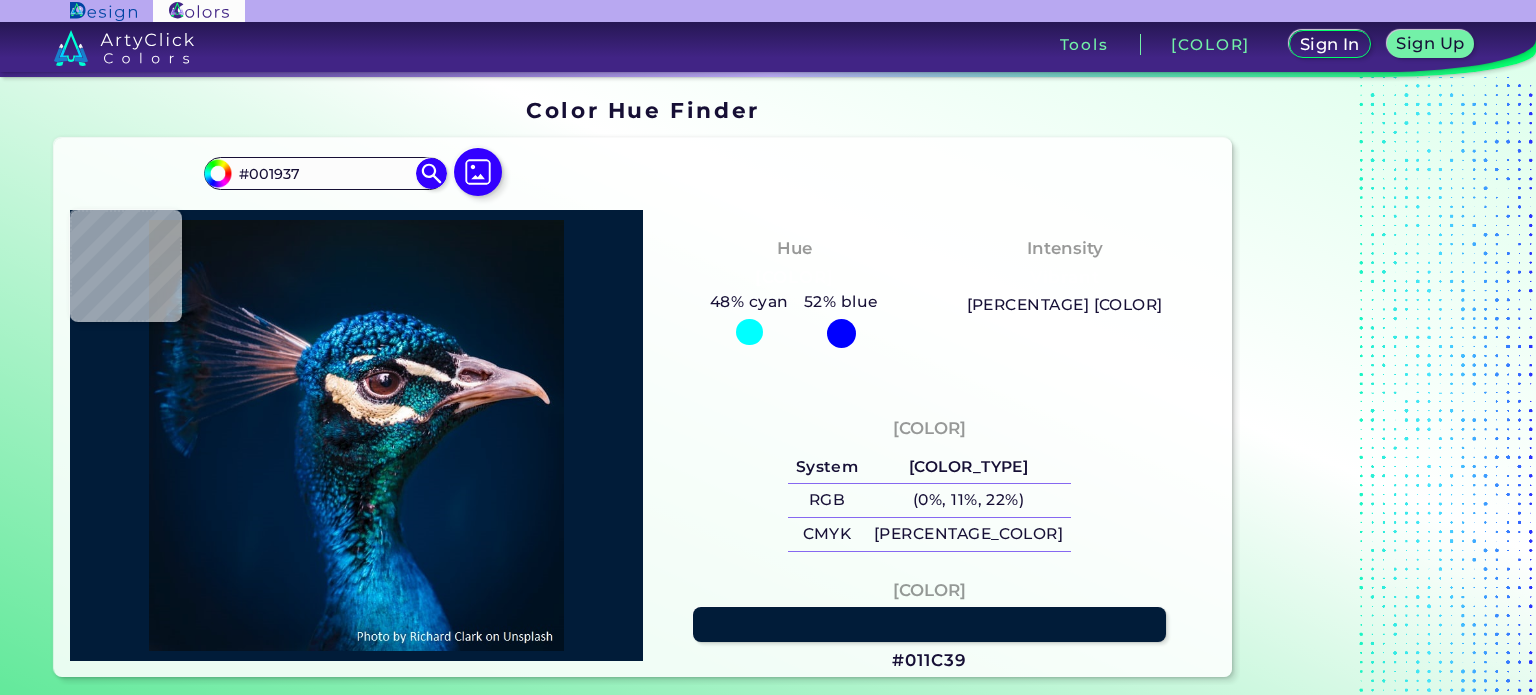 type on "#011a38" 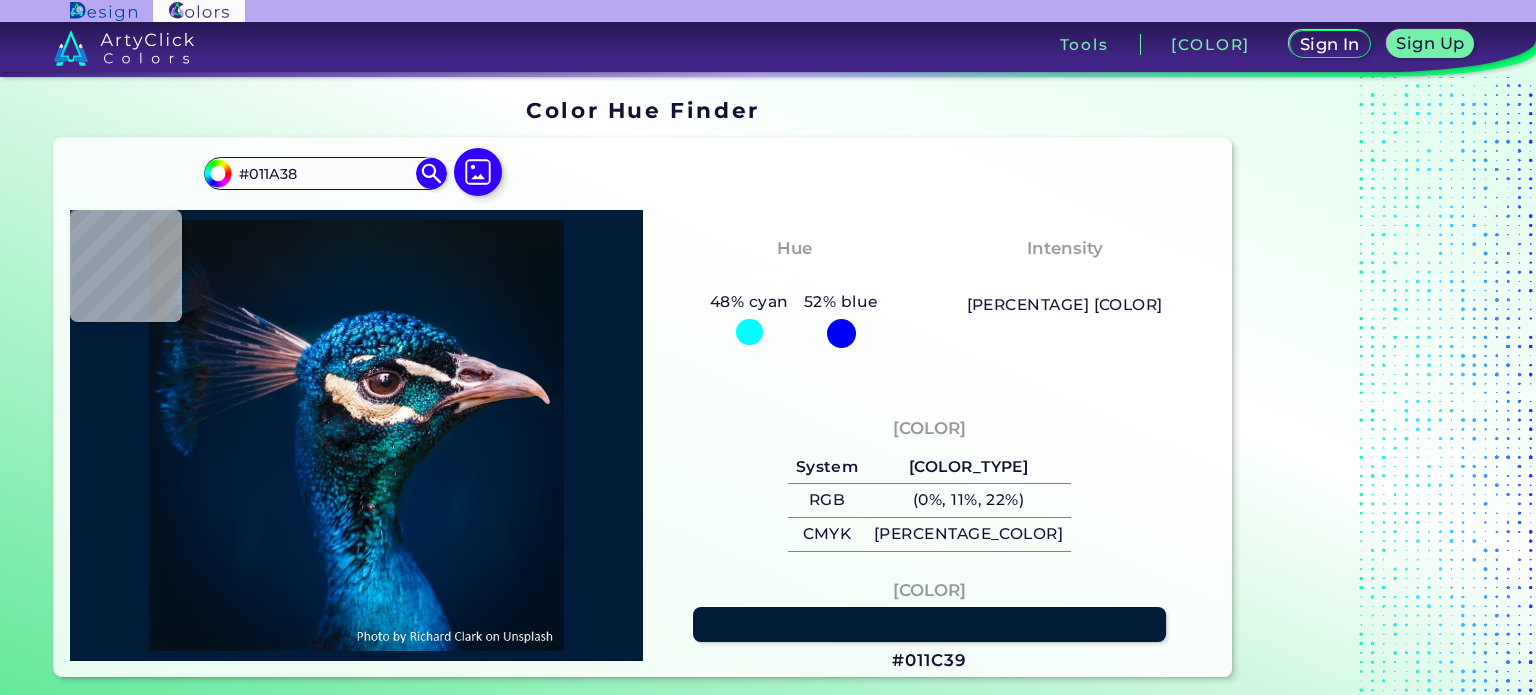type on "[HEX]" 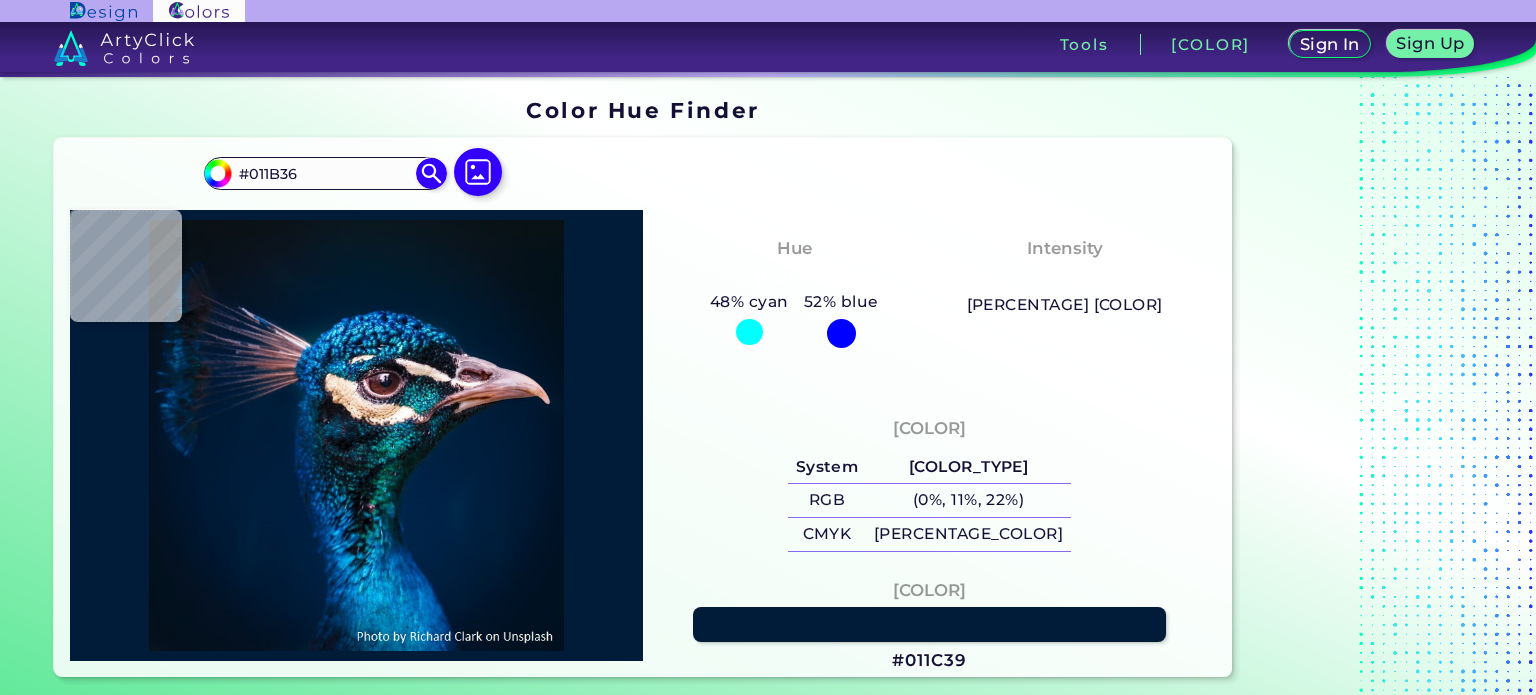 type on "[HEX]" 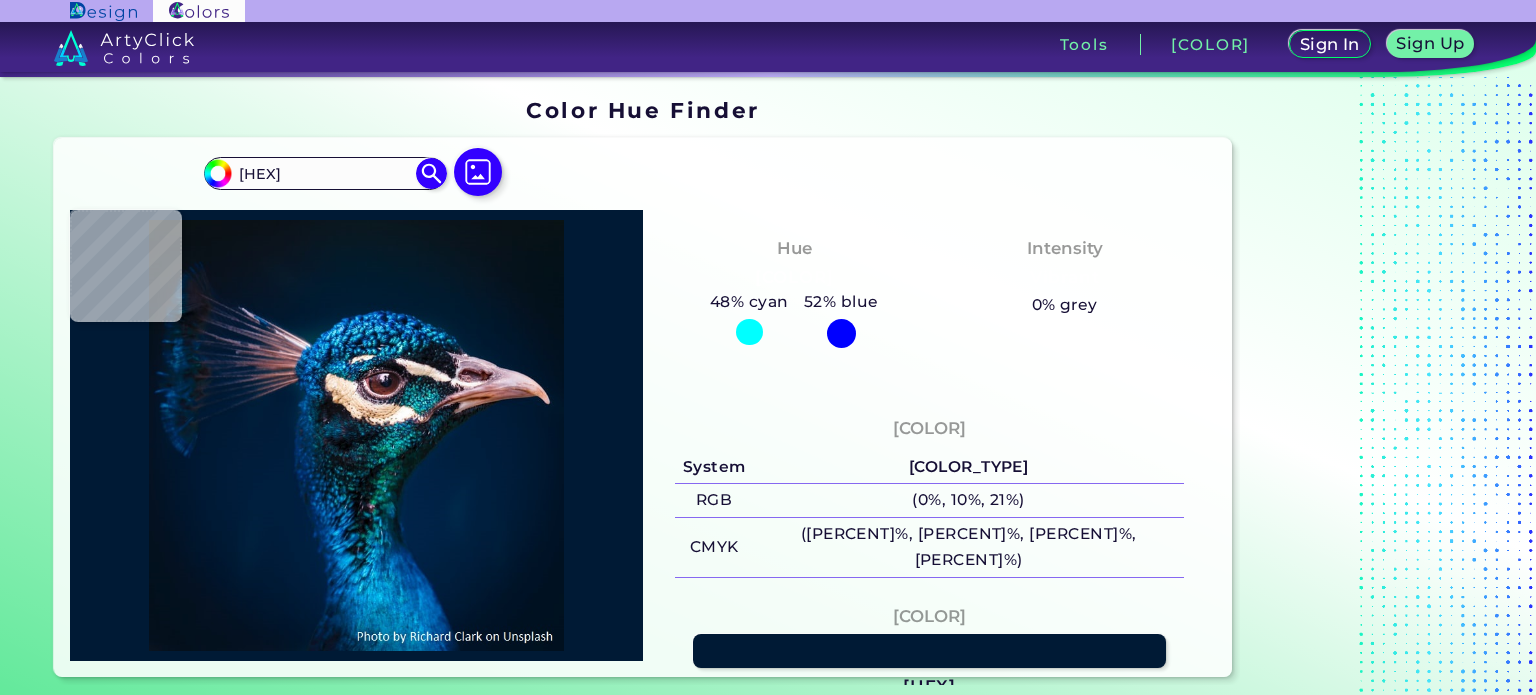 type on "#001b38" 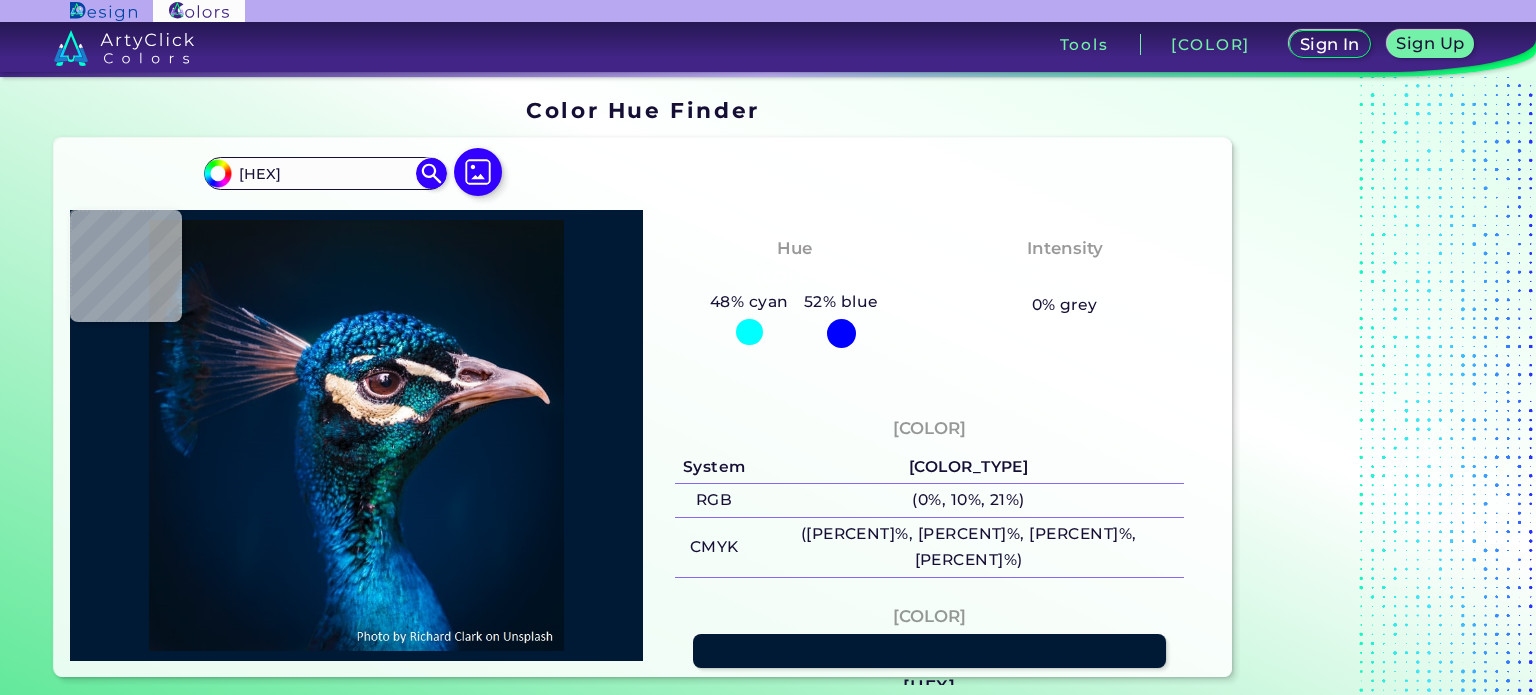 type on "#001B38" 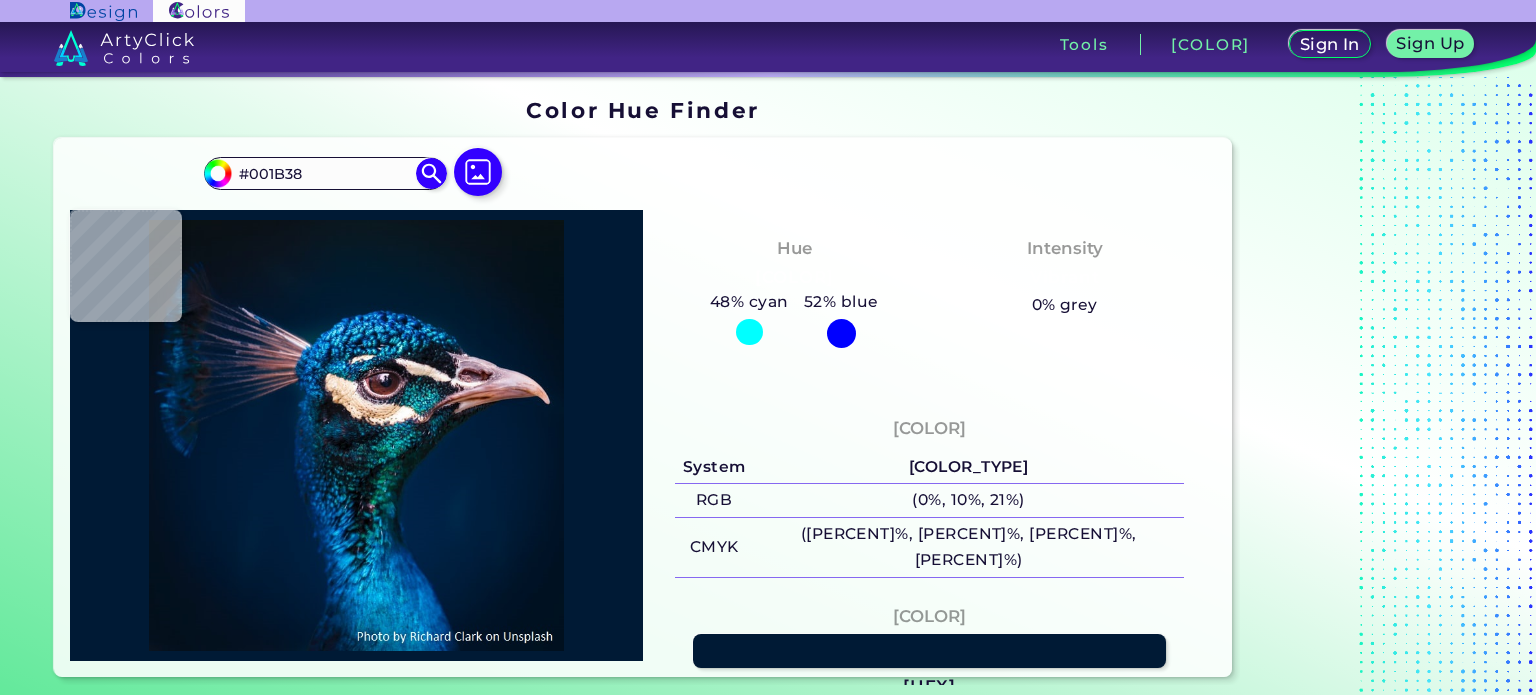 type on "#001b39" 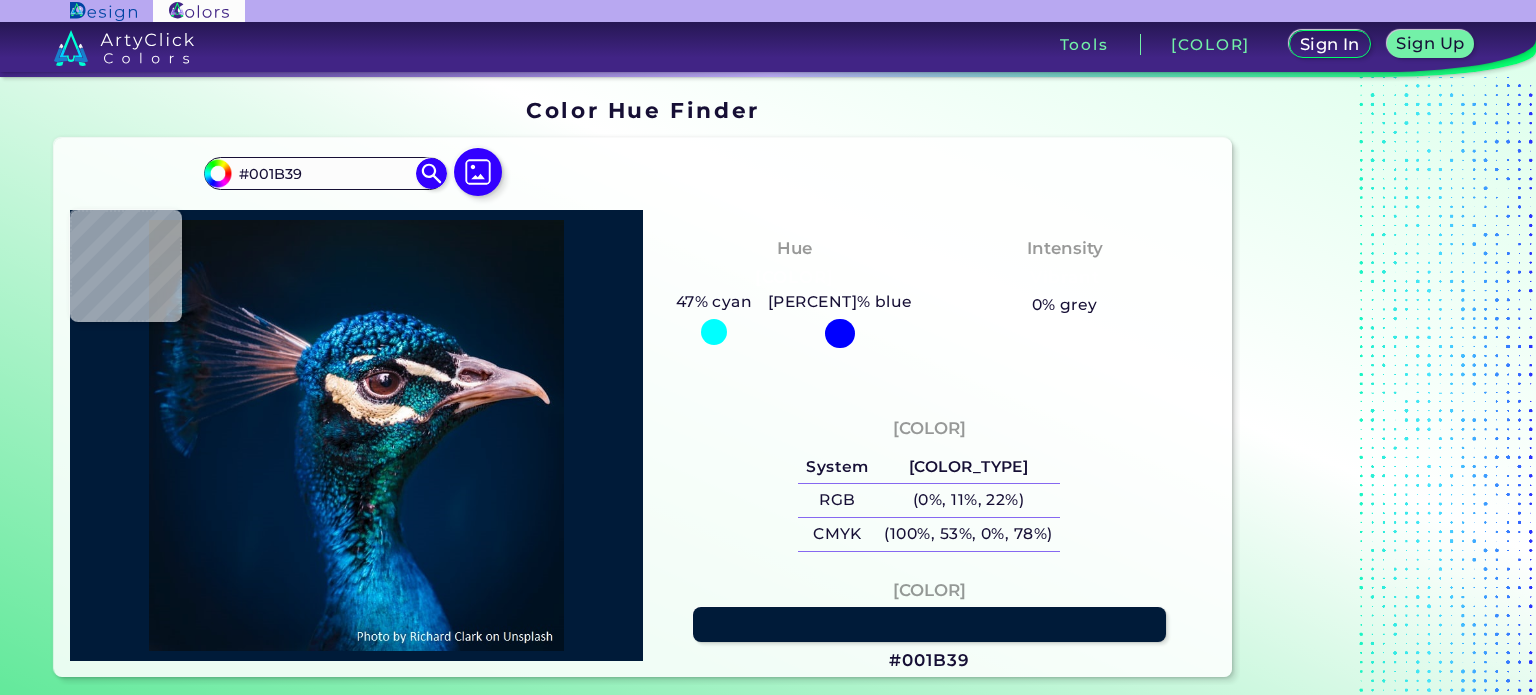 type on "[HEX_CODE]" 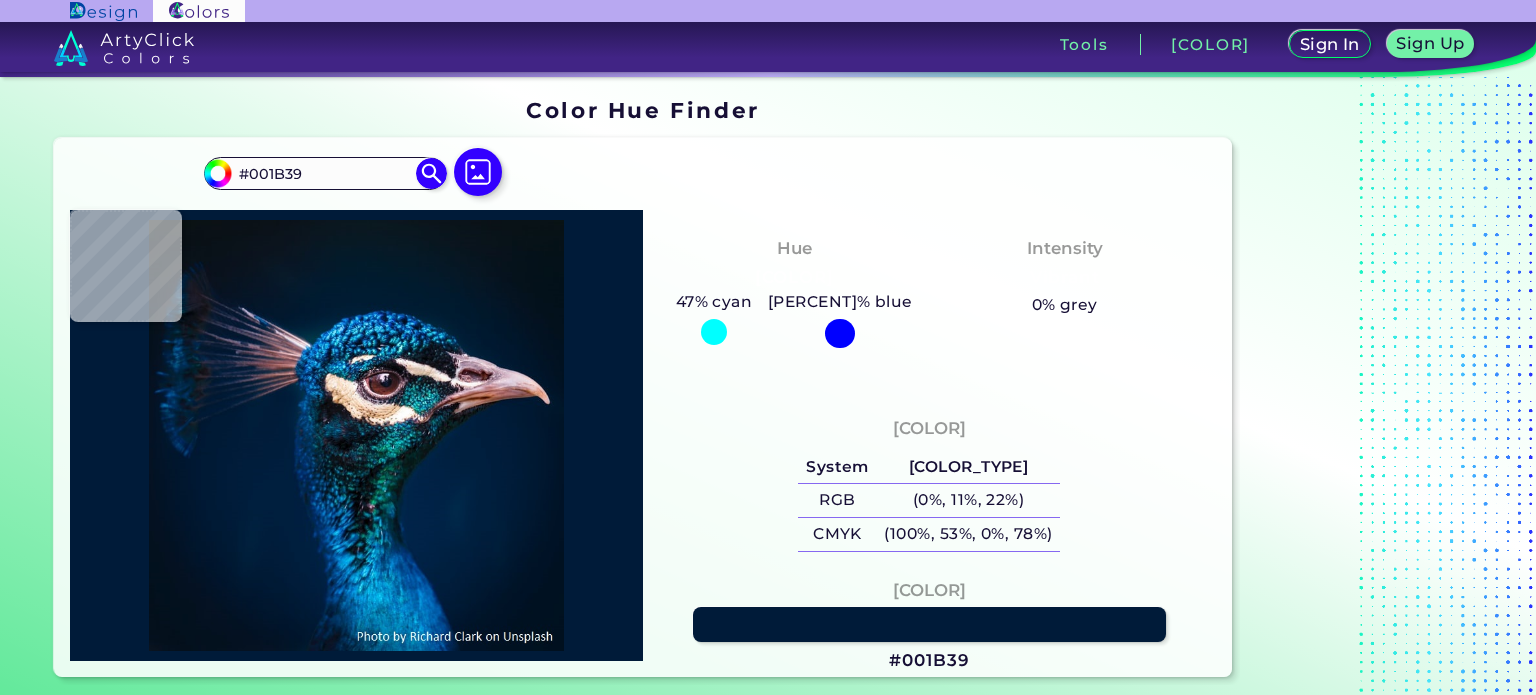 type on "#001C3A" 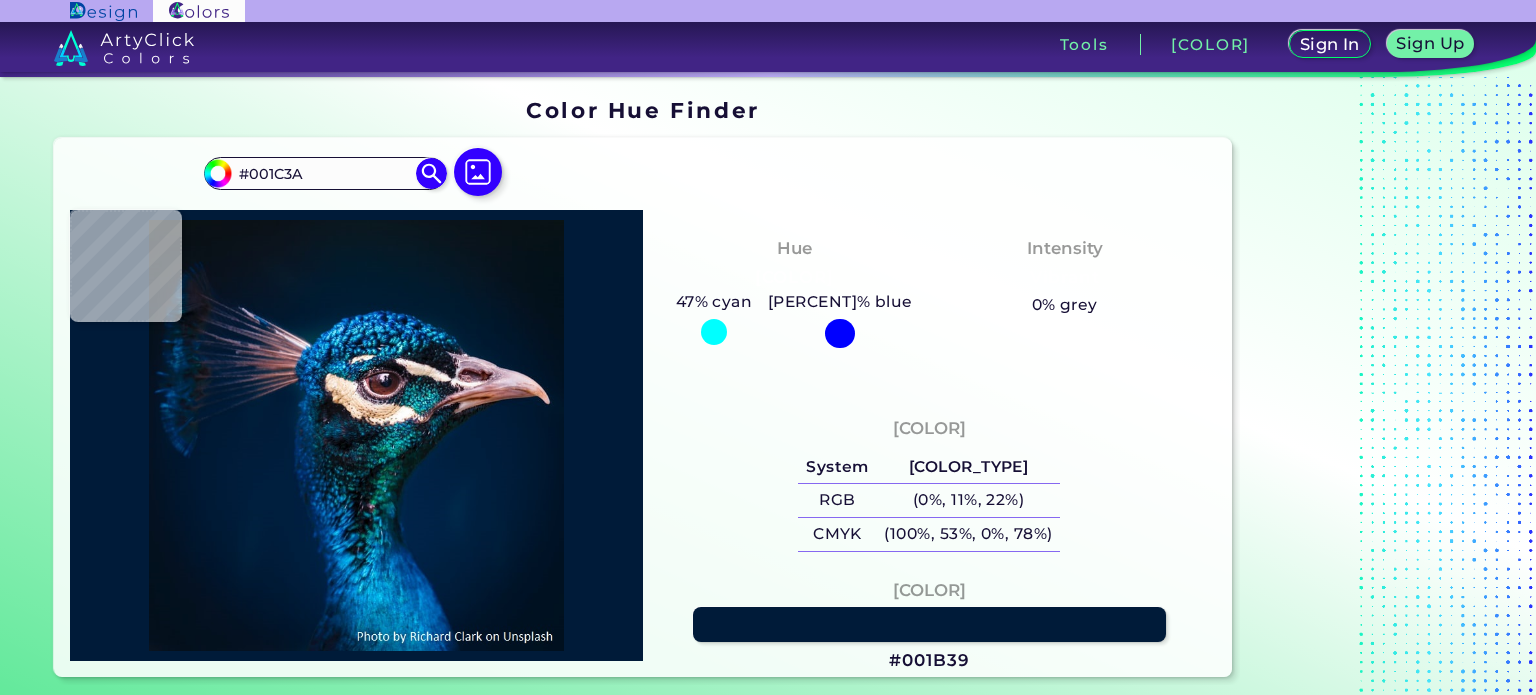 type on "[HEX]" 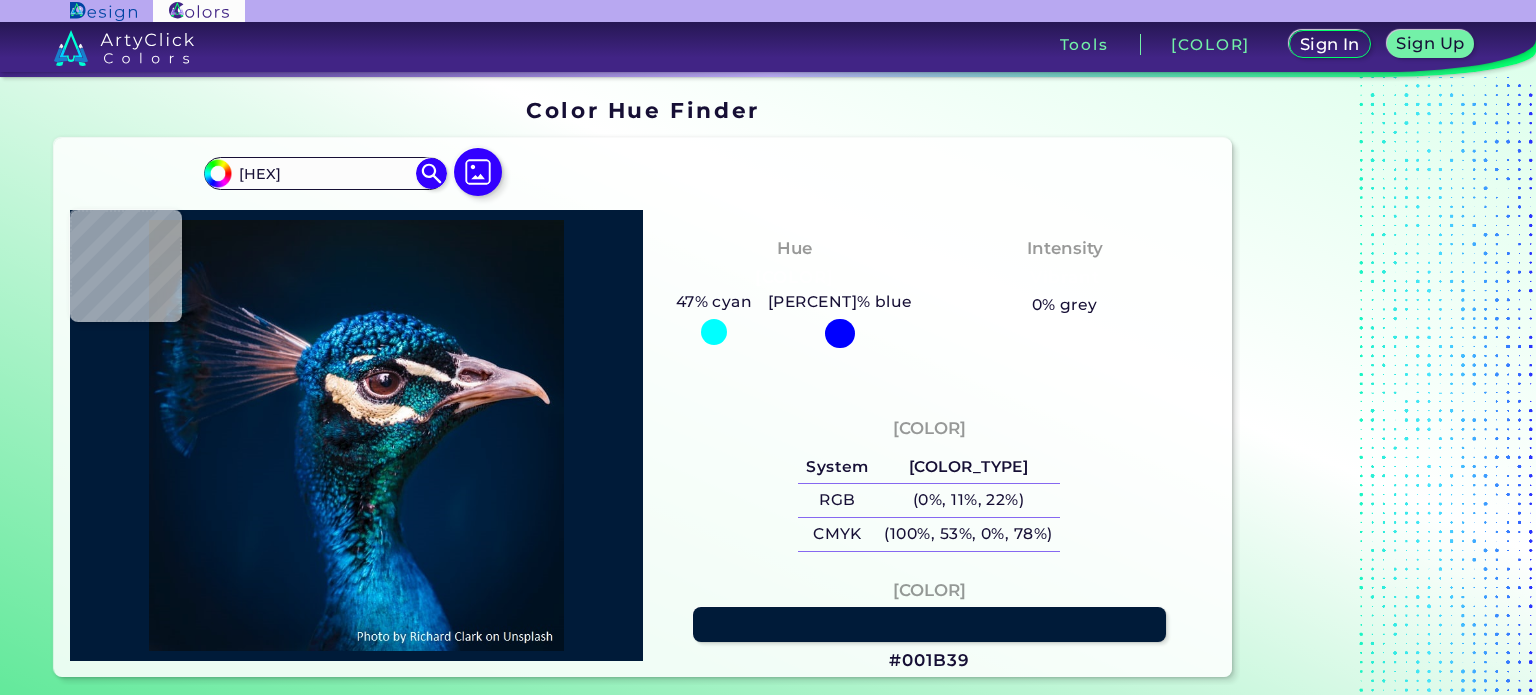 type on "[HEX_CODE]" 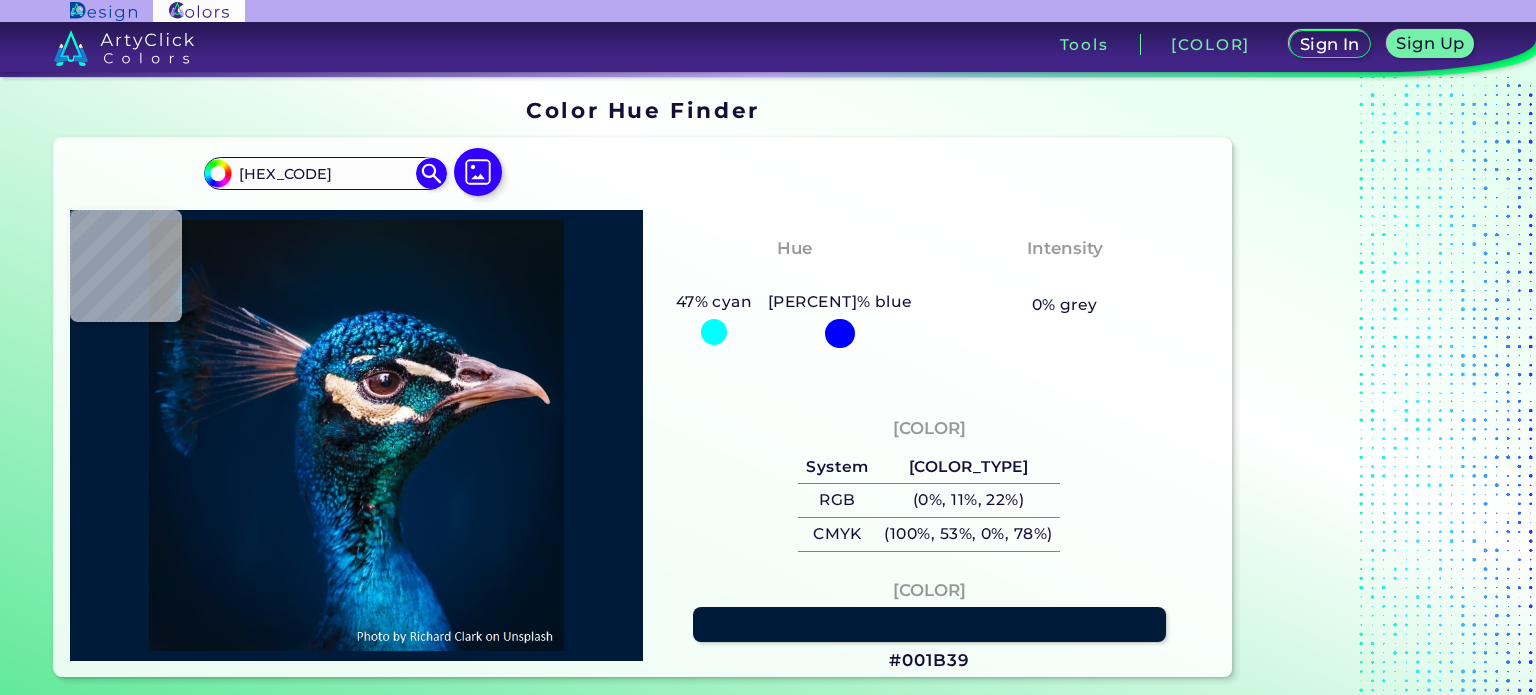 type on "#01284c" 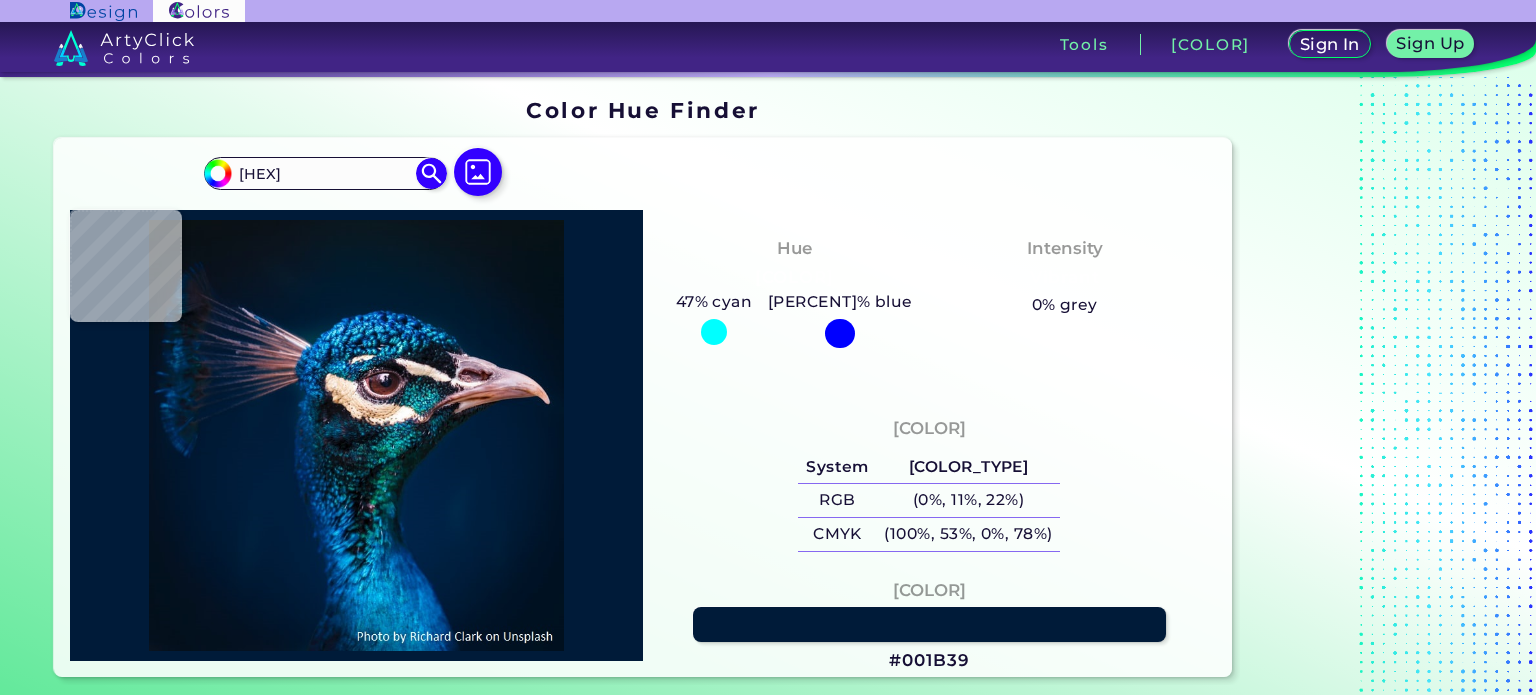 type on "[036da8]" 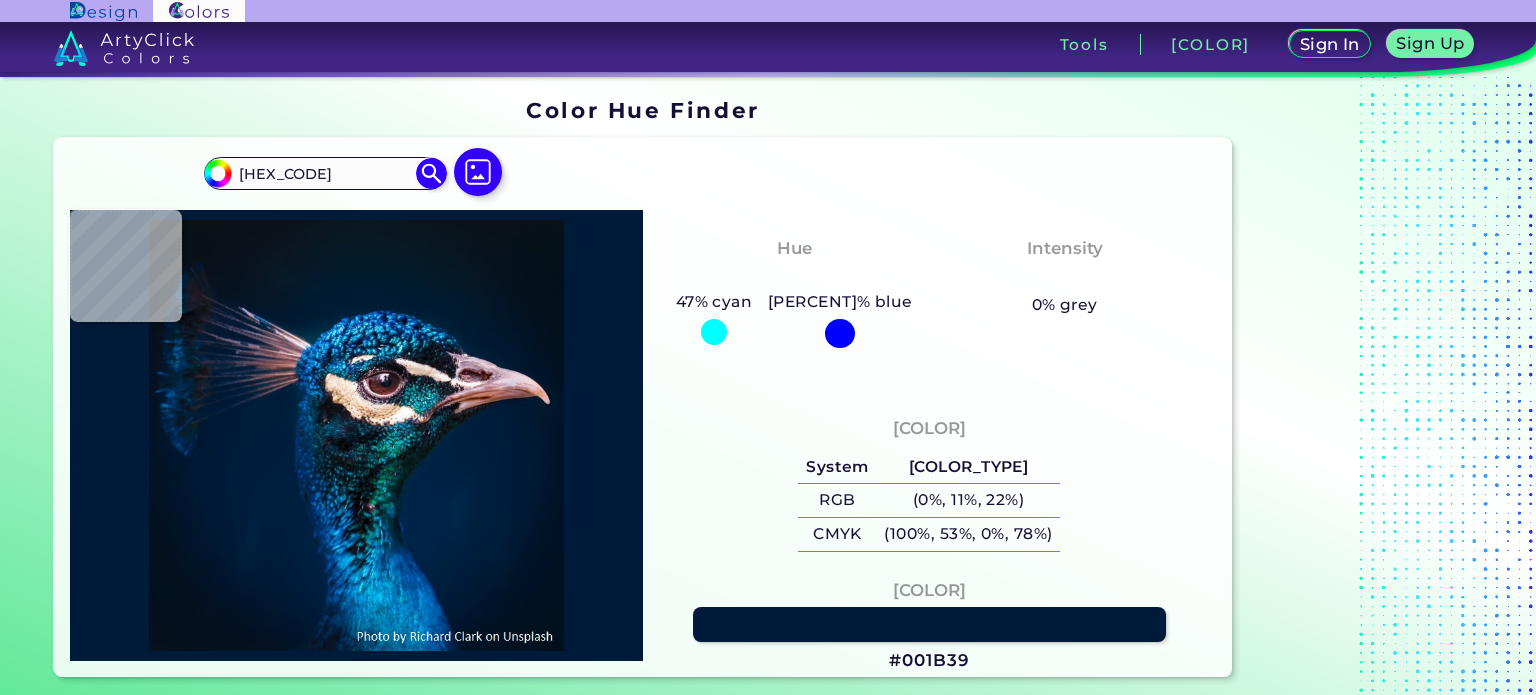 type on "#005697" 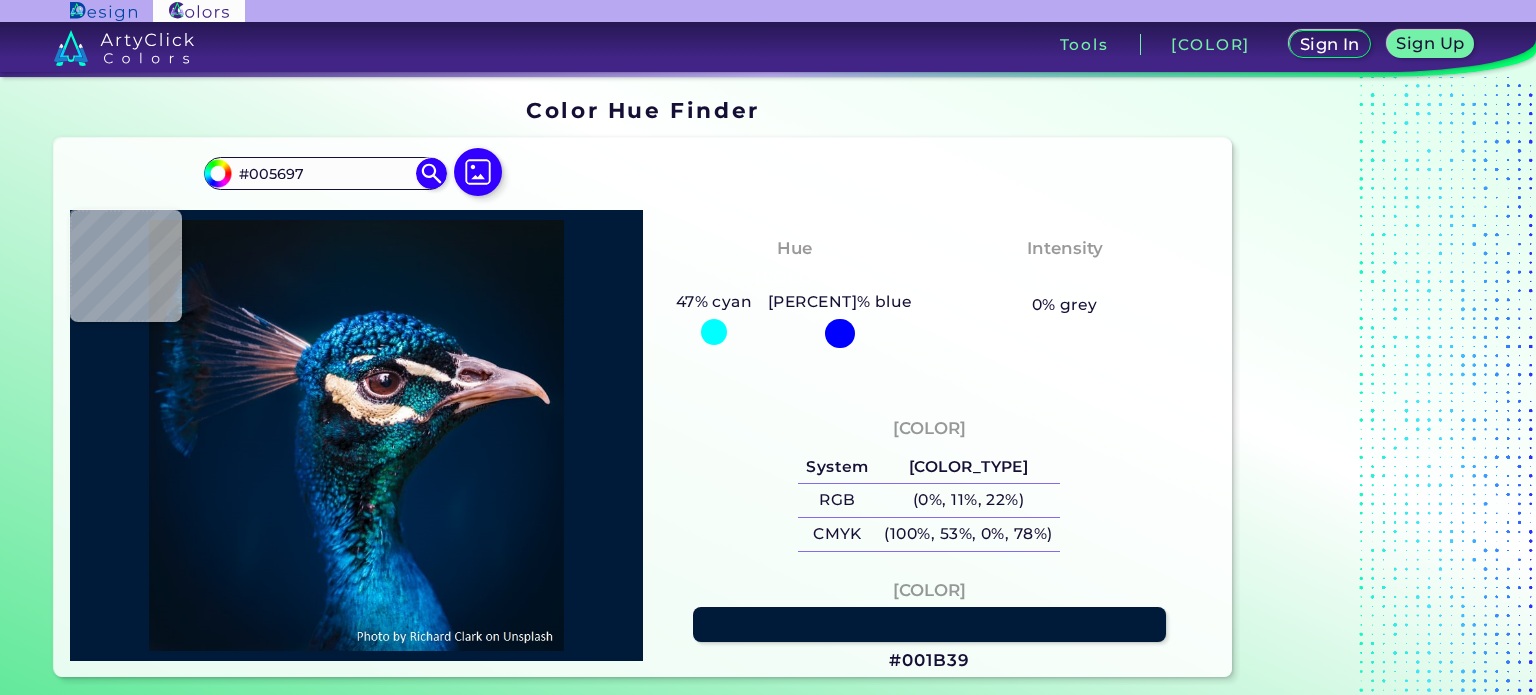 type on "[HEX]" 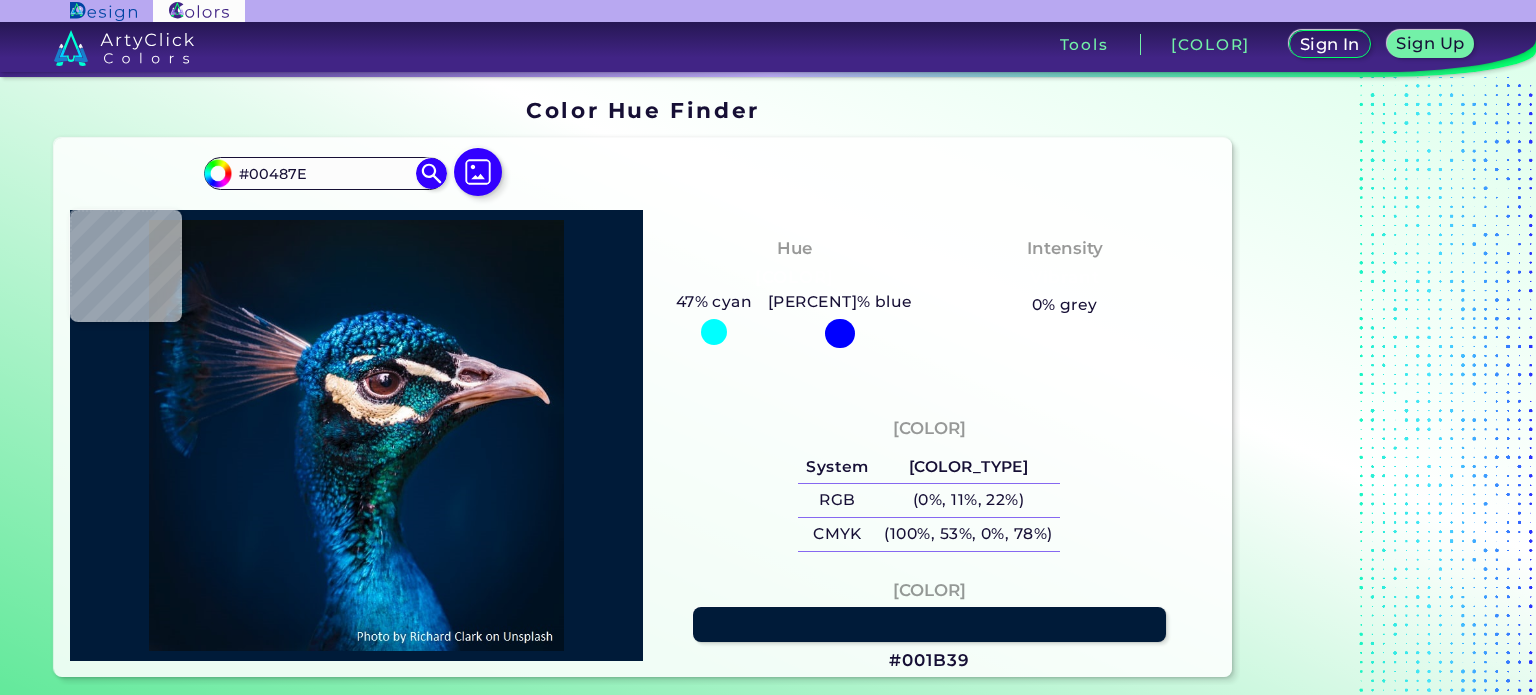type on "#0c86c2" 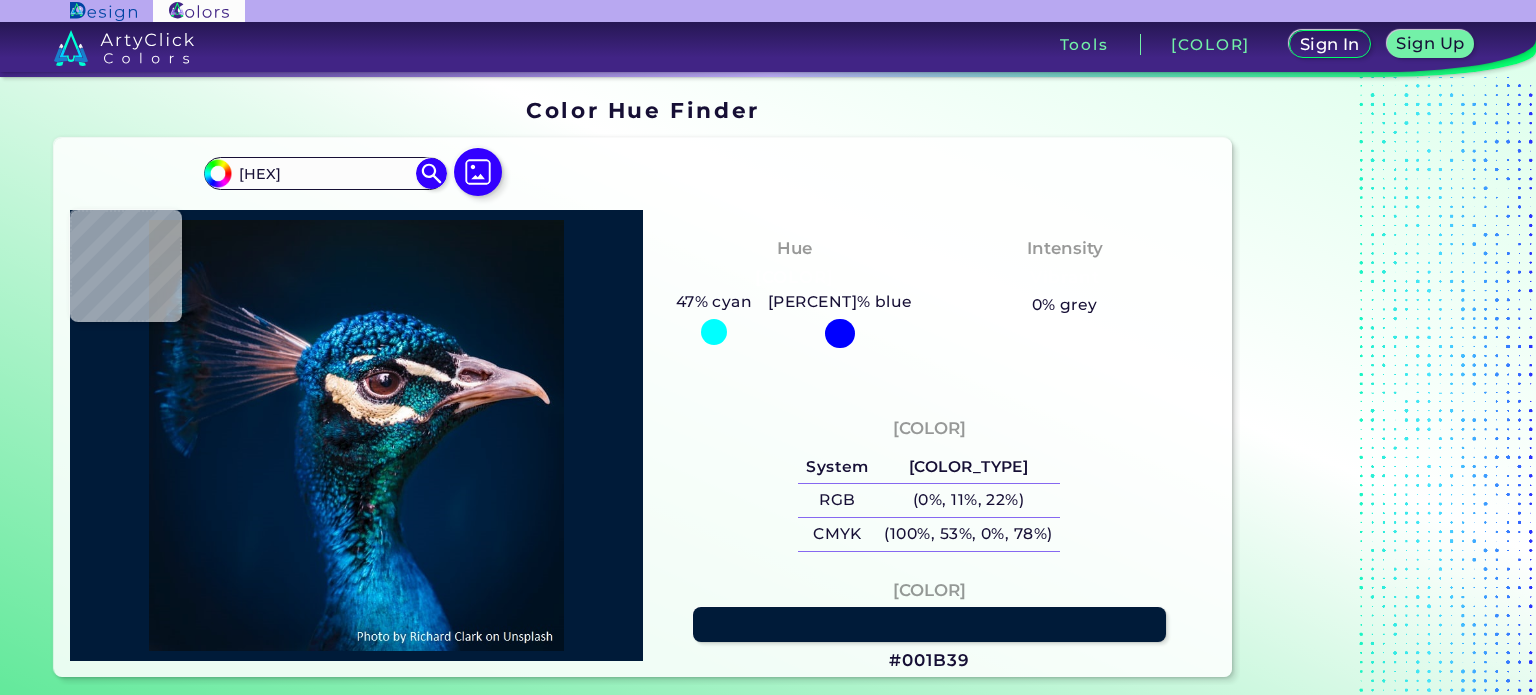 type on "[HEX]" 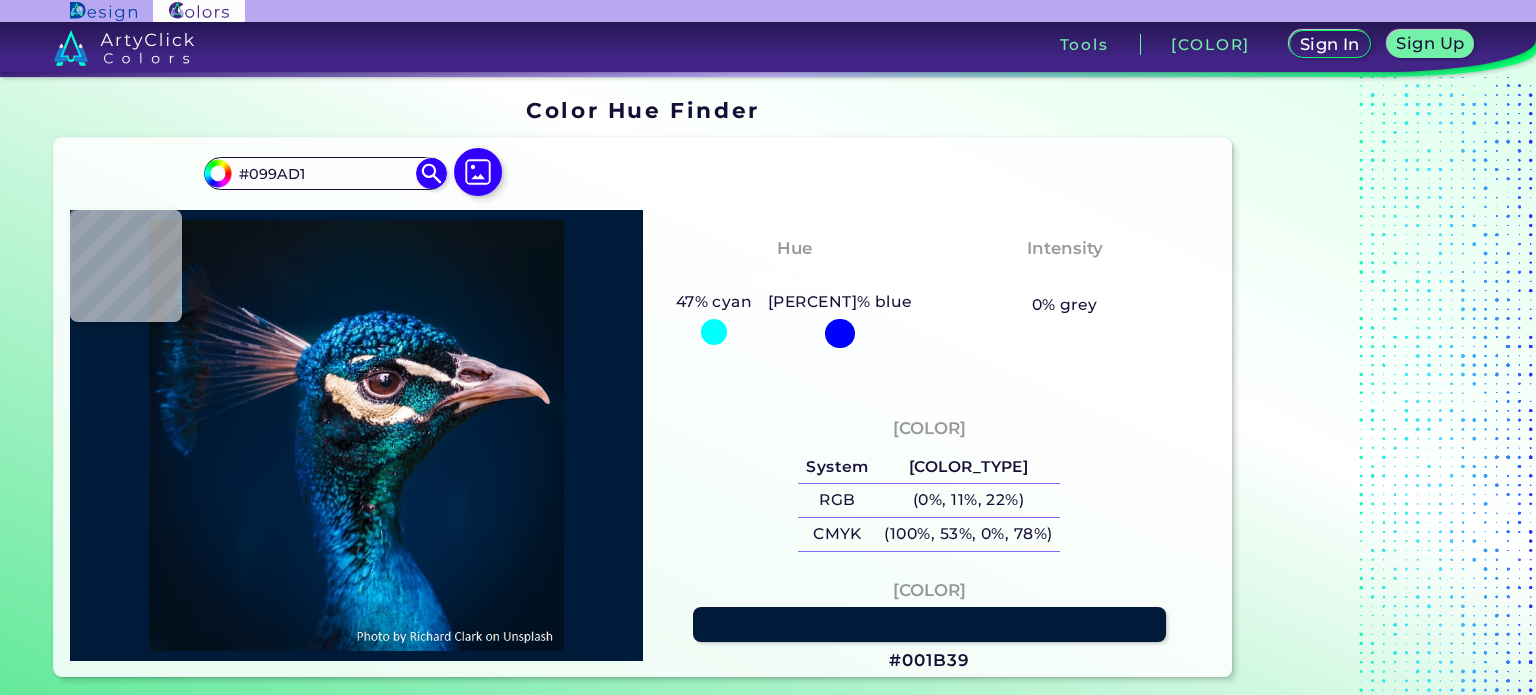 type on "#02a8dd" 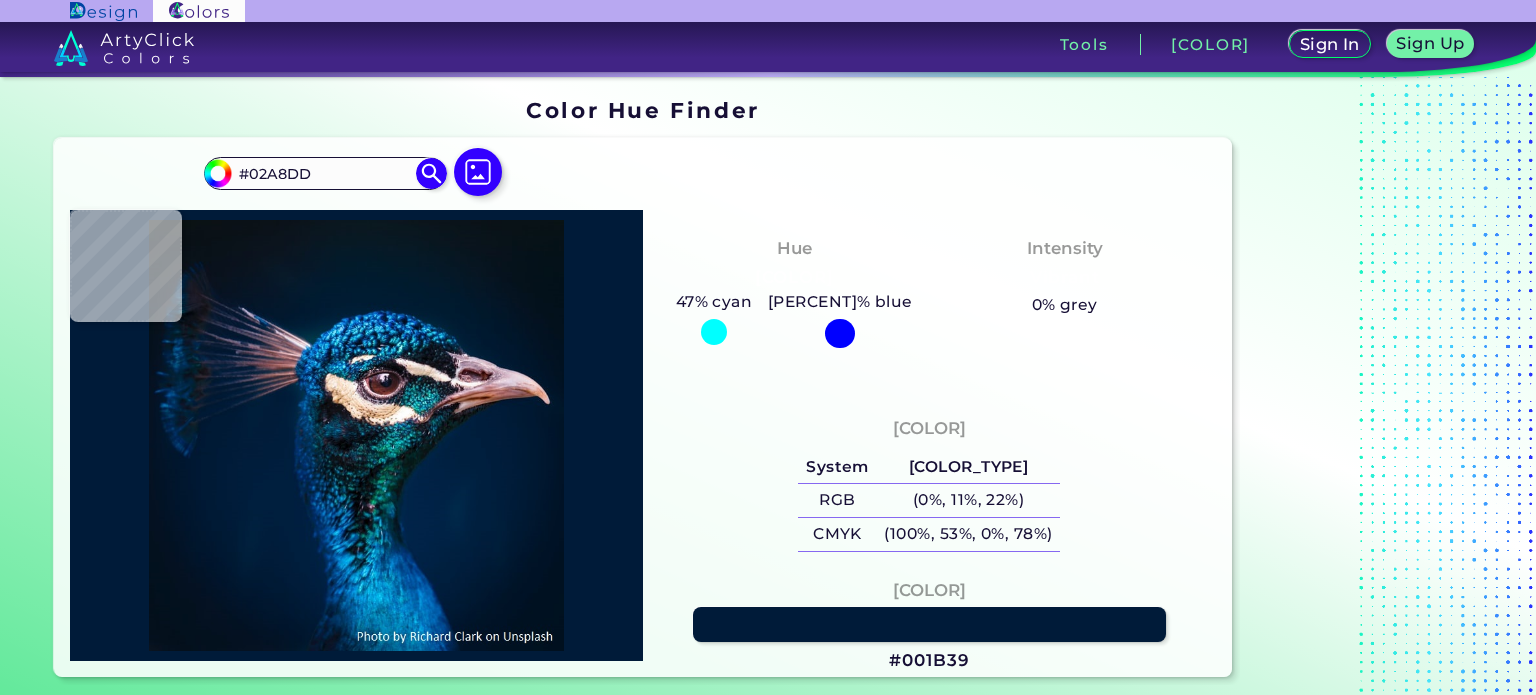 type on "#08b4ed" 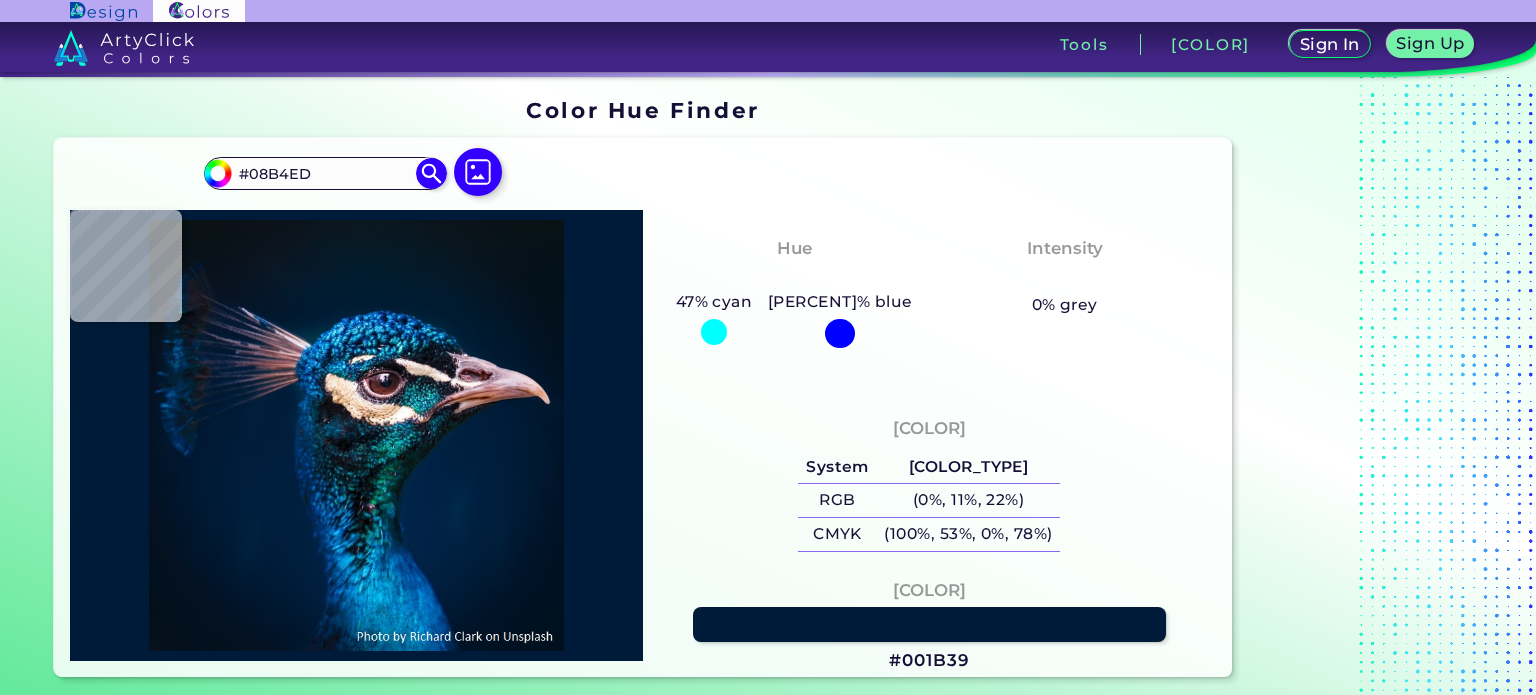 type on "#0aace3" 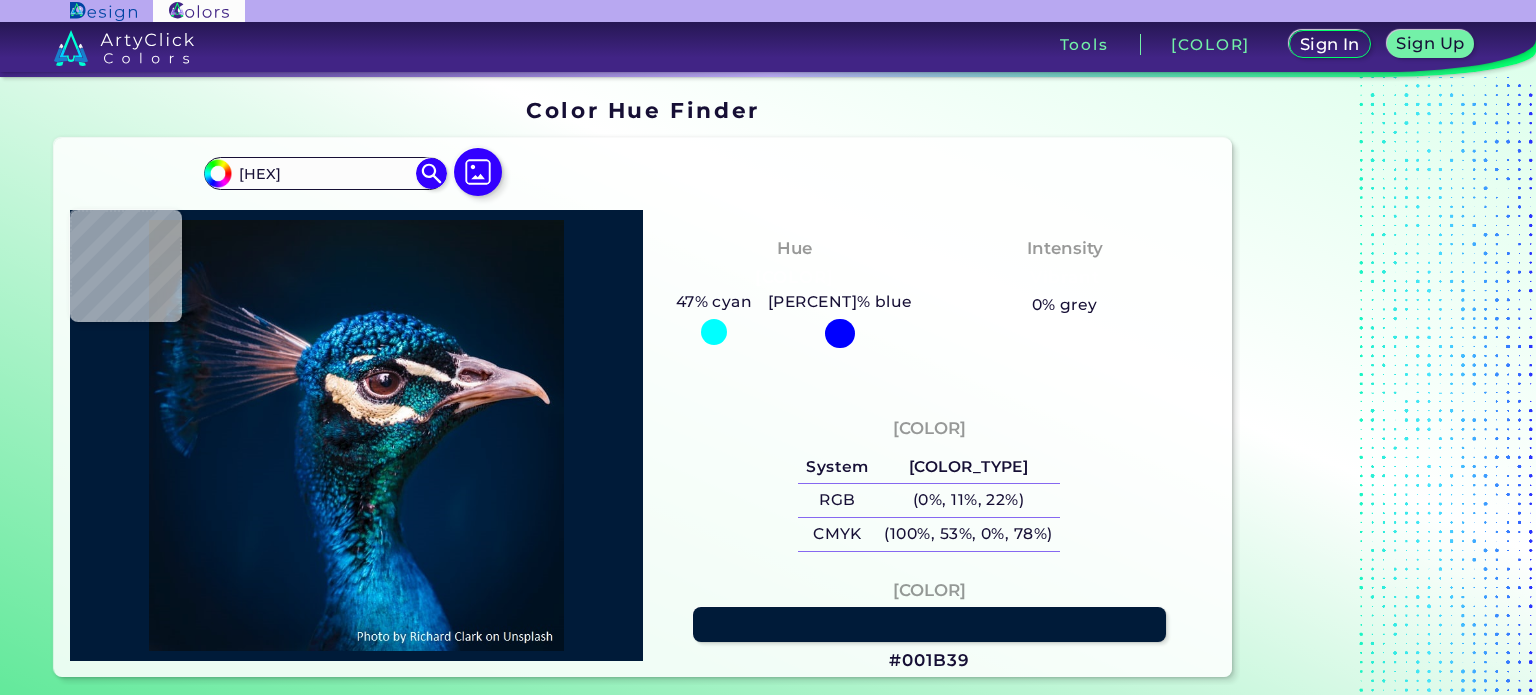 type on "#01b9e7" 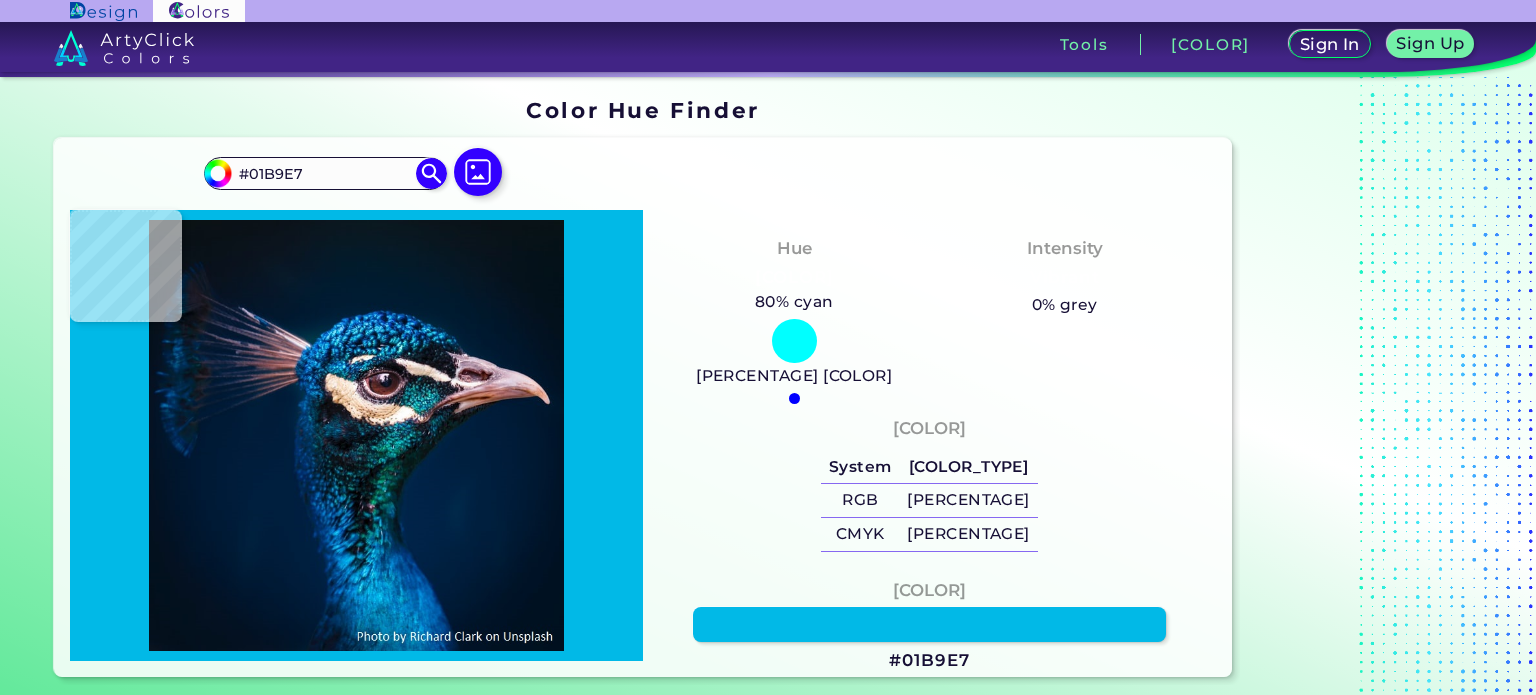 type on "#0292cc" 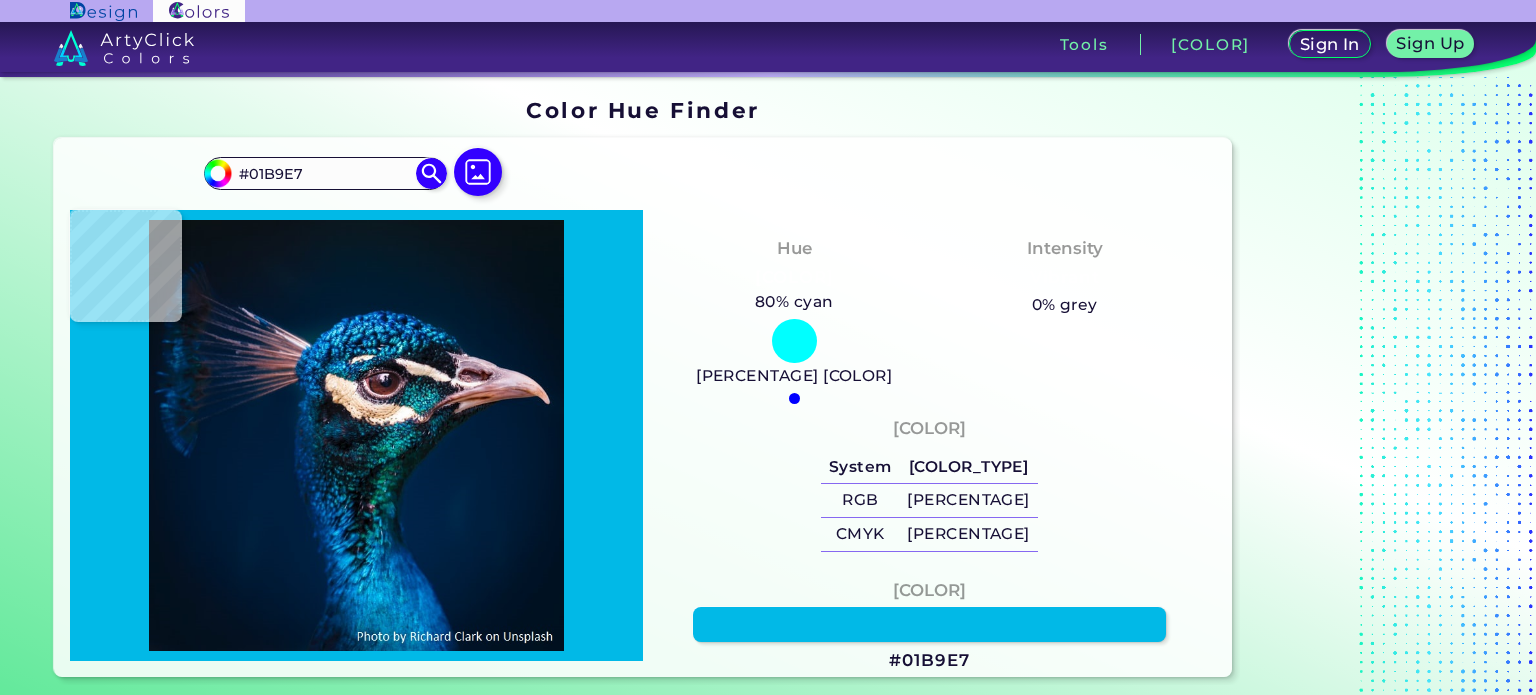 type on "#0292CC" 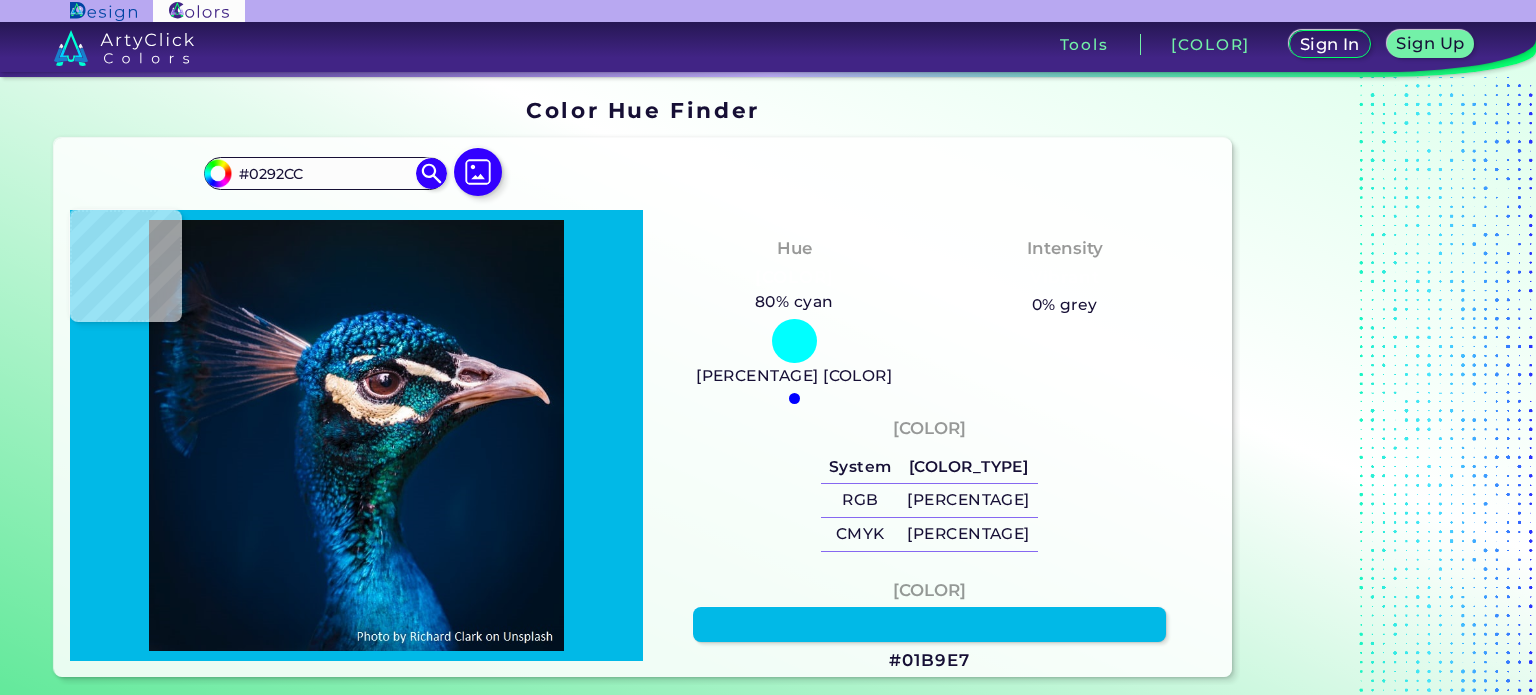 type on "[HEX_CODE]" 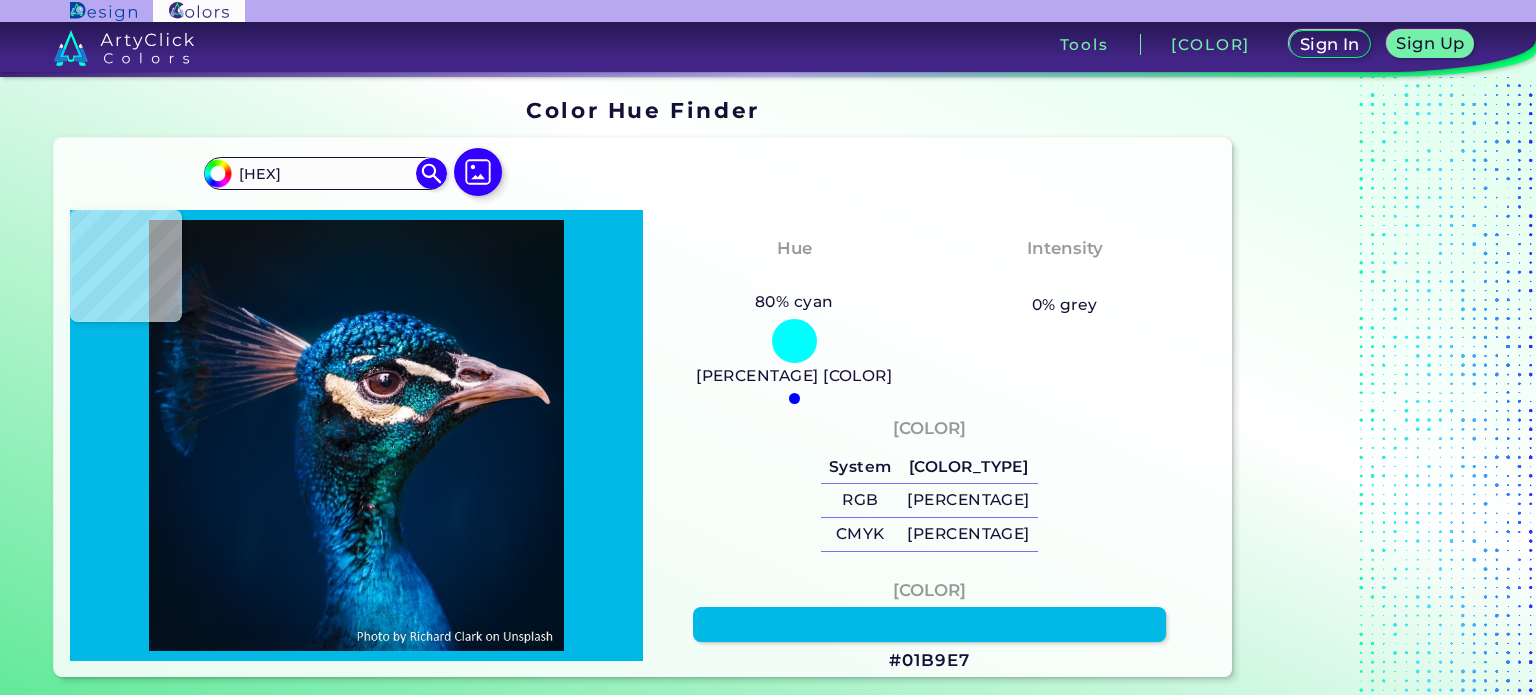 type on "#0084b7" 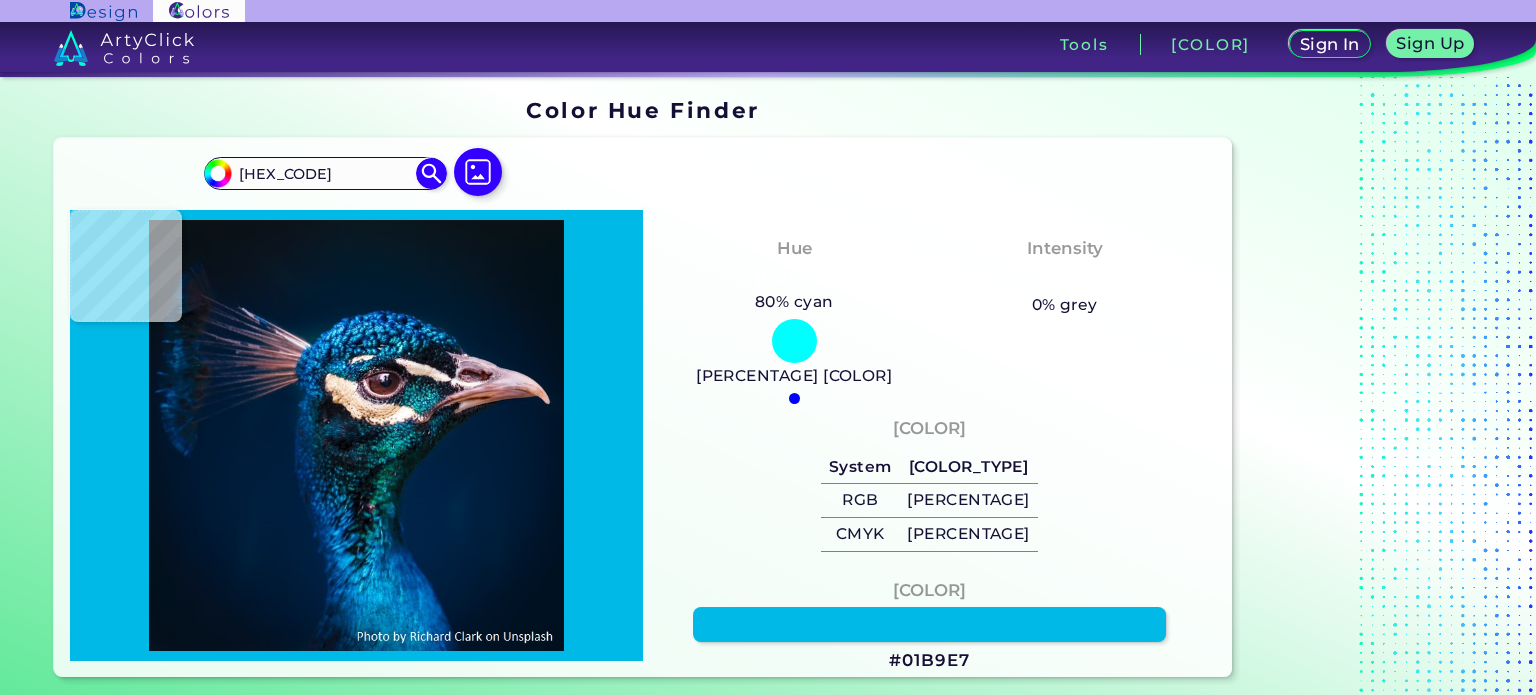 type on "[HEX]" 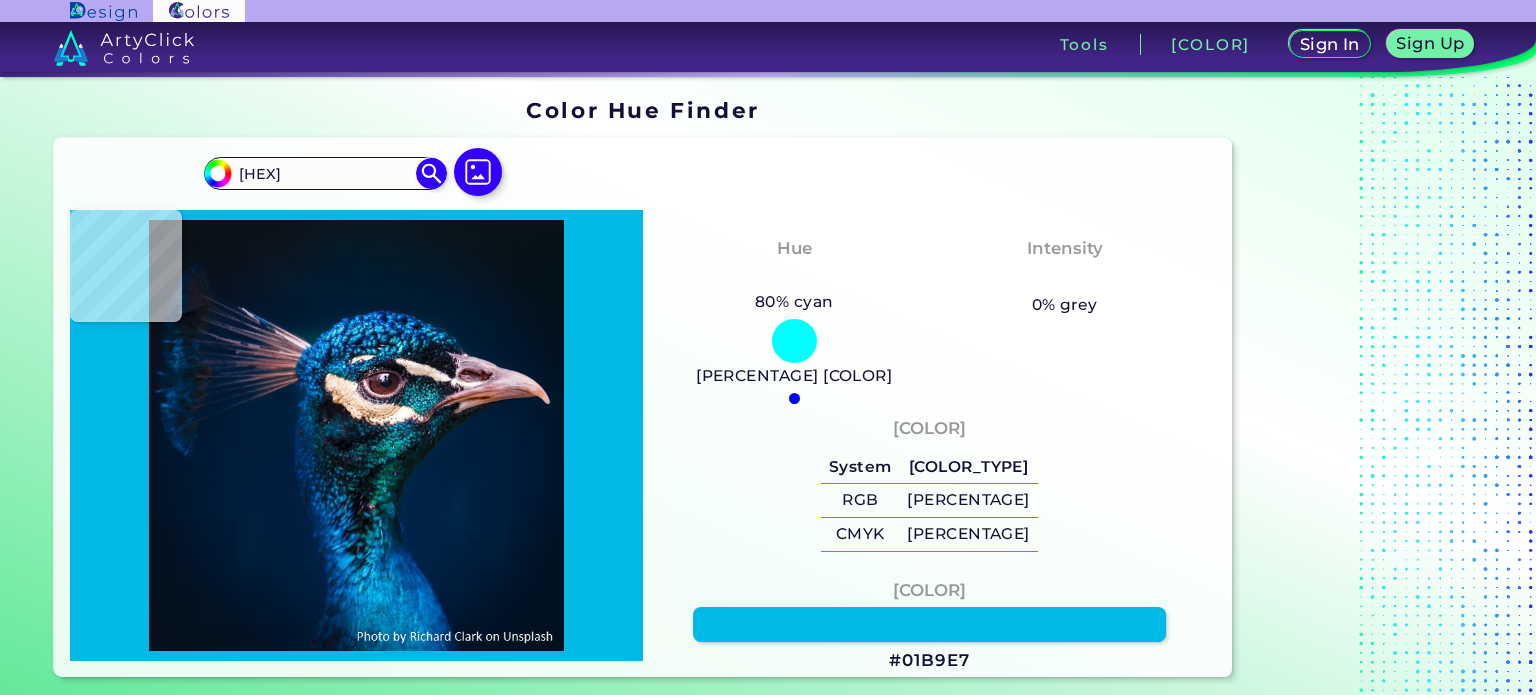 type on "#005ea2" 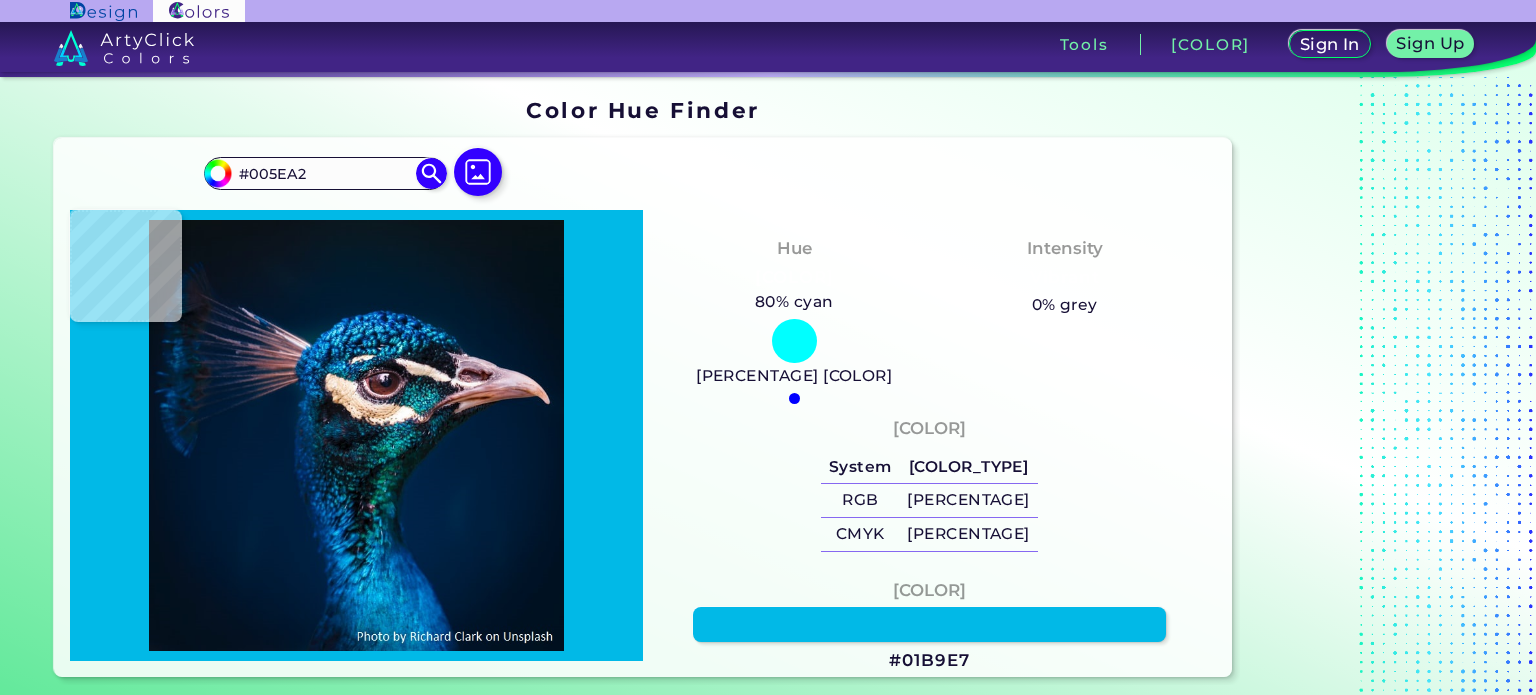 type on "#0181cc" 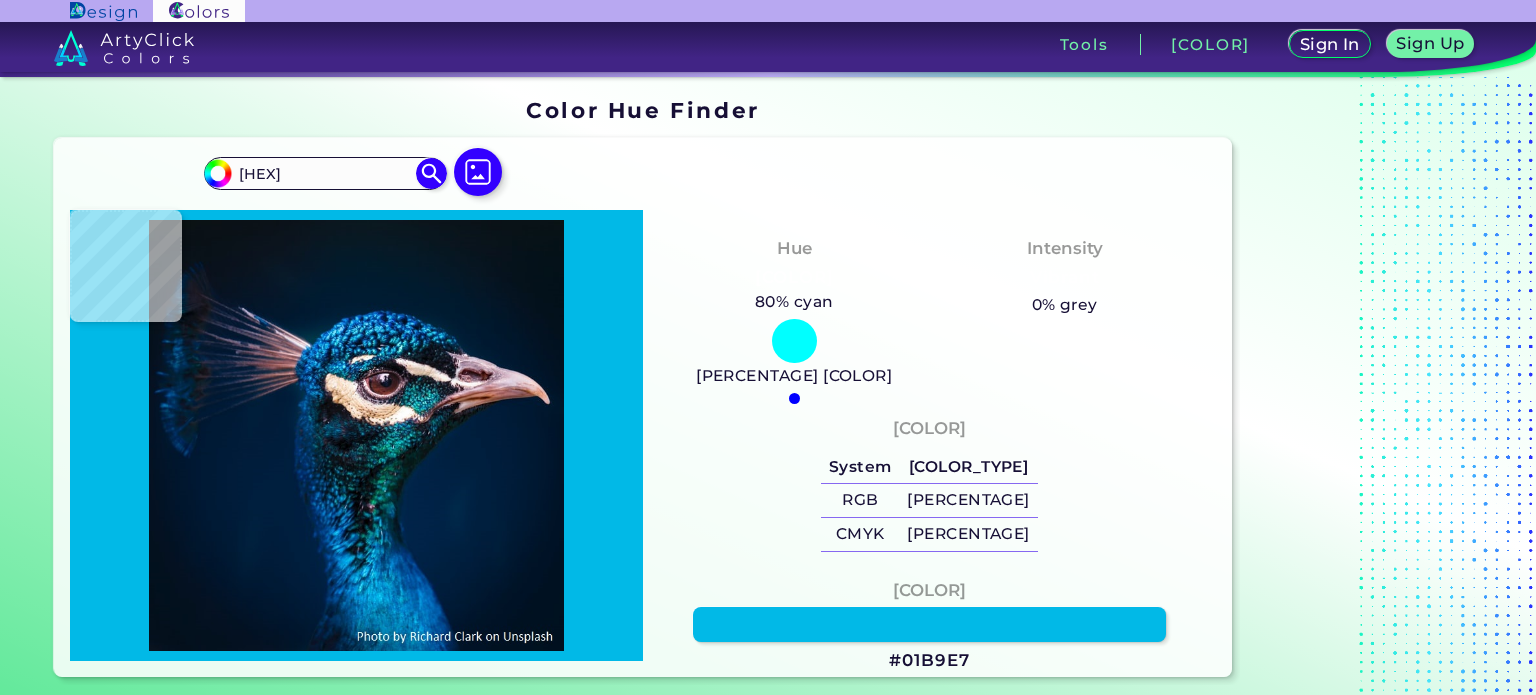 type on "#0478c5" 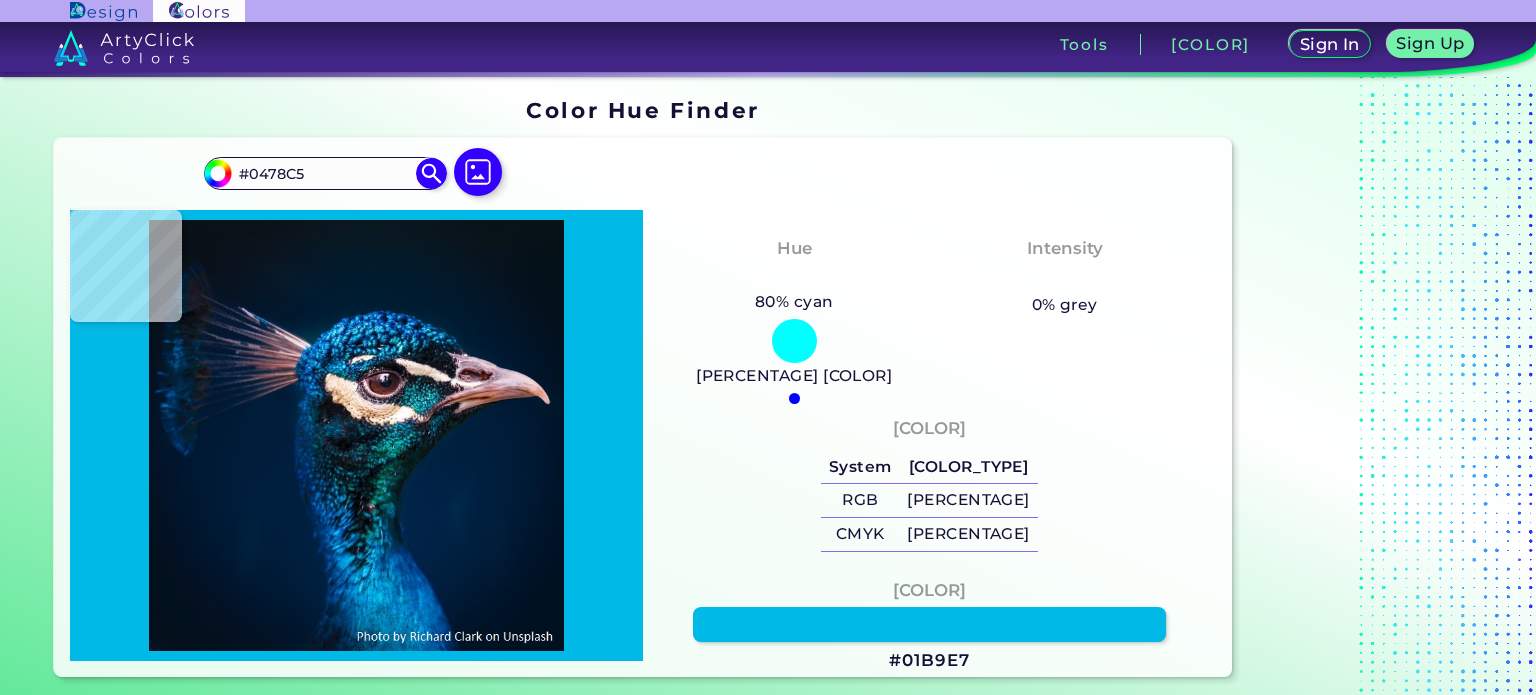 type on "#026bbe" 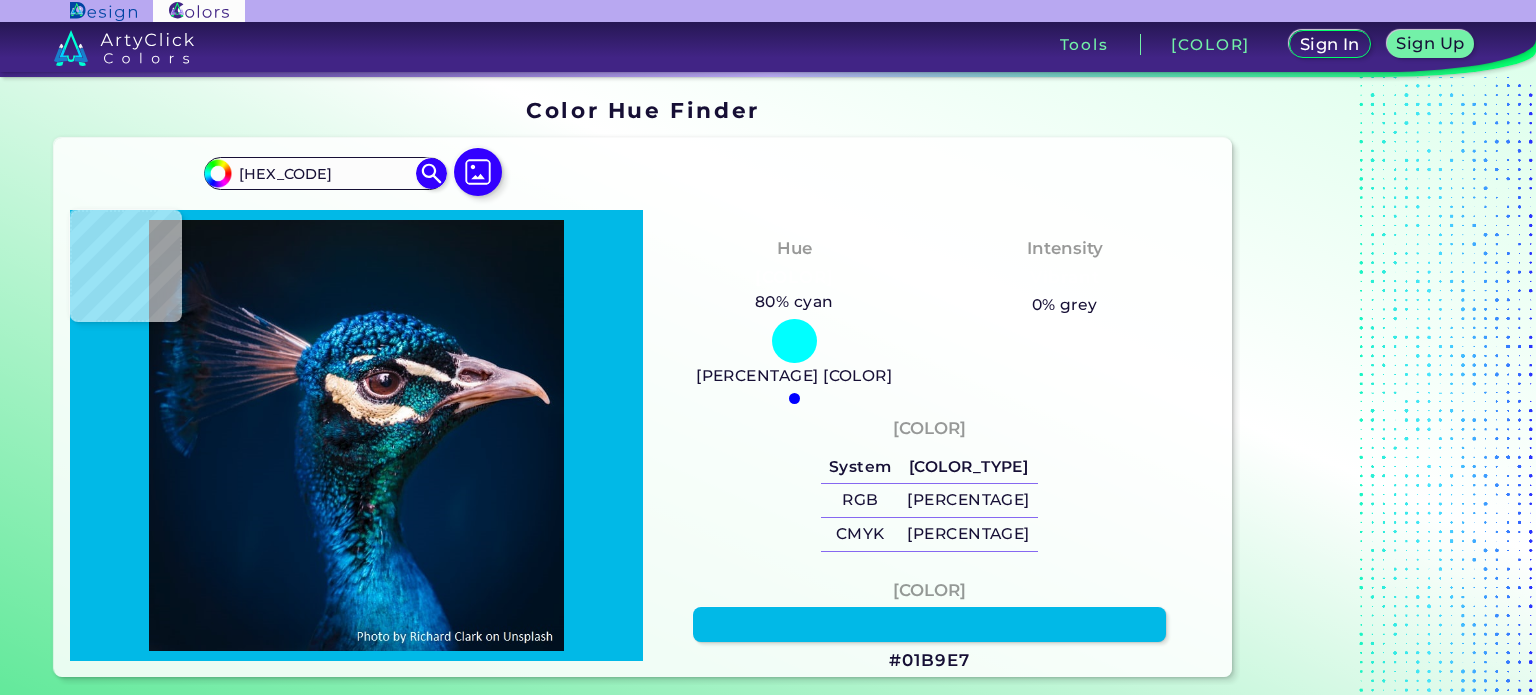 type on "#005dad" 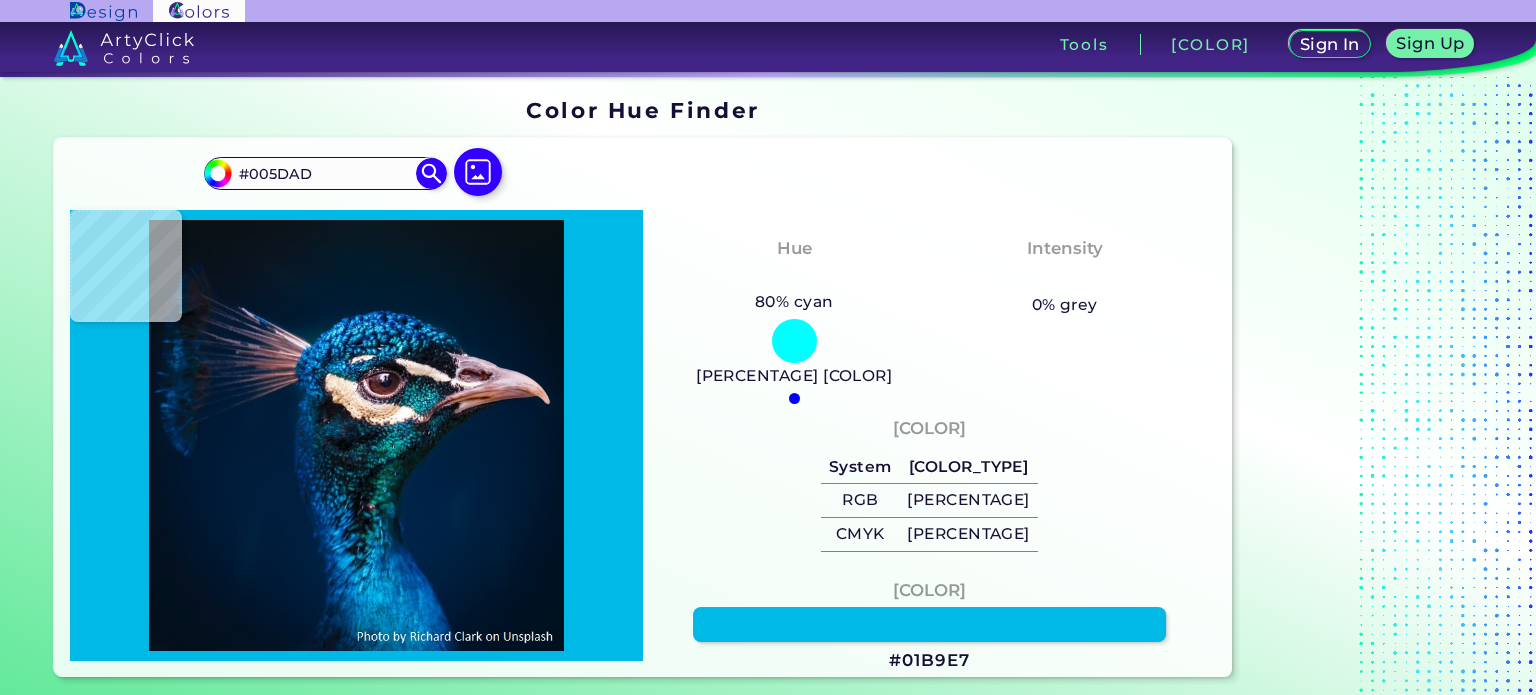 type on "[005aaa]" 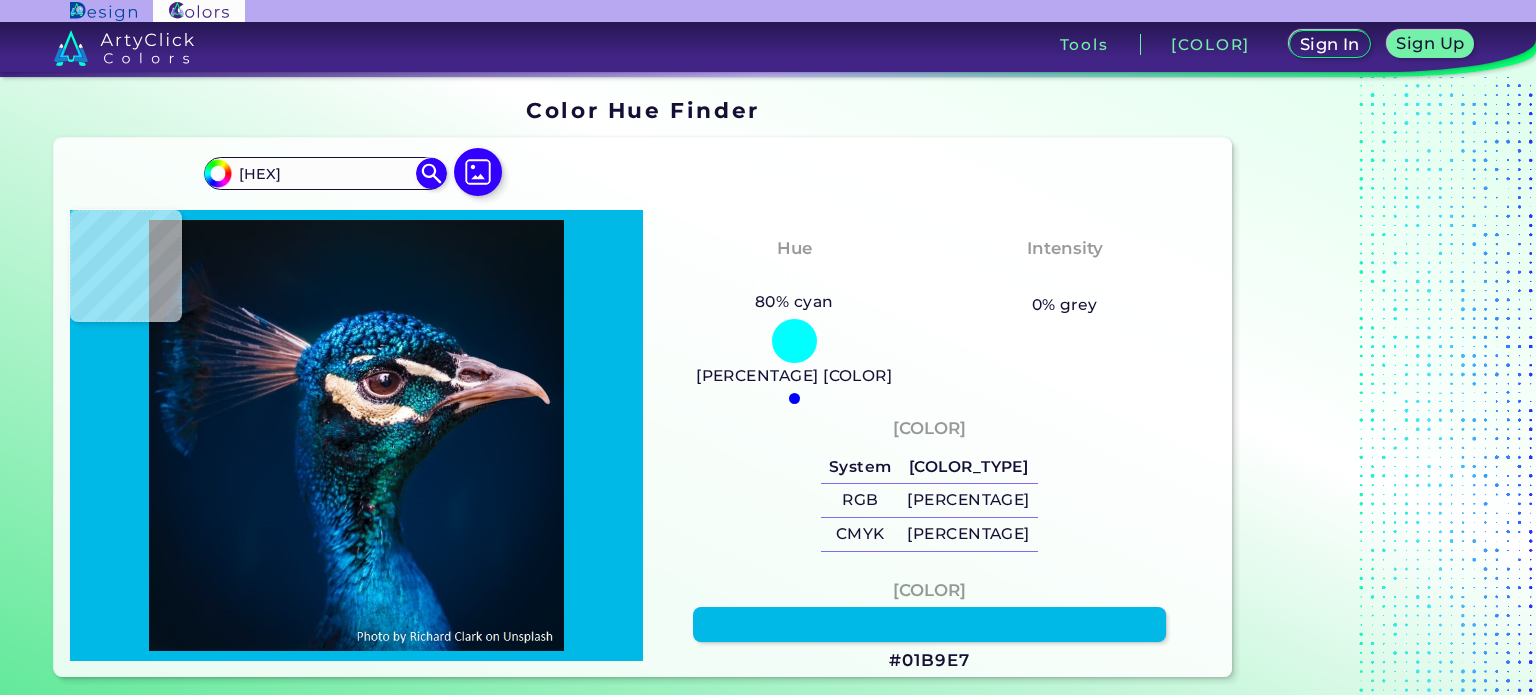 type on "#014d94" 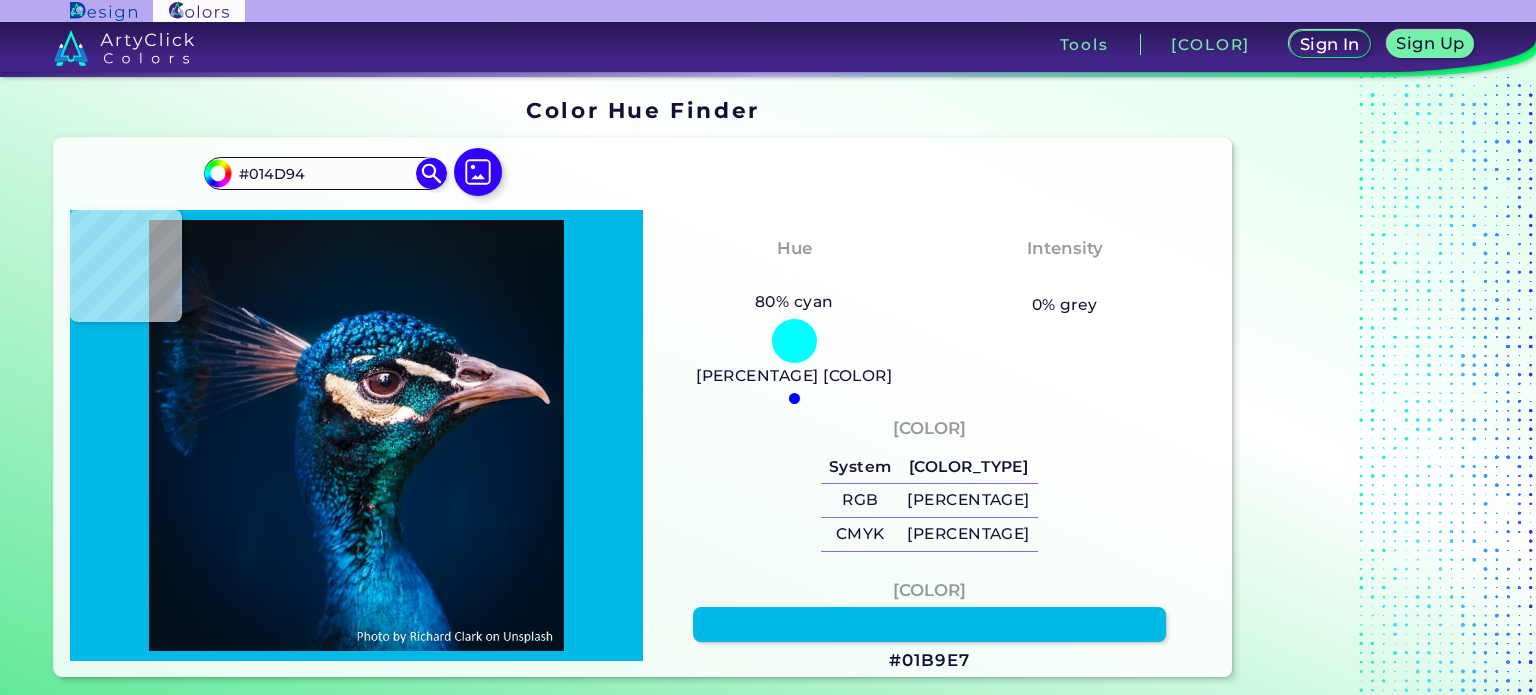 type on "#003f81" 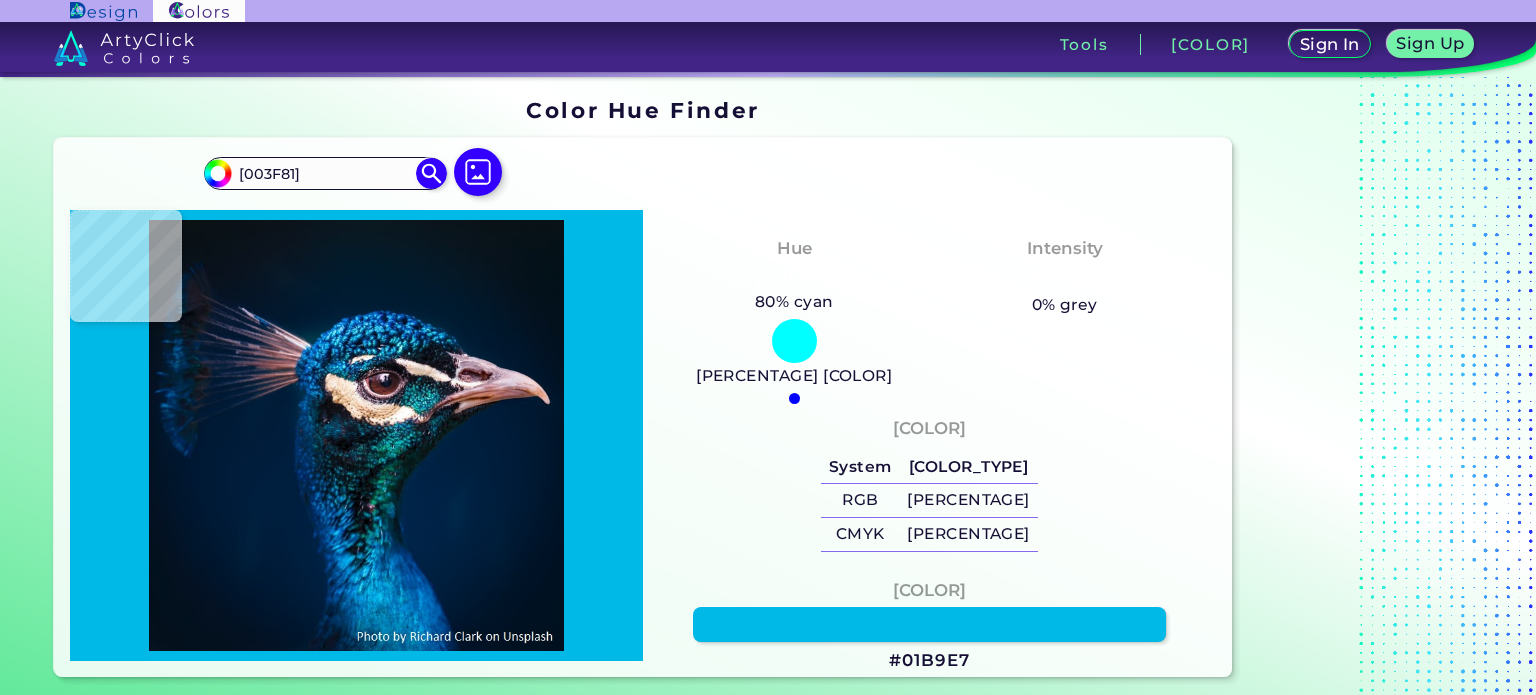 type on "#003774" 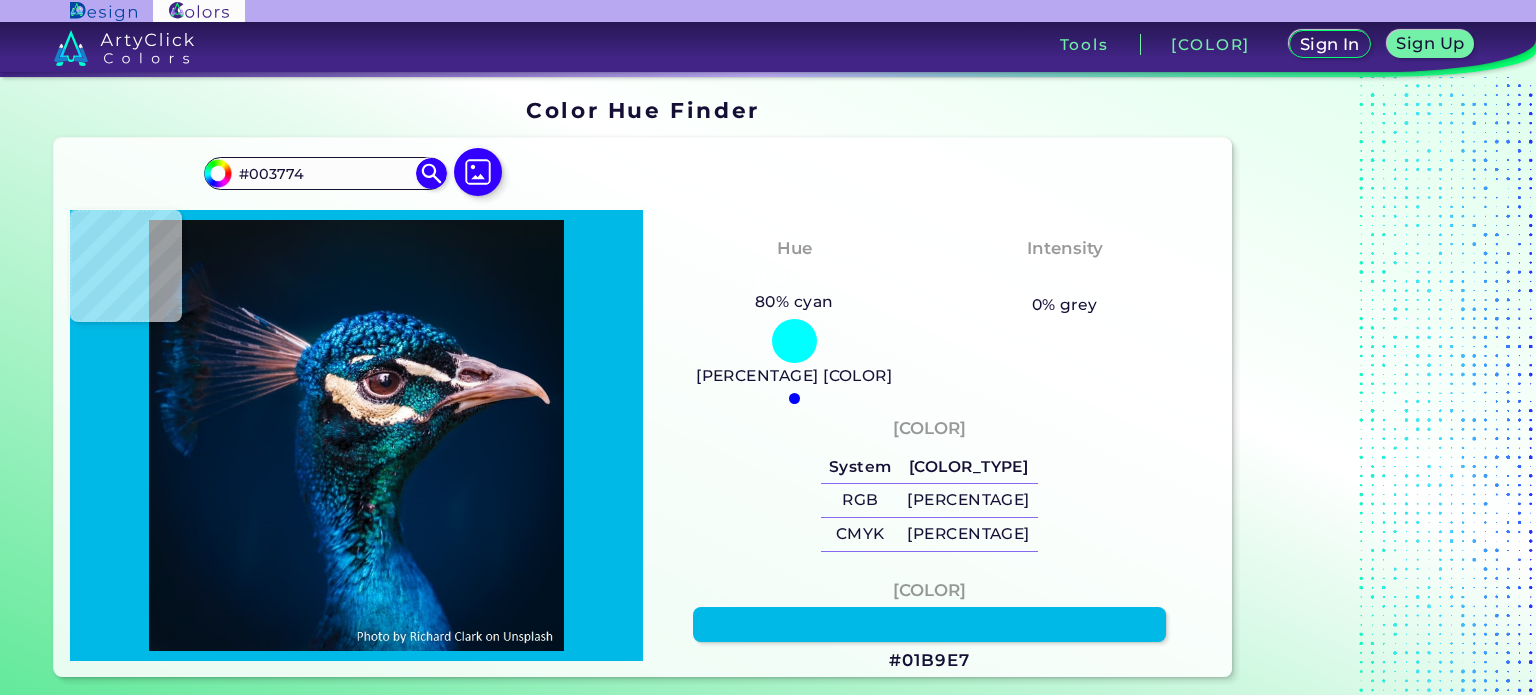 type on "#022e63" 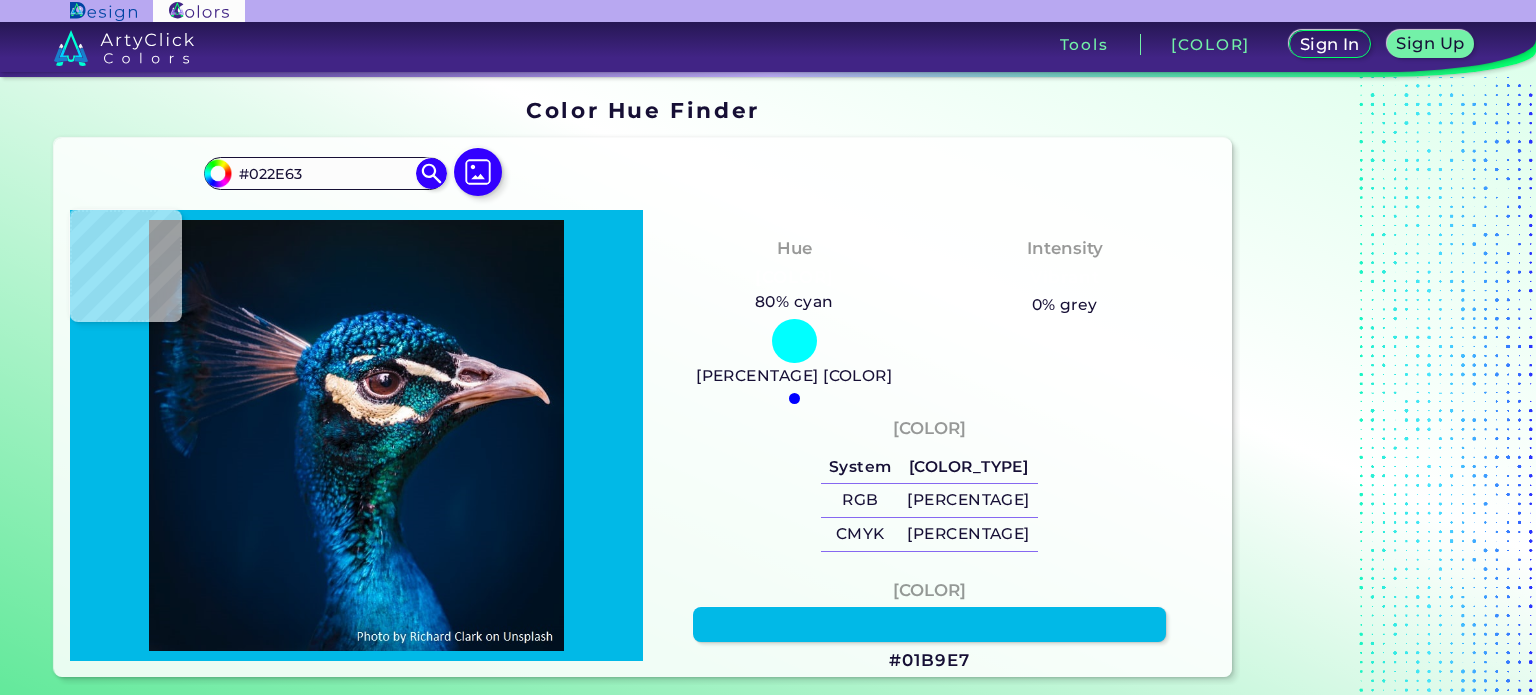 type on "#001b3f" 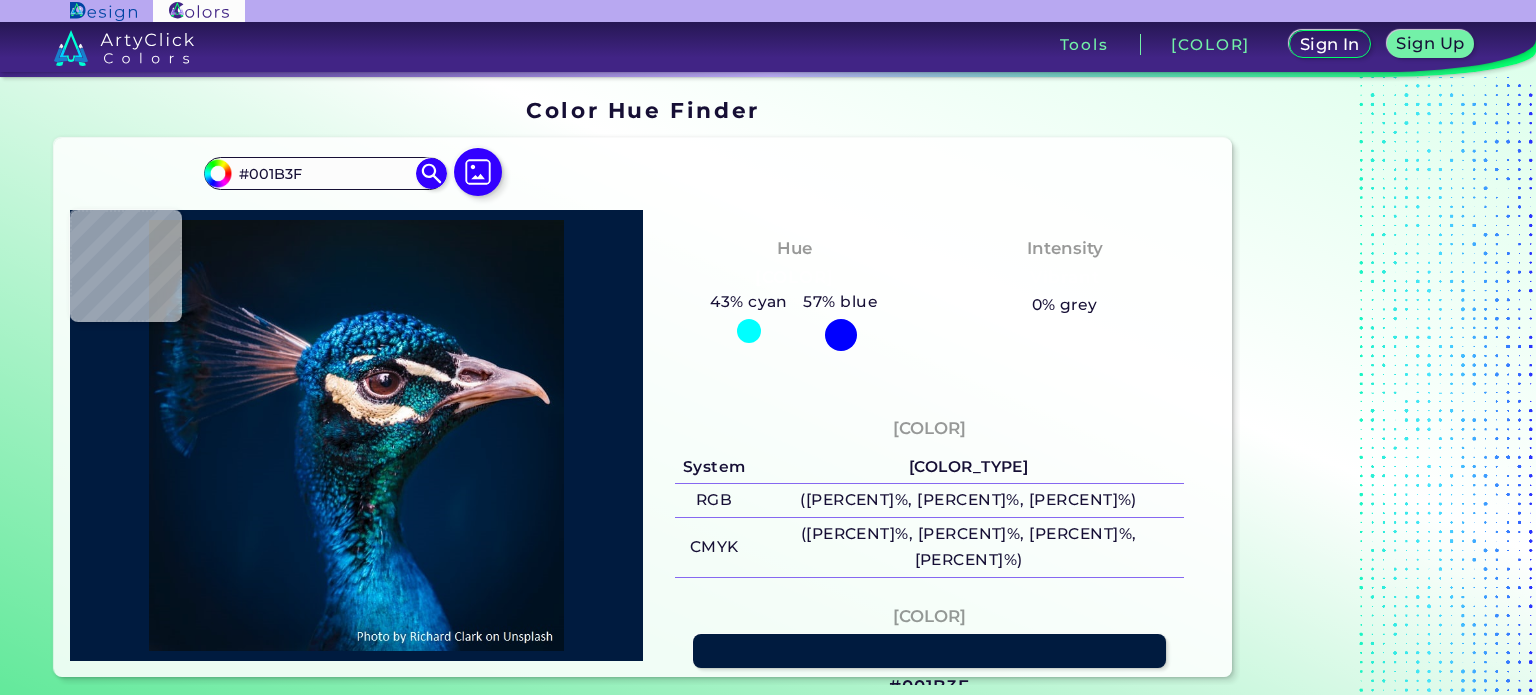 type on "[HEX_CODE]" 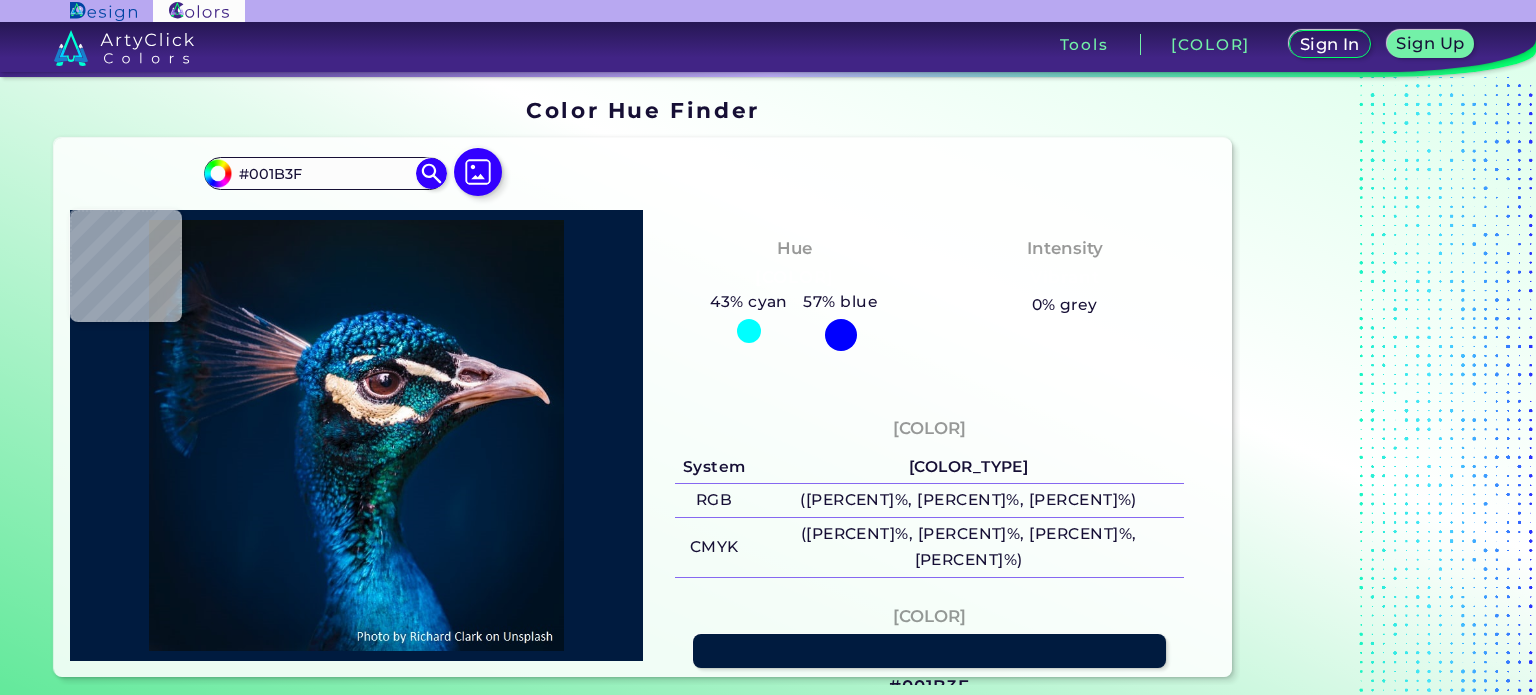 type on "[HEX]" 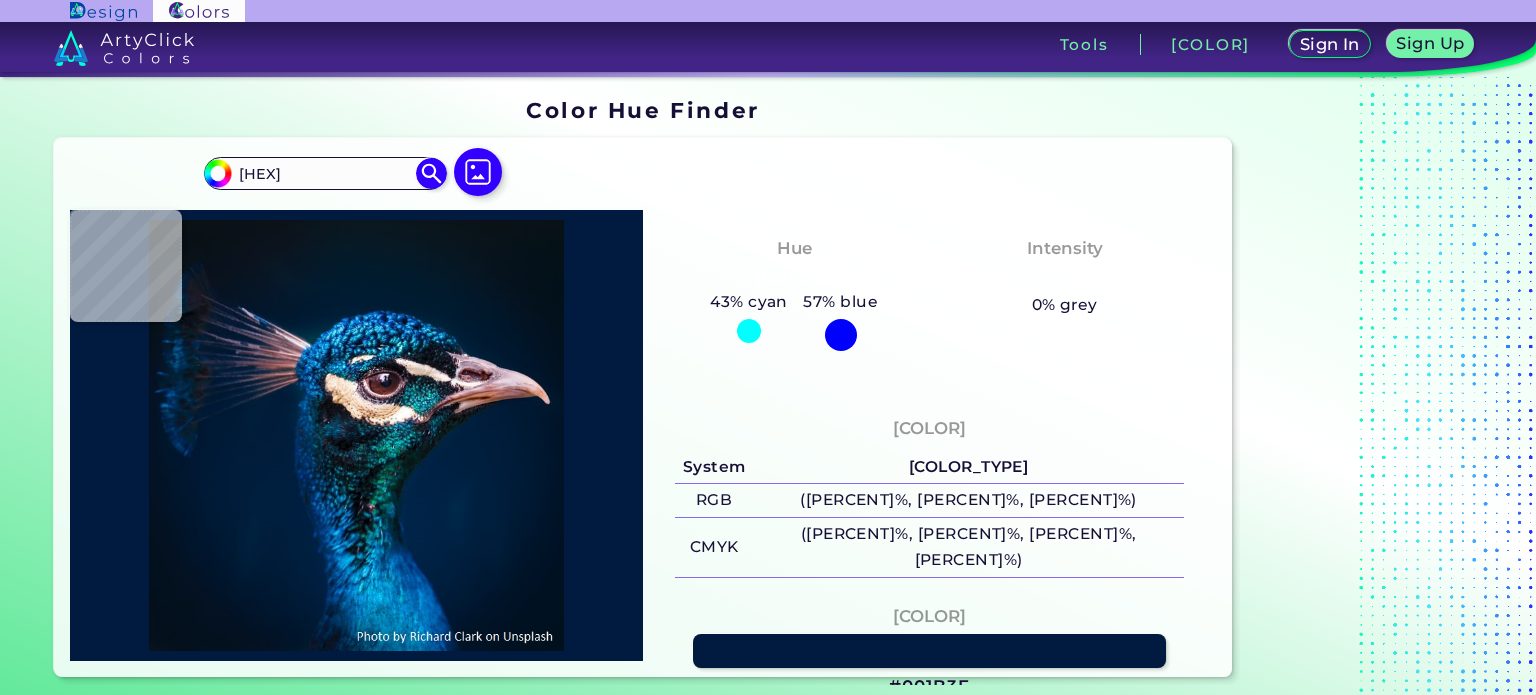 type on "#001b38" 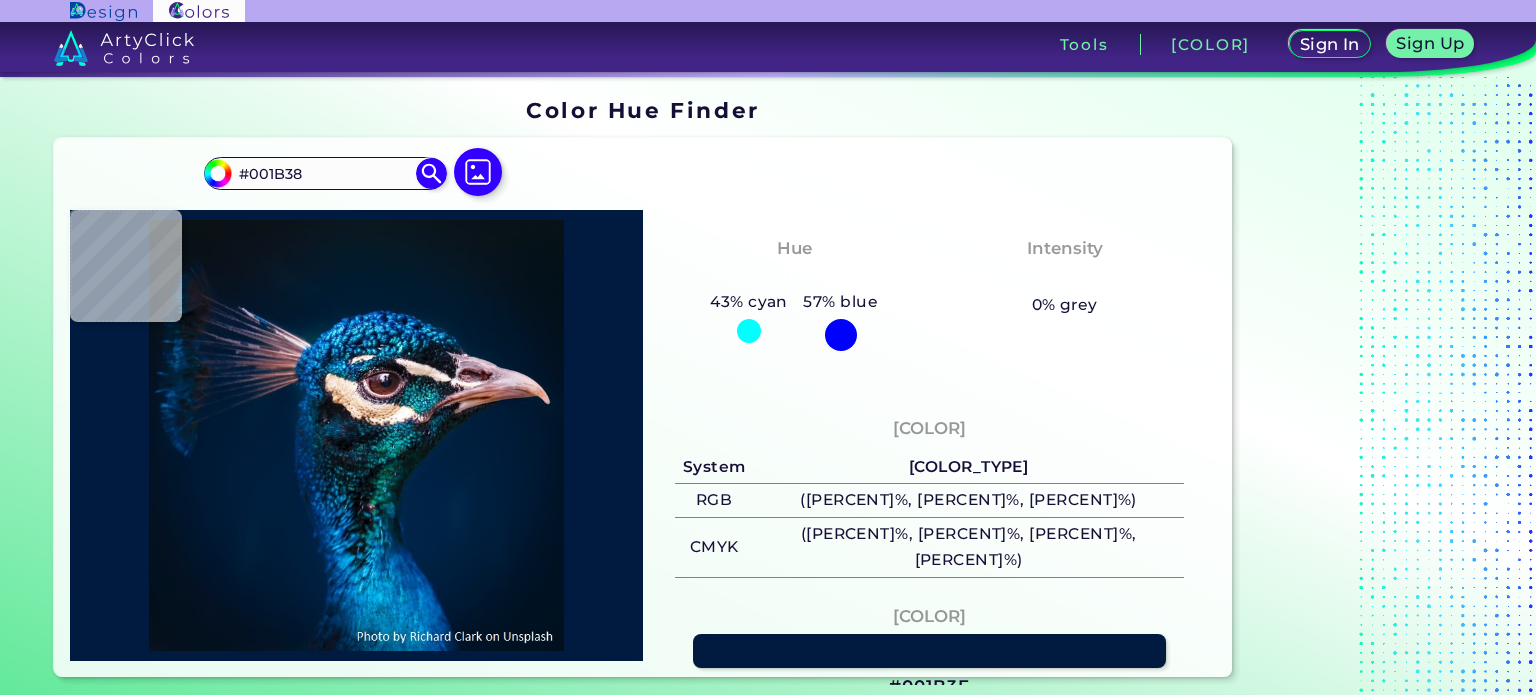 type on "[HEX]" 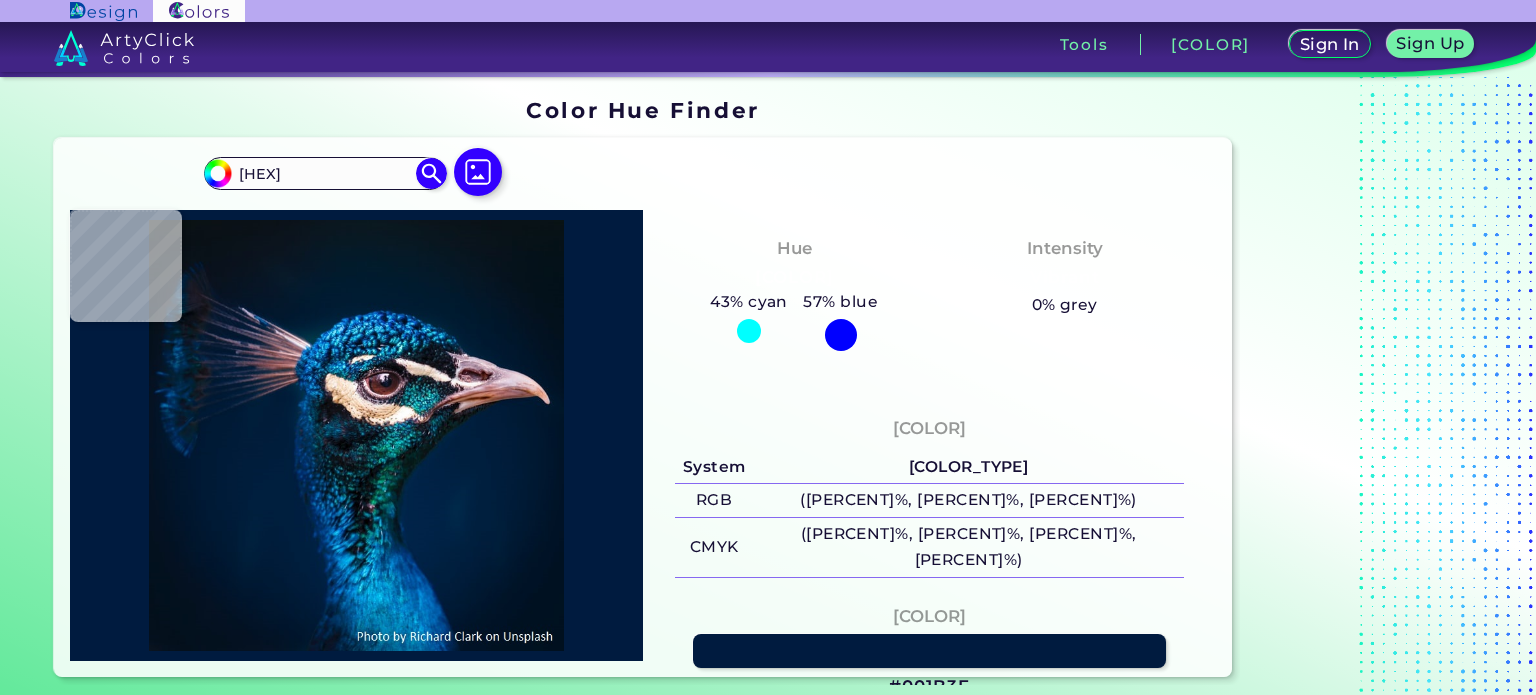 type on "#001932" 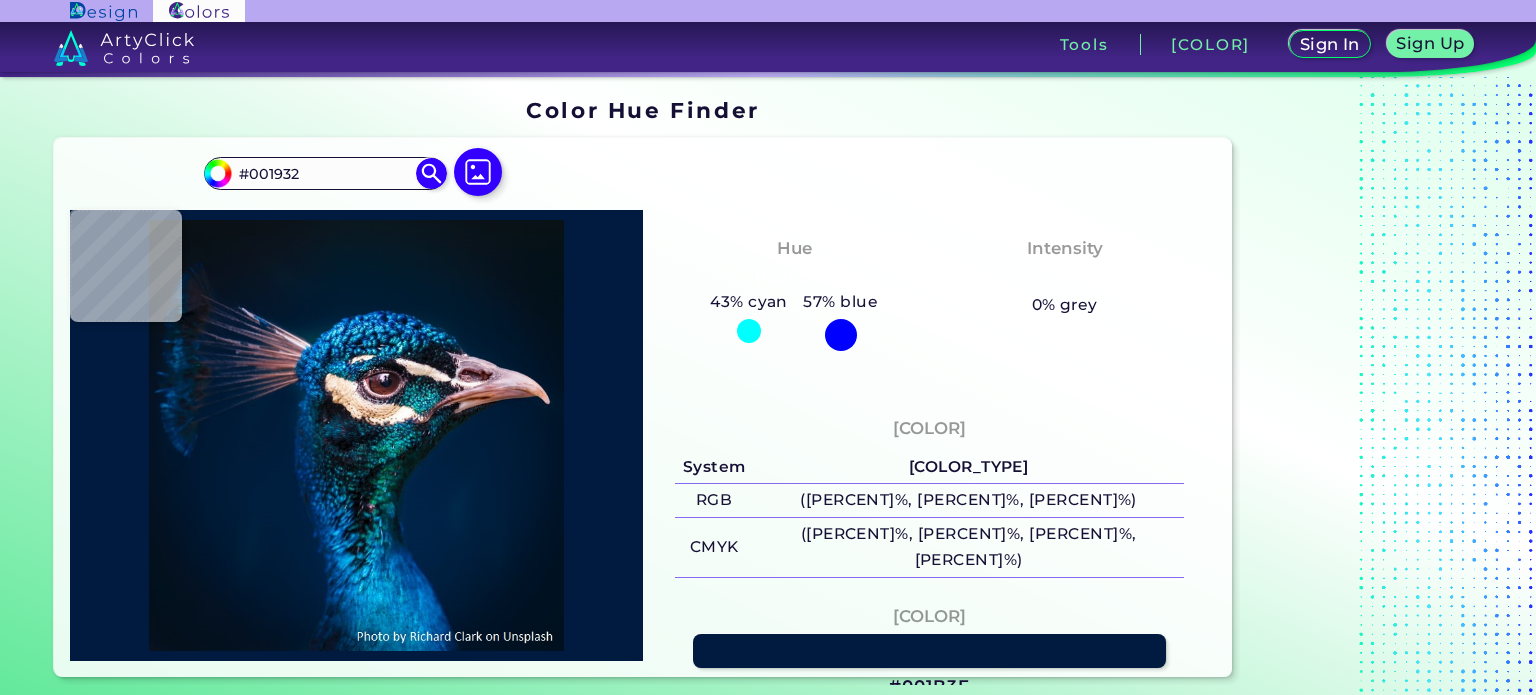 type on "#001831" 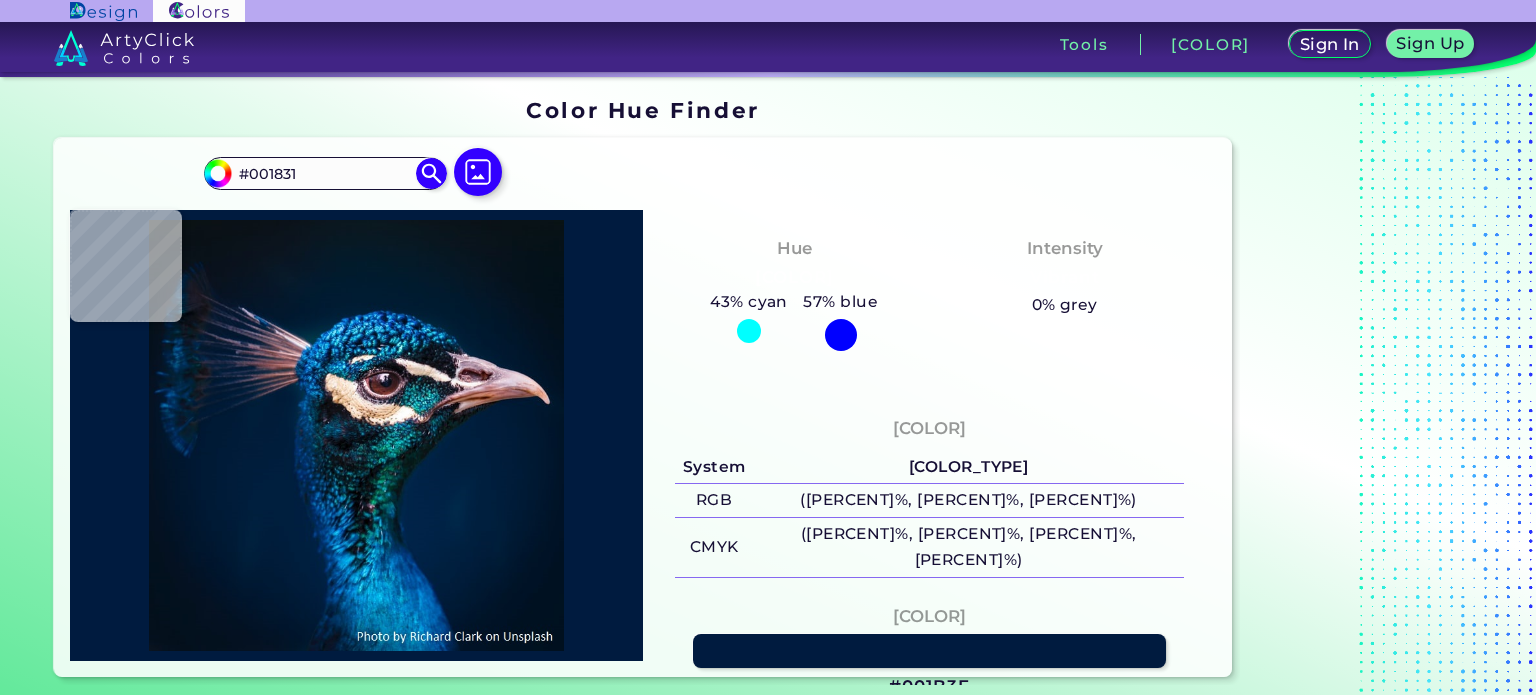 type on "#00162d" 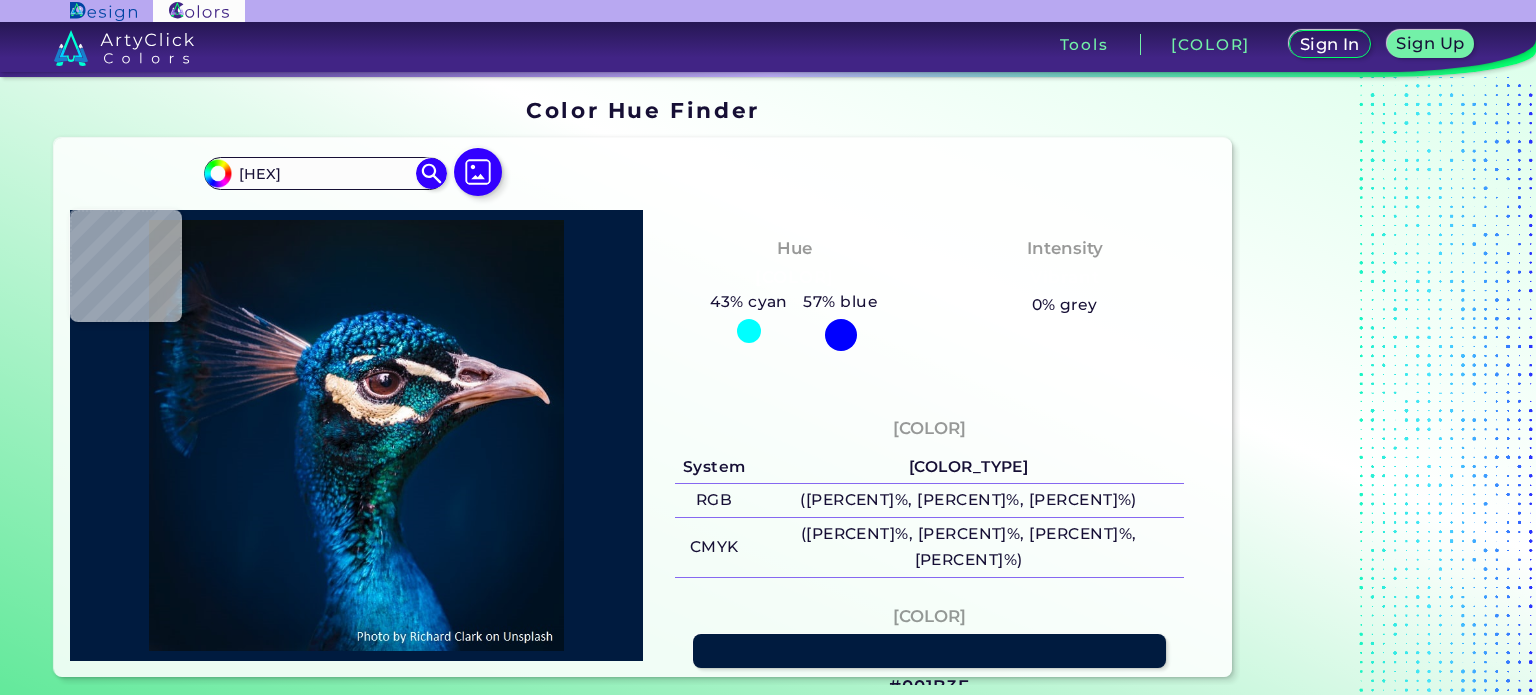 type on "#00142c" 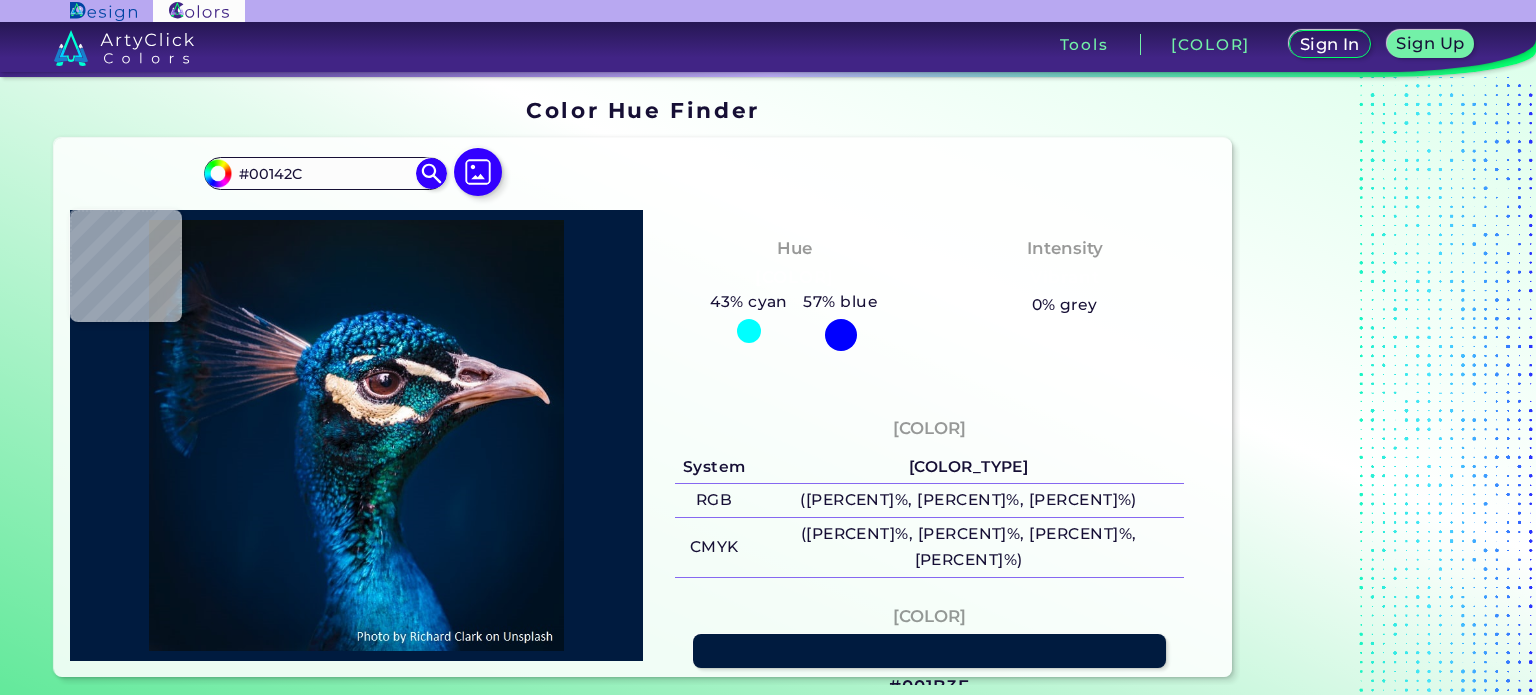 type on "#00152d" 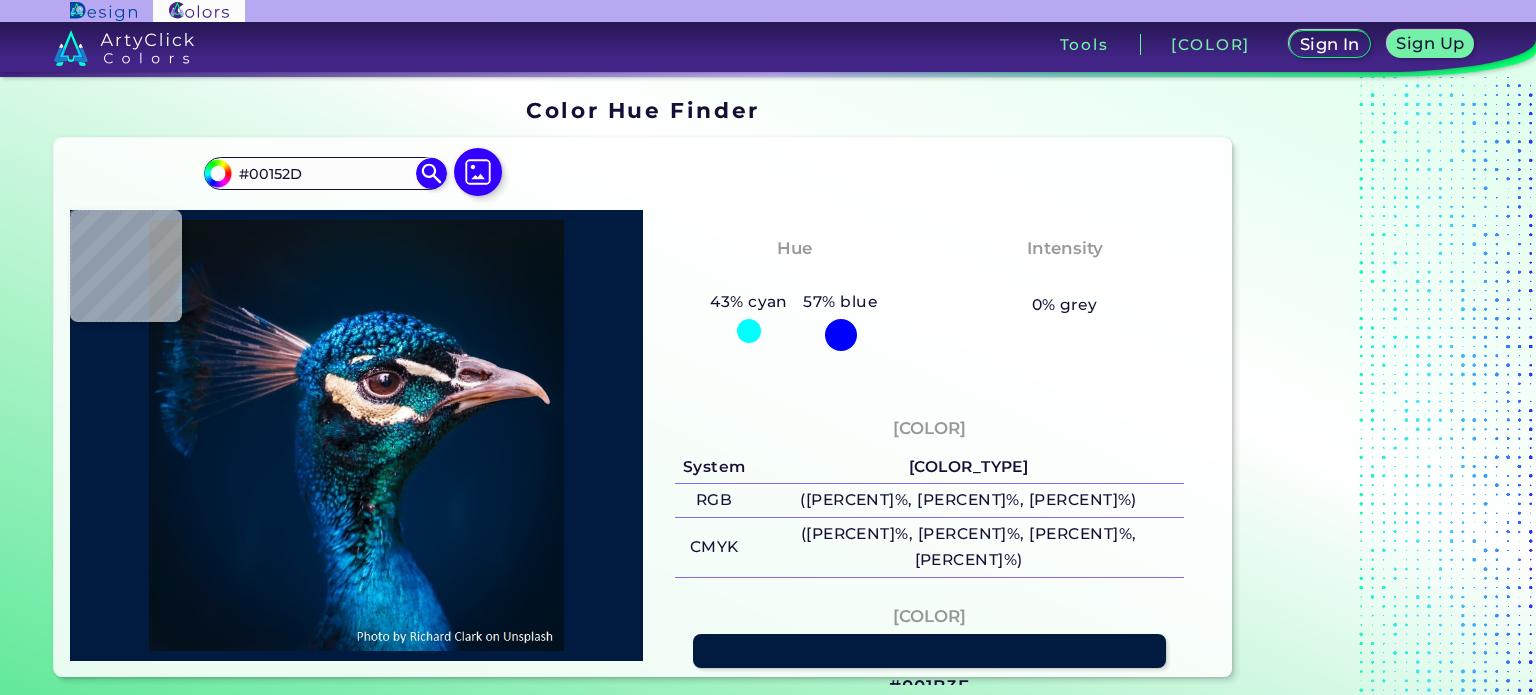 type on "#00152c" 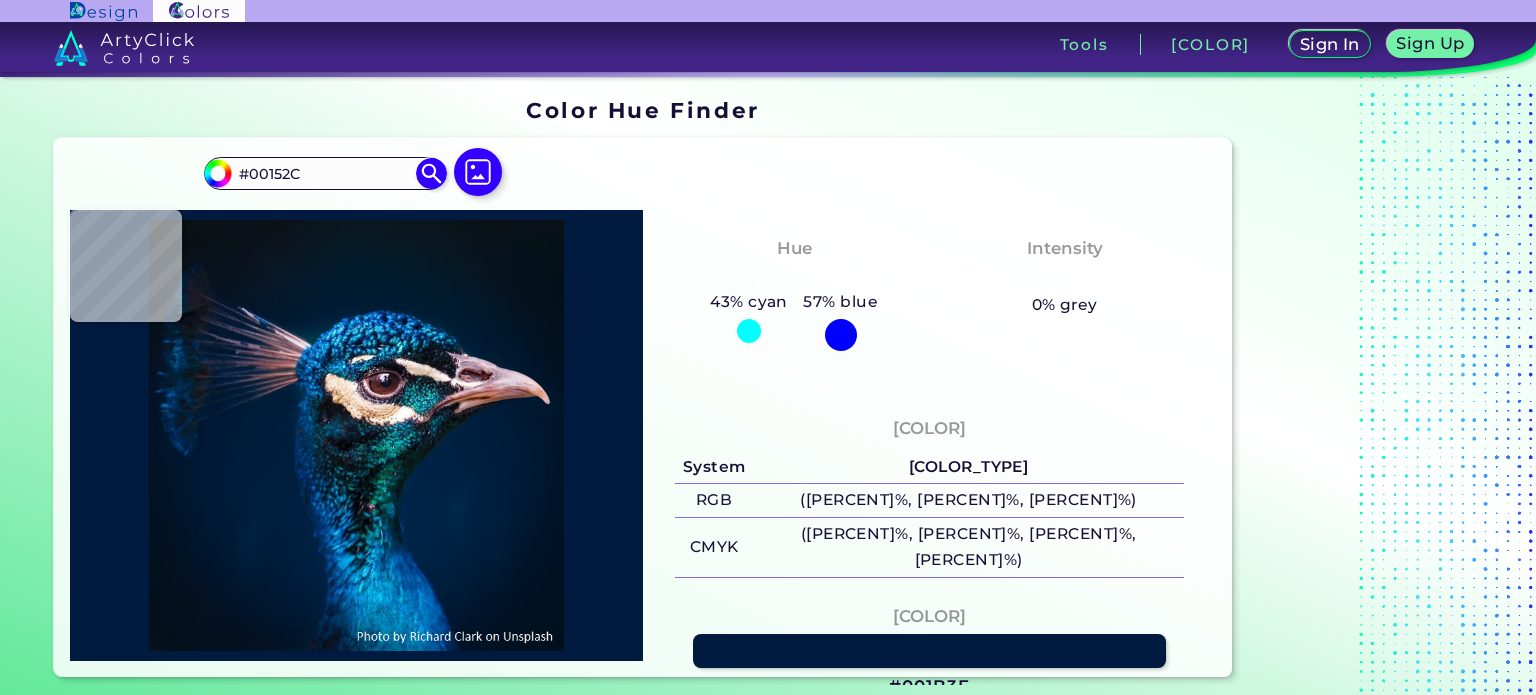 type on "#00152b" 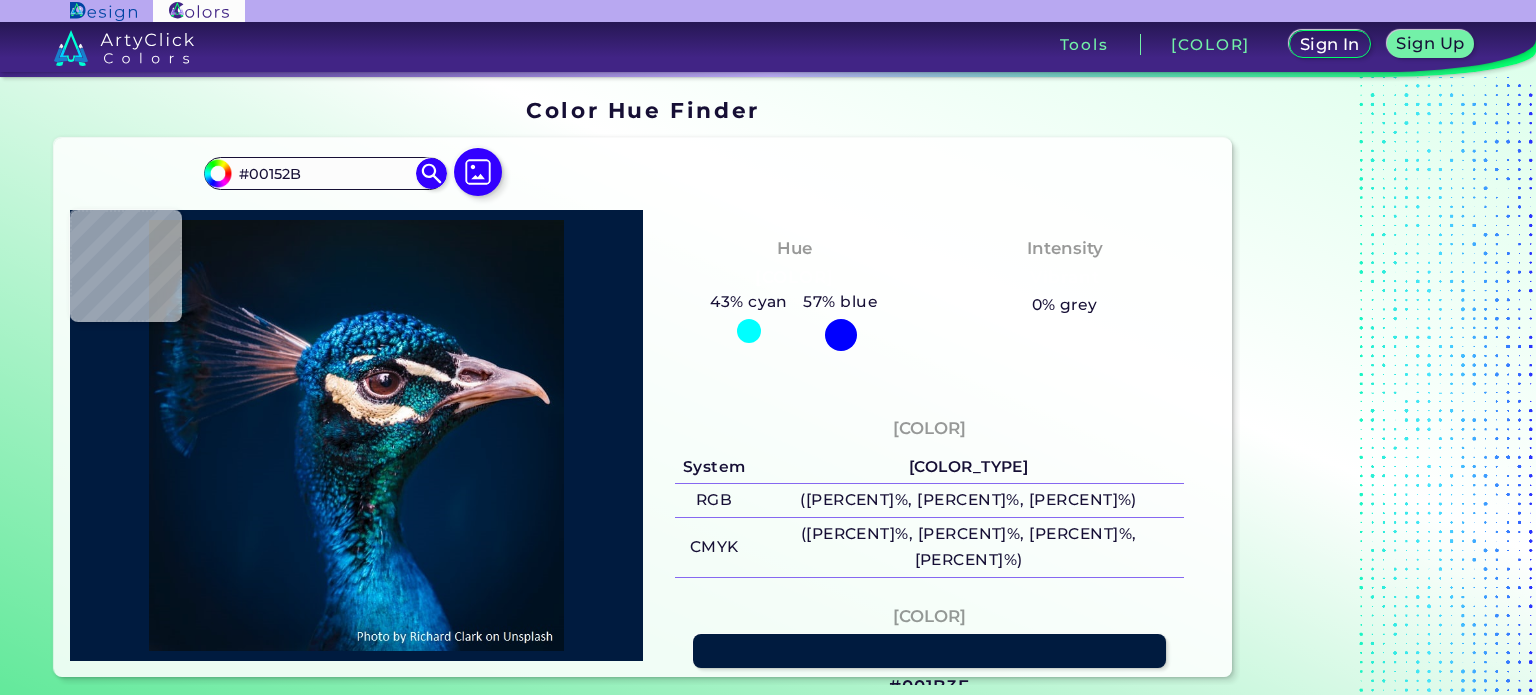 type on "[HEX_CODE]" 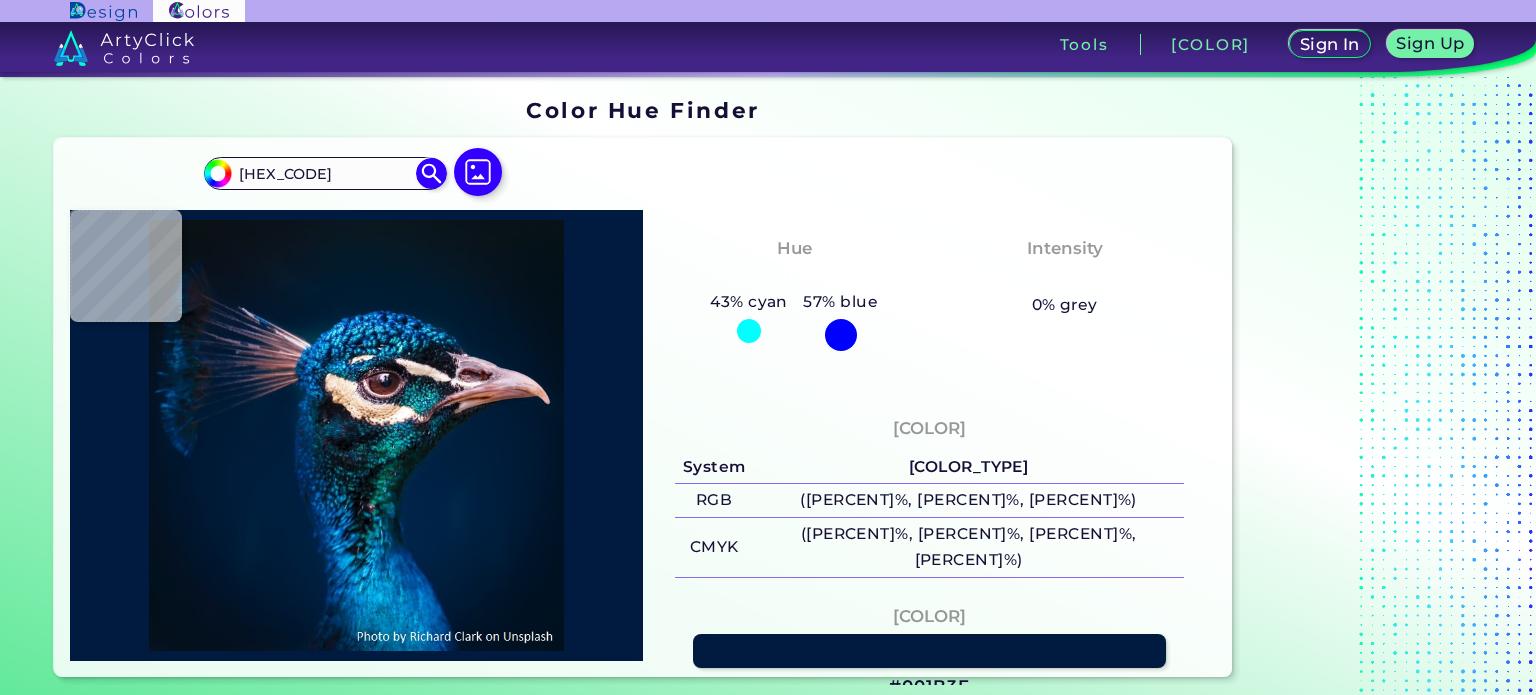 type on "#001328" 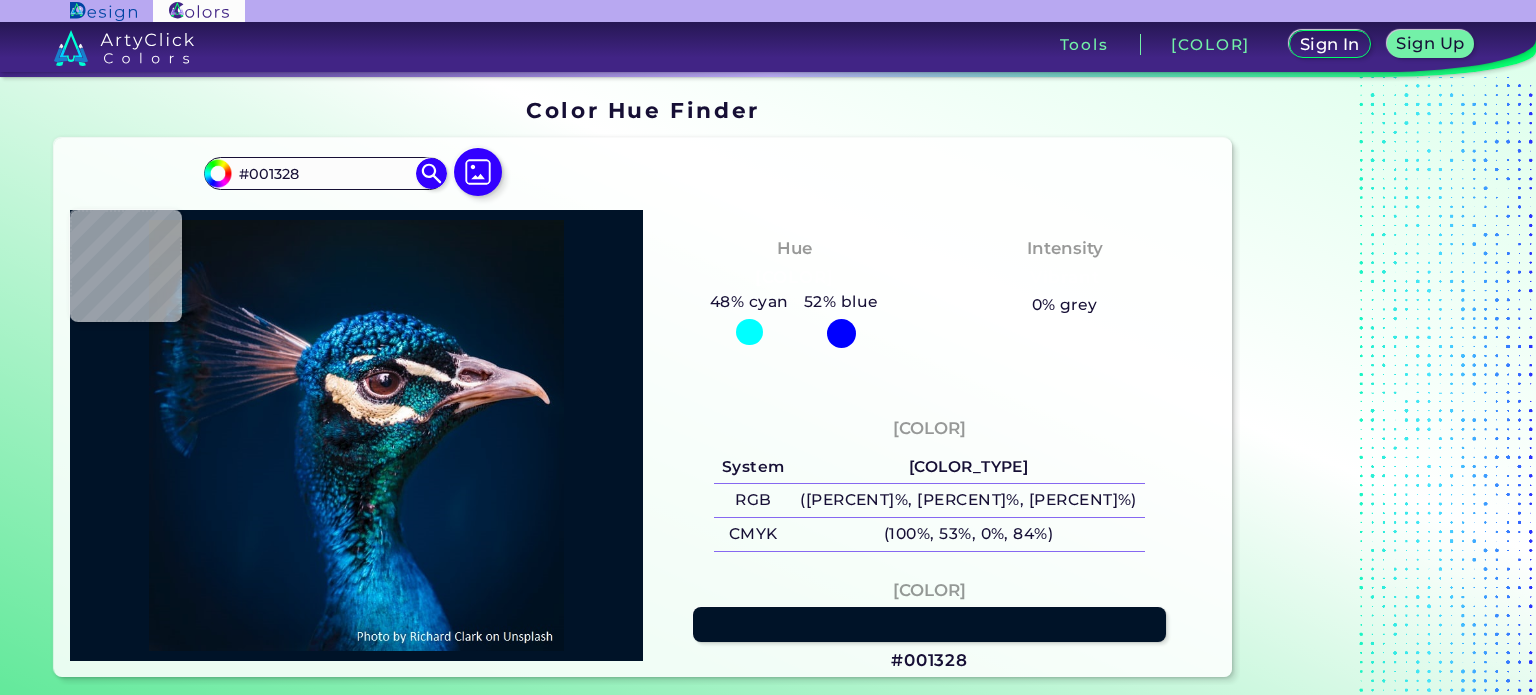 type on "[HEX_CODE]" 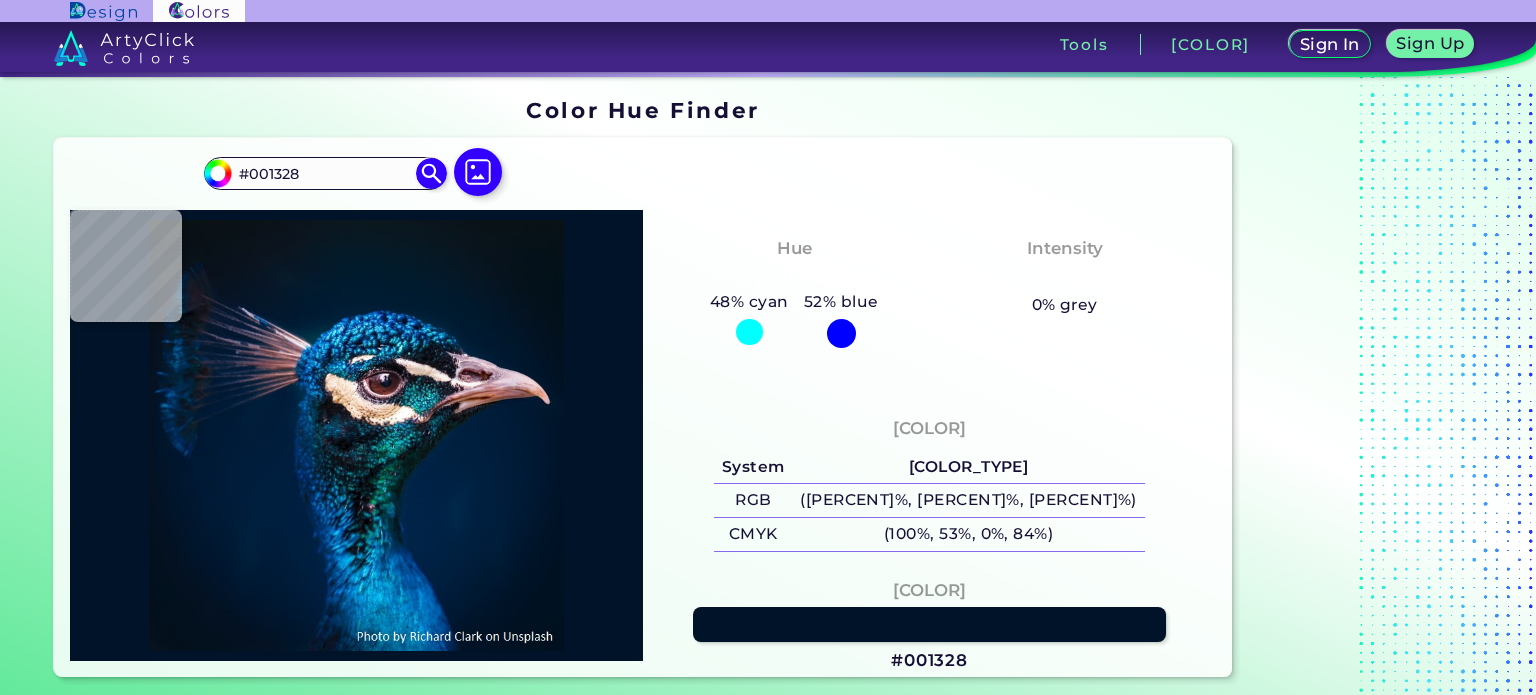 type on "[HEX_CODE]" 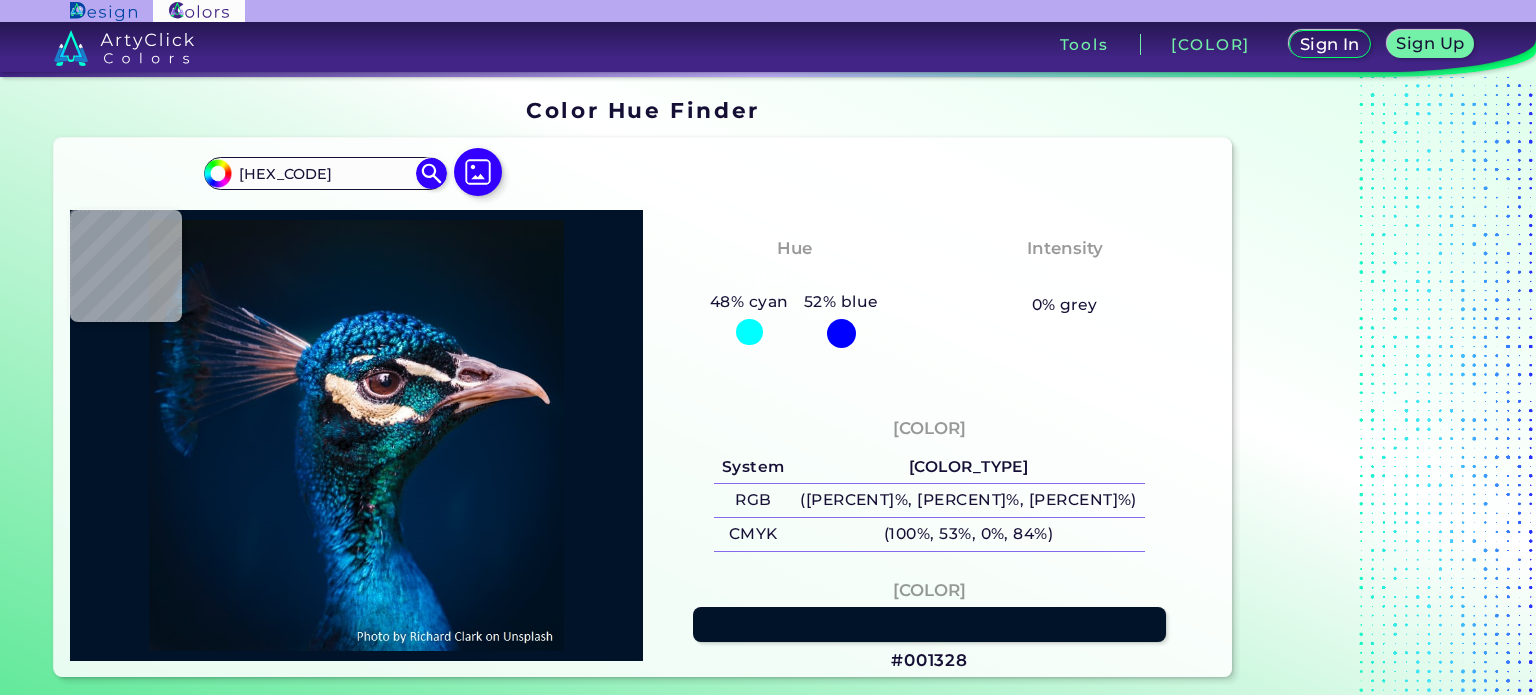 type on "#001427" 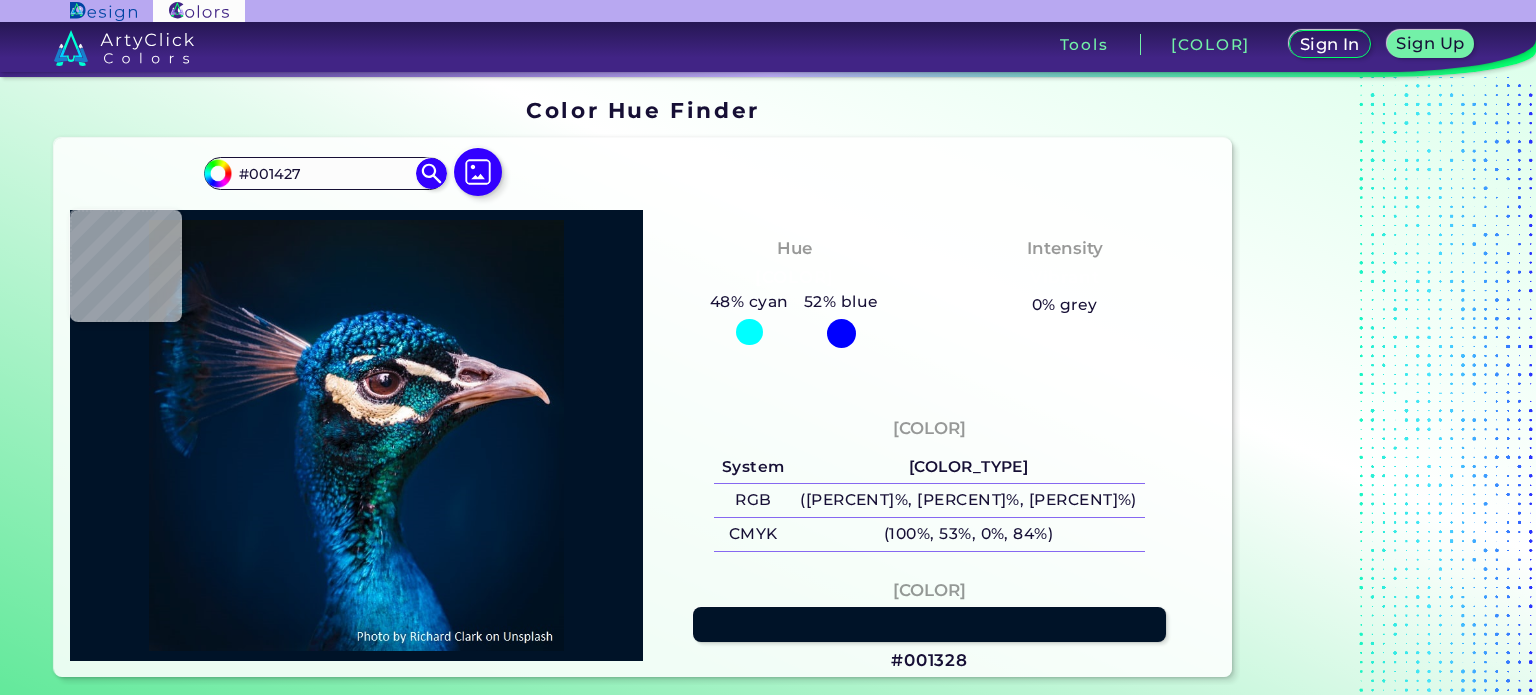 type on "[HEX_CODE]" 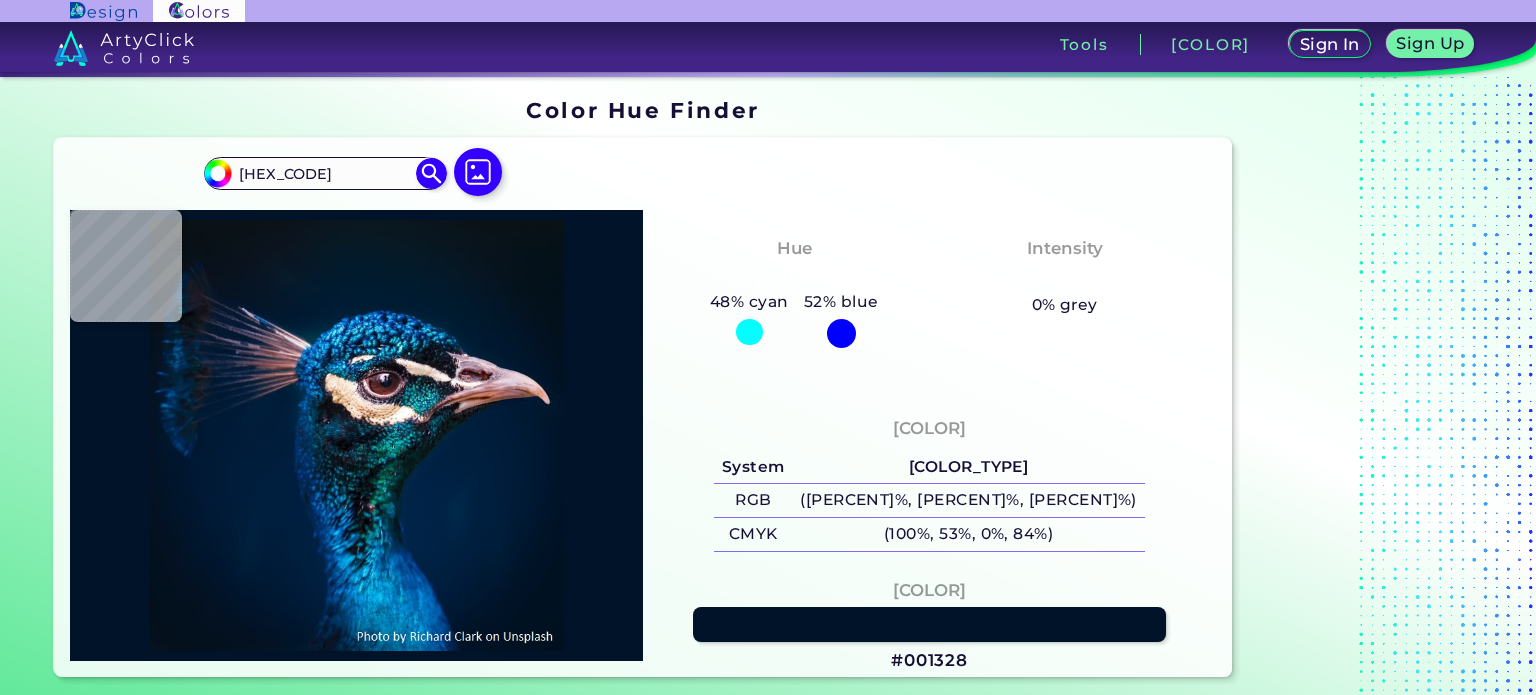 type on "[HEX]" 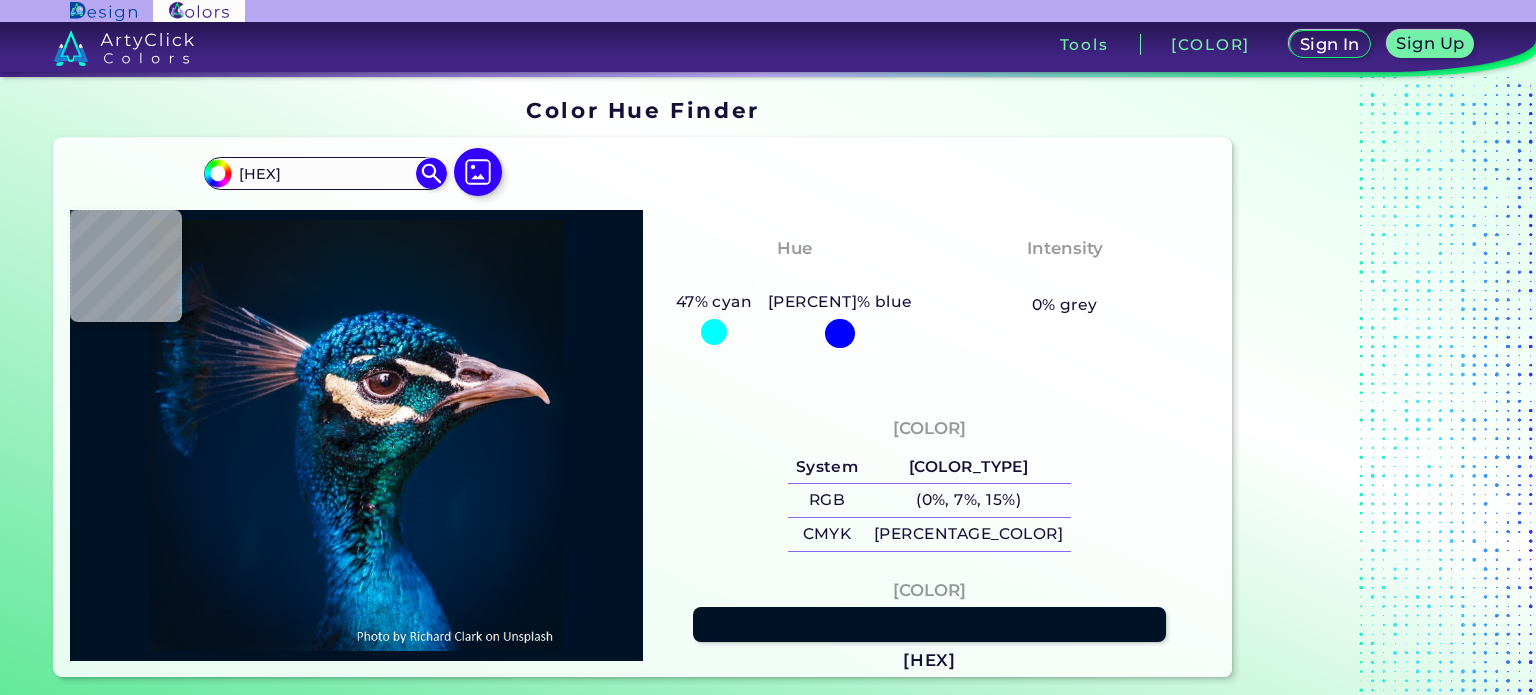 type on "[HEX_CODE]" 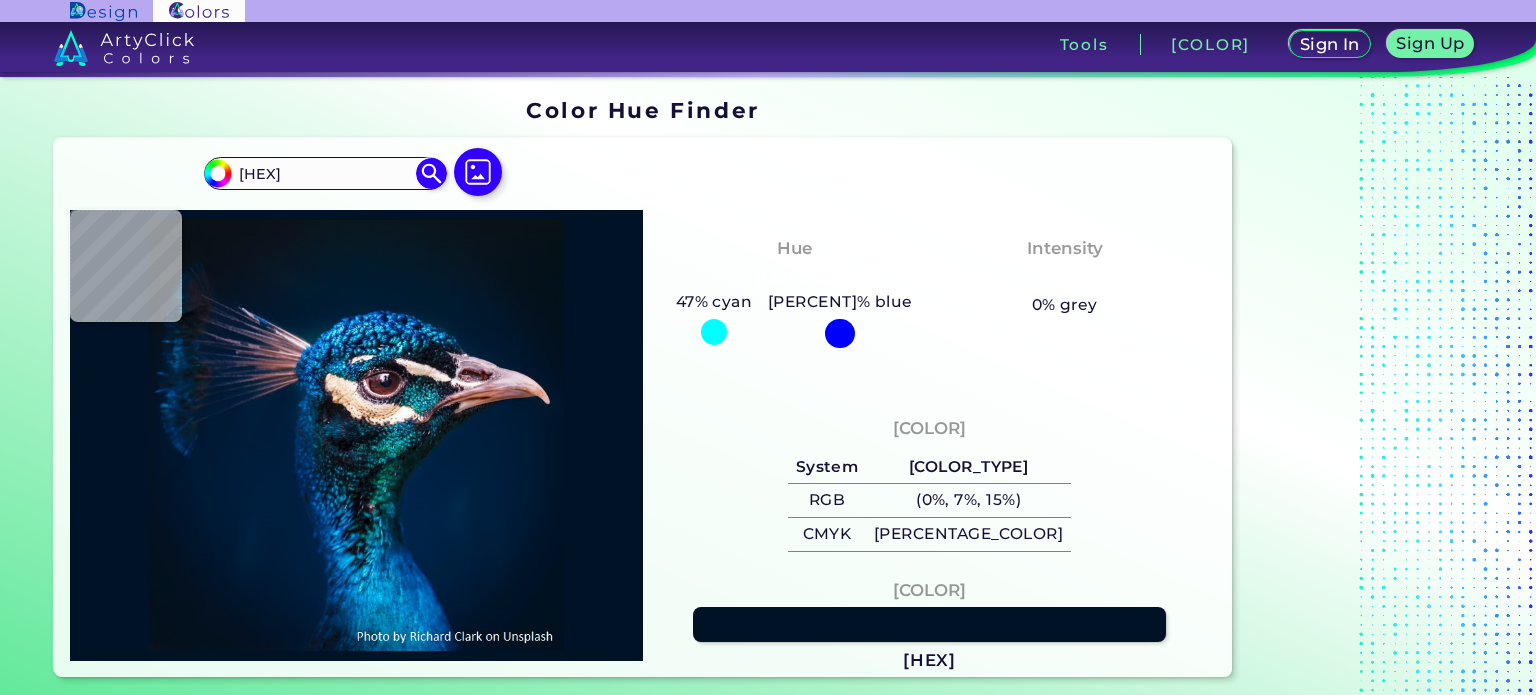 type on "[HEX_CODE]" 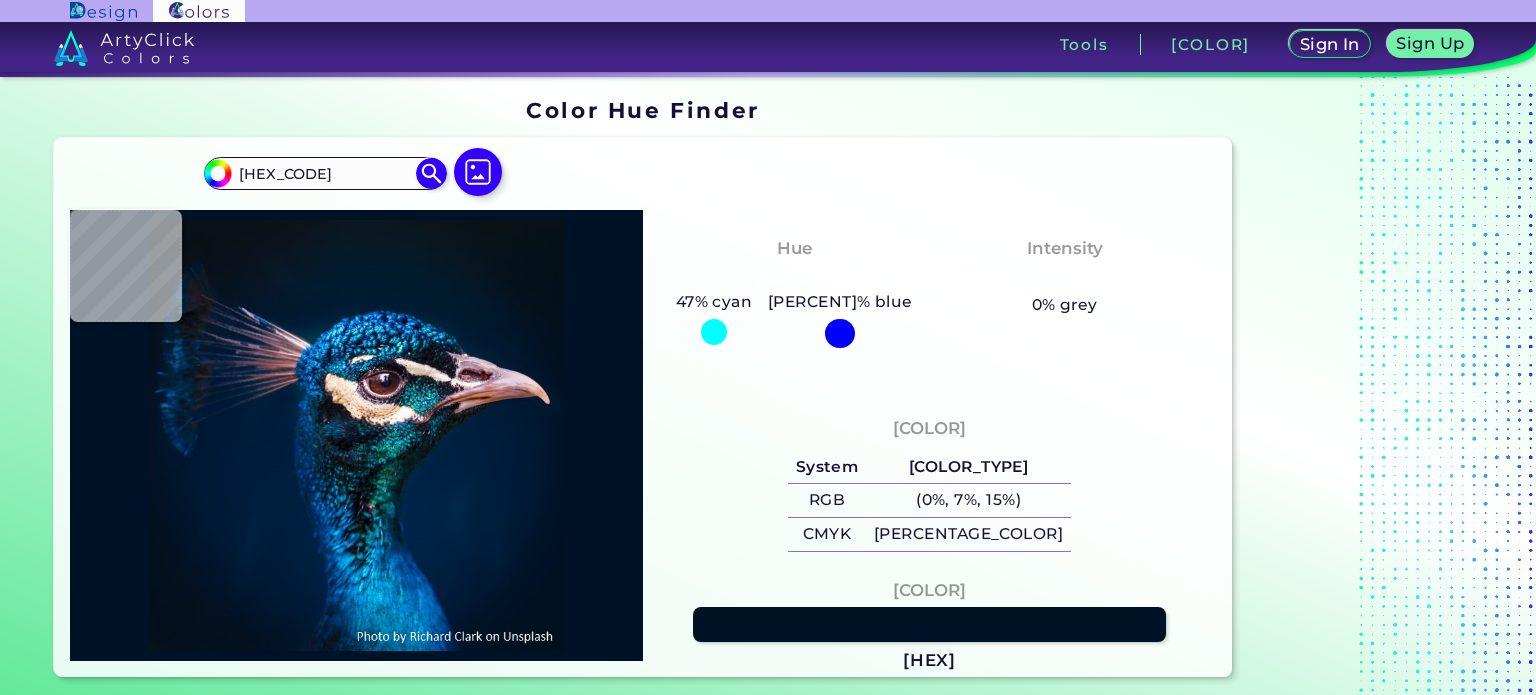 type on "[HEX]" 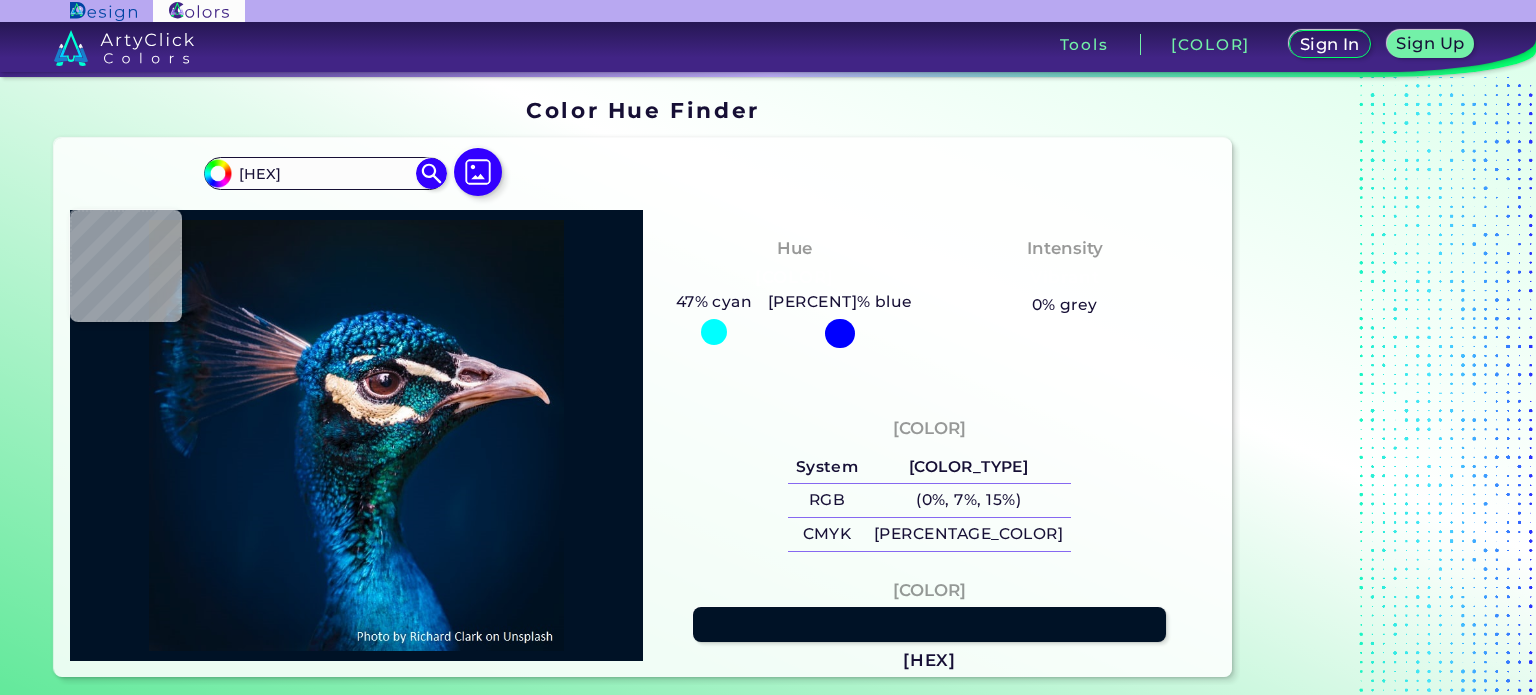 type on "[HEX]" 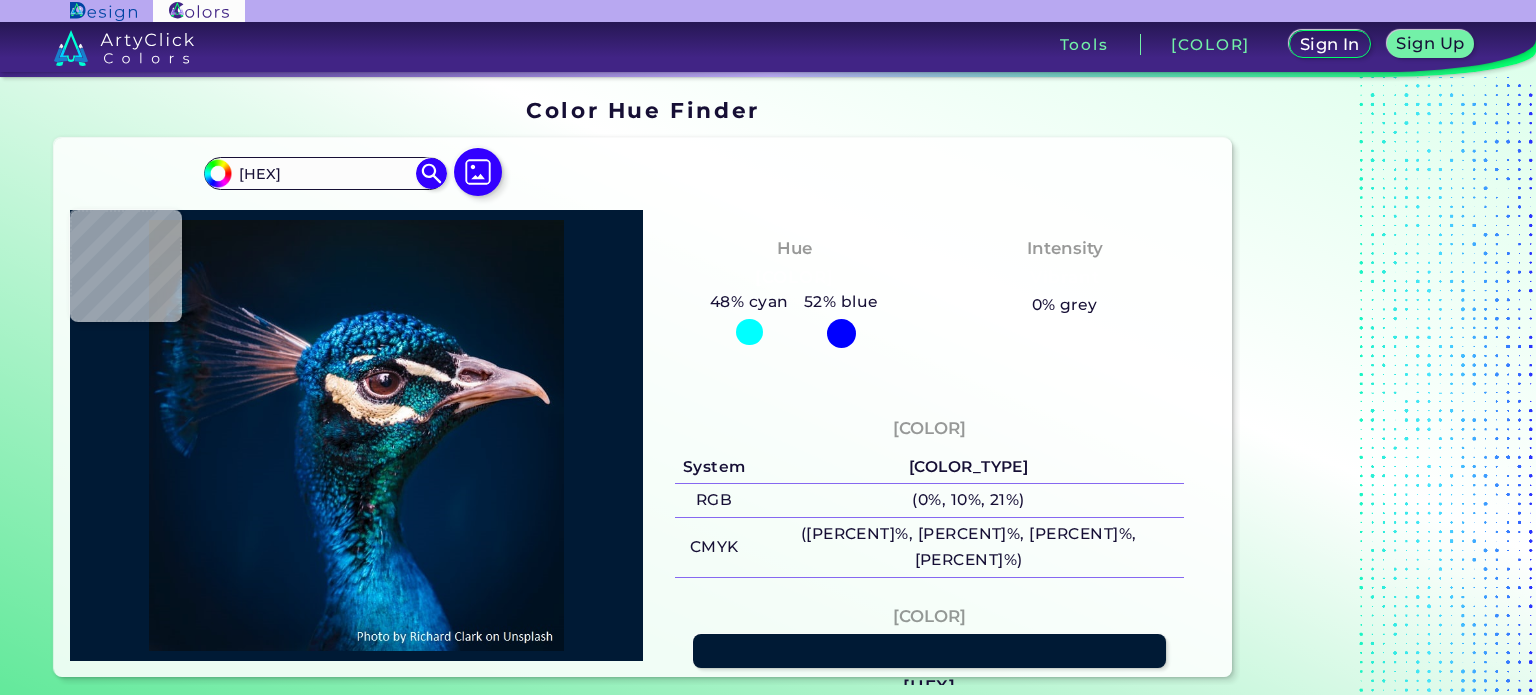 type on "#0162ae" 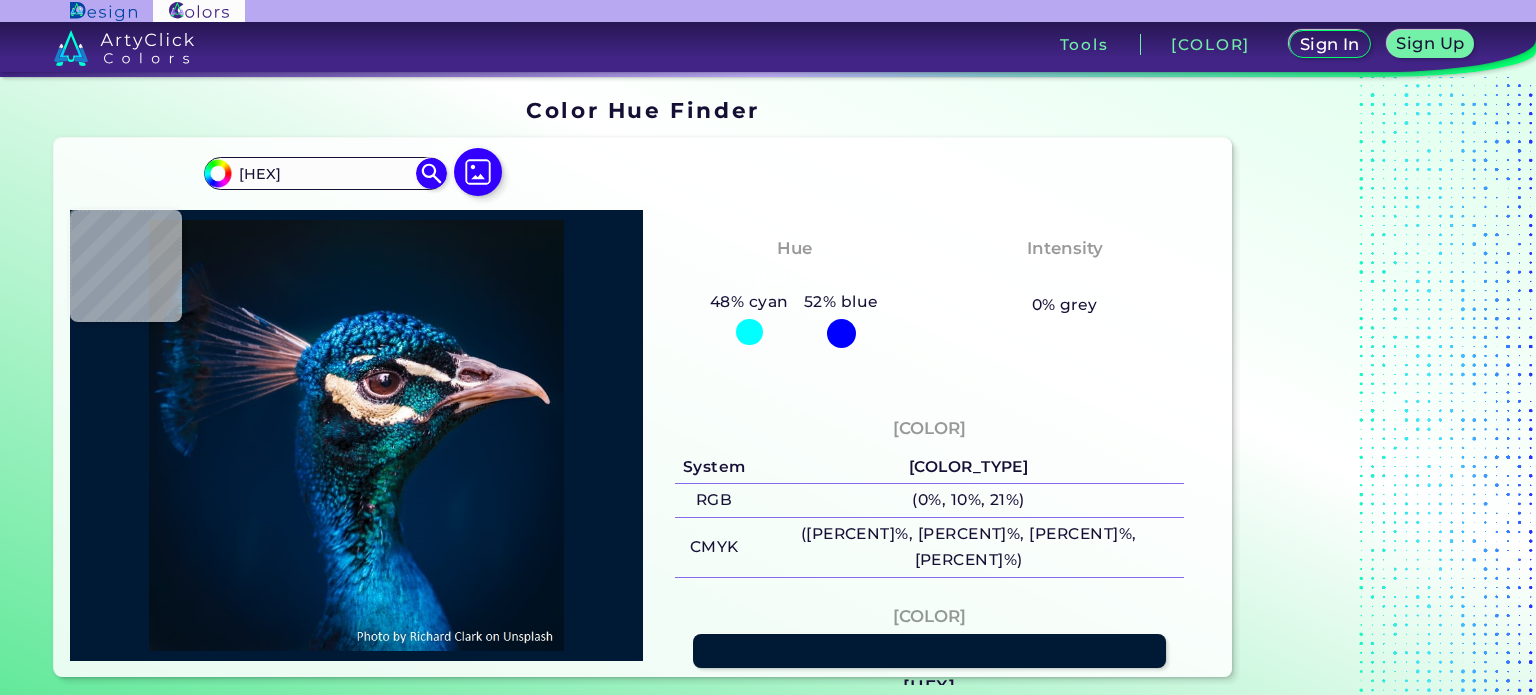type on "#0162AE" 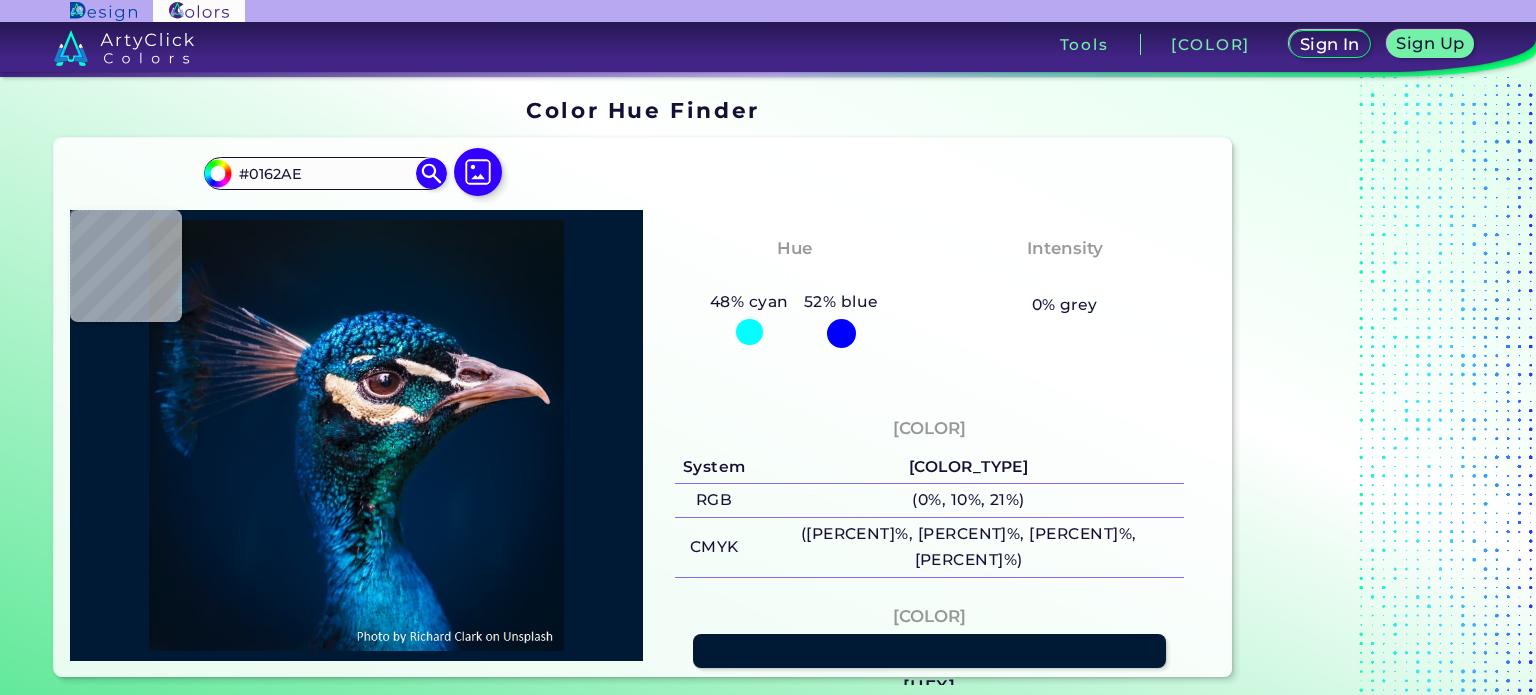 type on "[0074c0]" 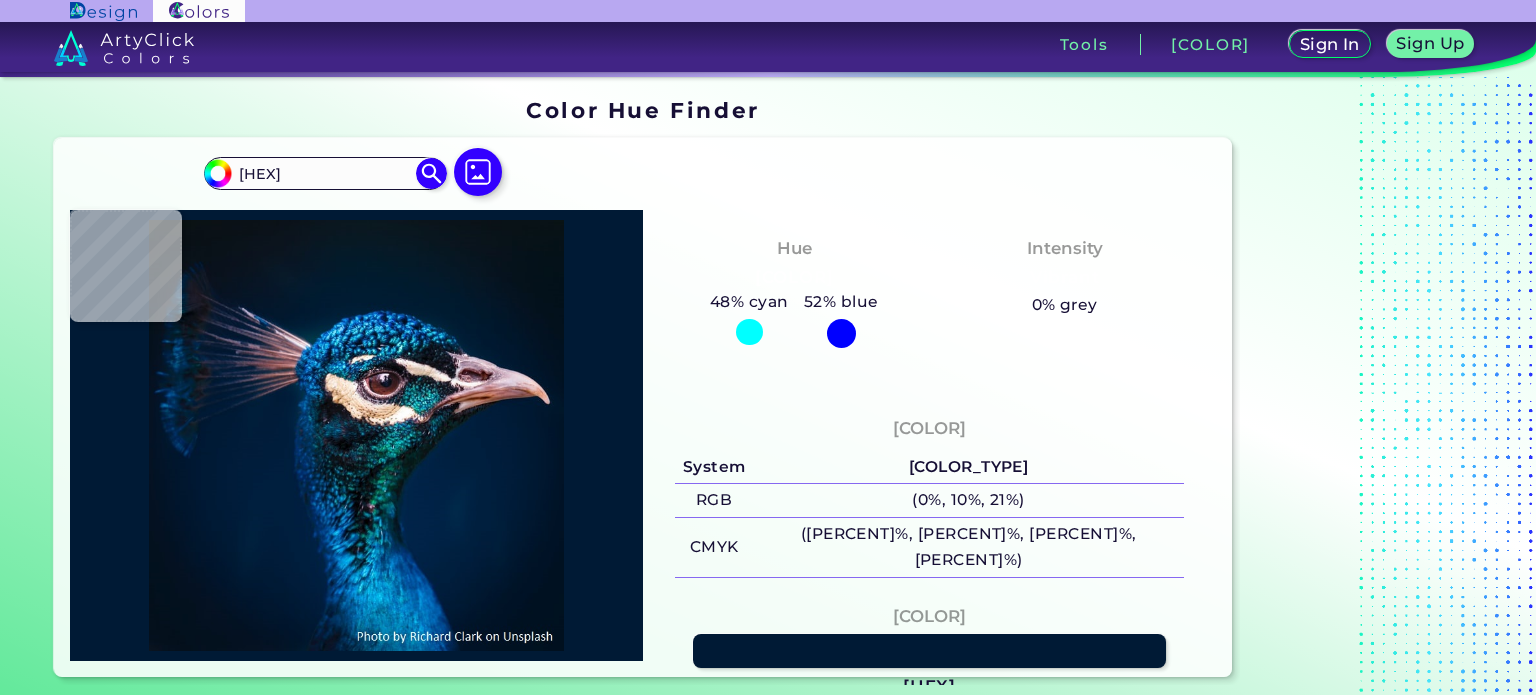type on "[HEX]" 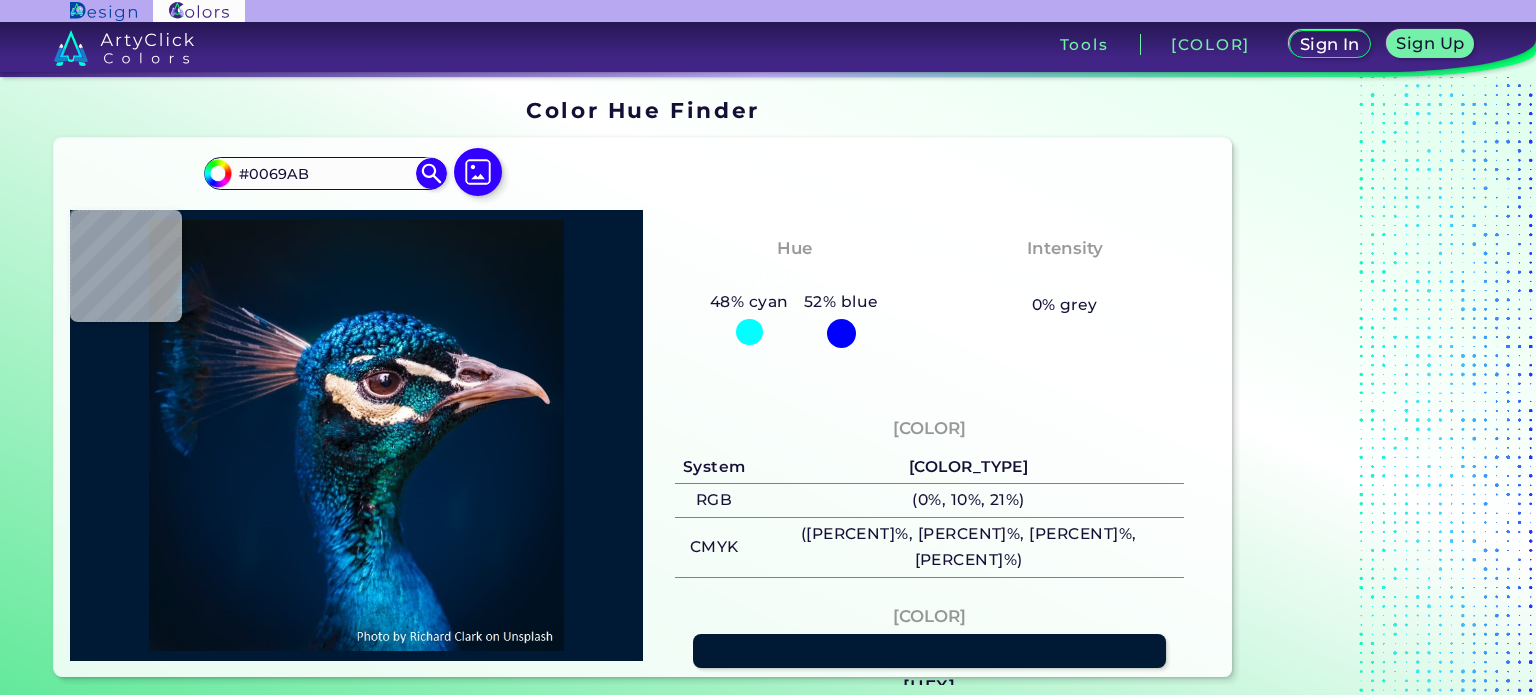 type on "#067cc0" 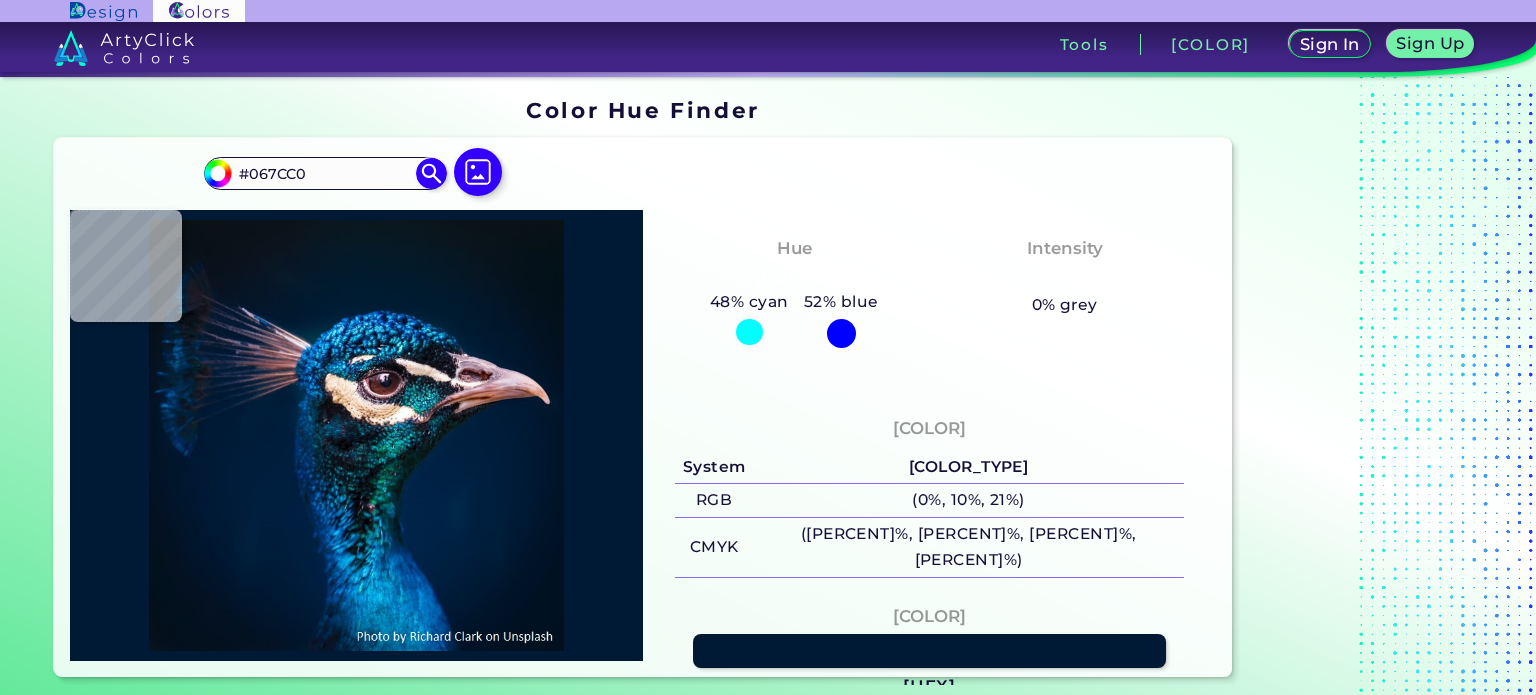 type on "[HEX_CODE]" 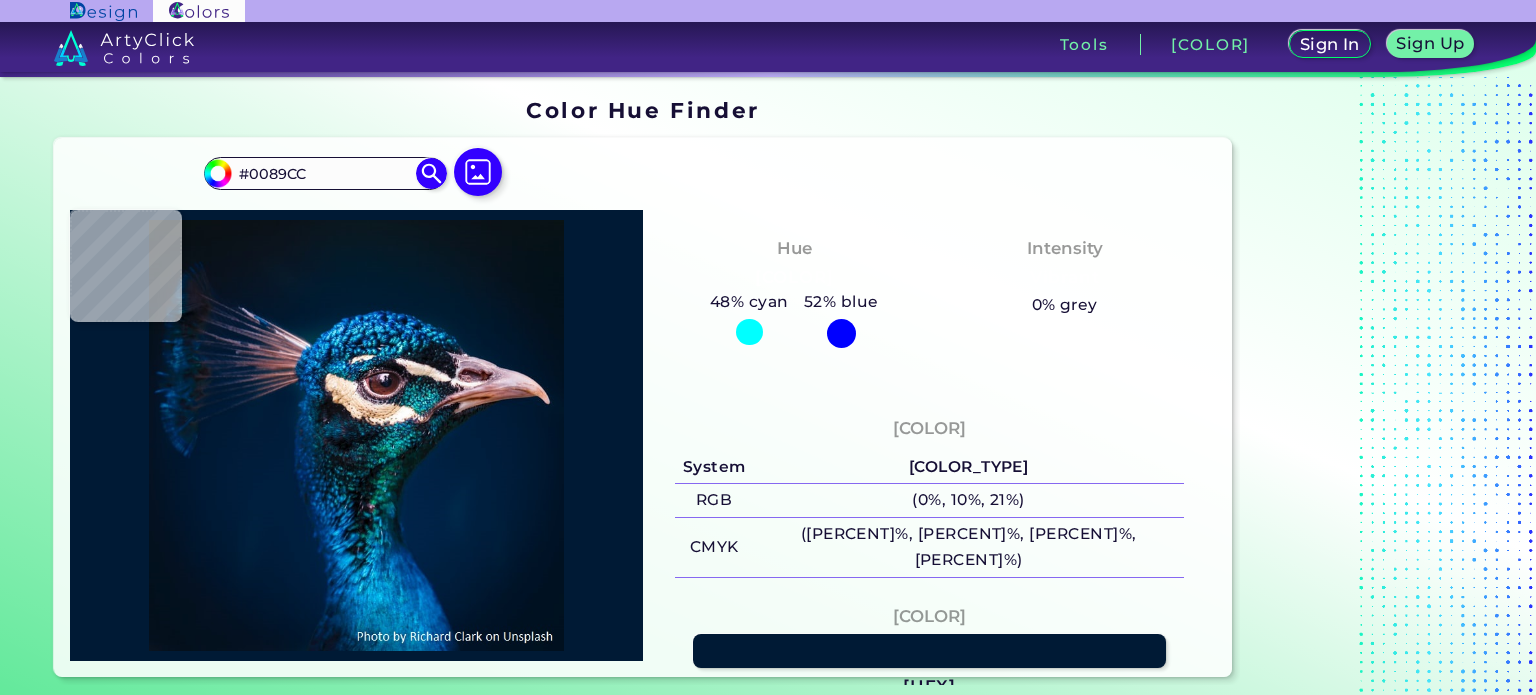 type on "#017cbc" 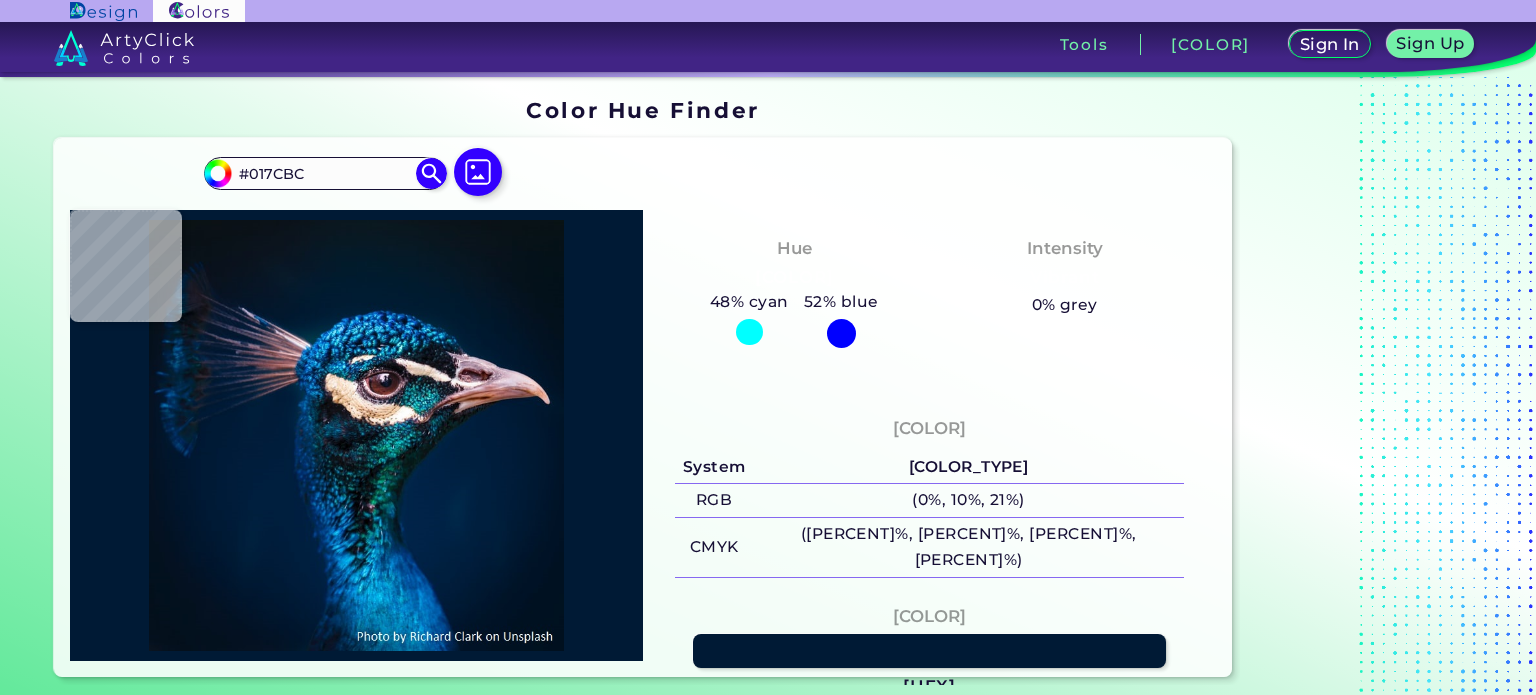 type on "#0e99da" 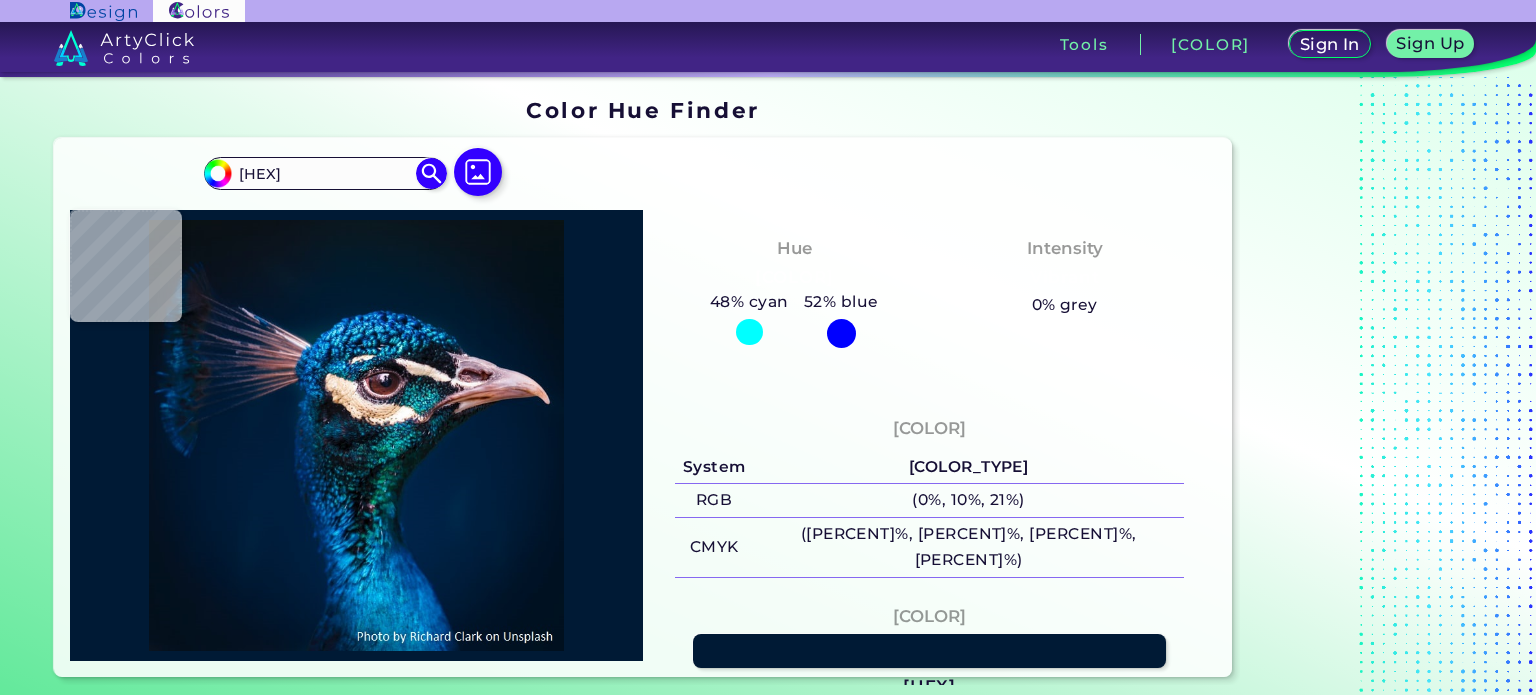 type on "#0677ae" 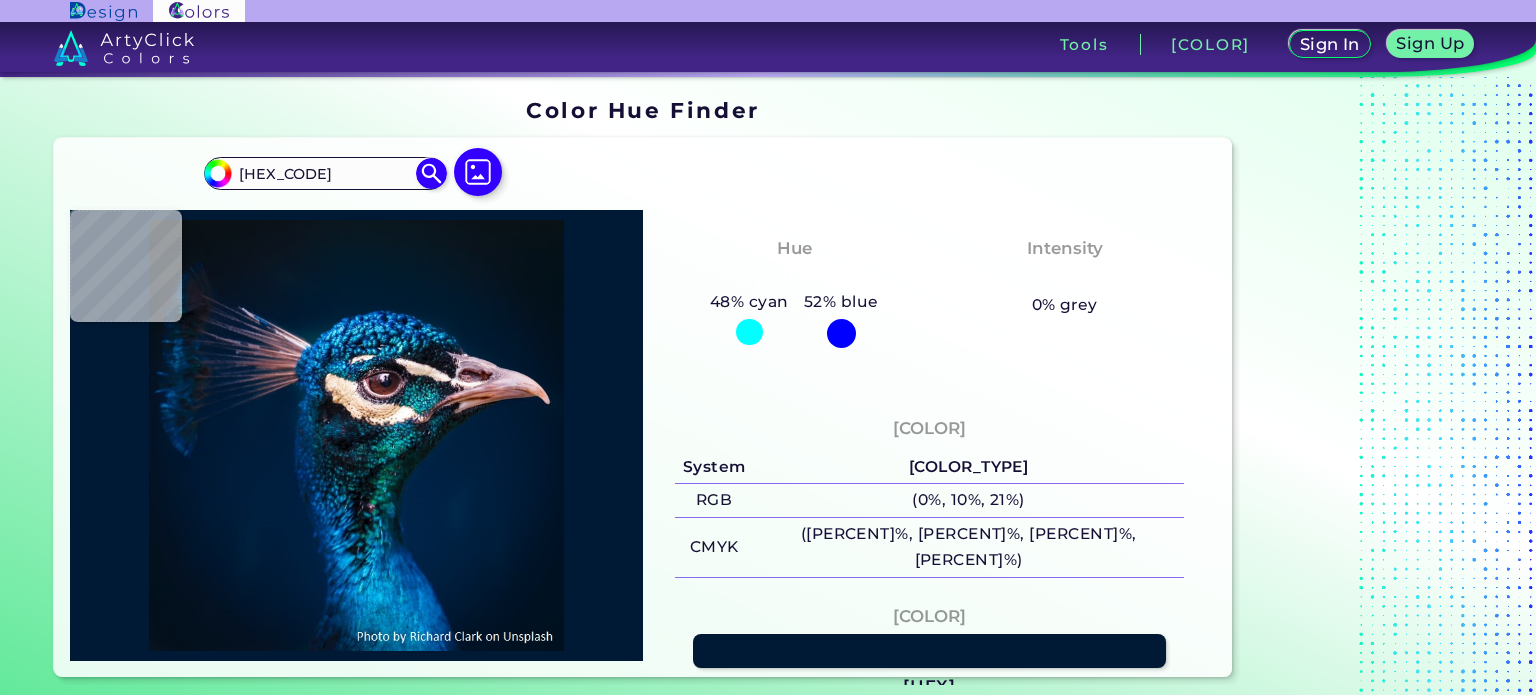 type on "#0072a6" 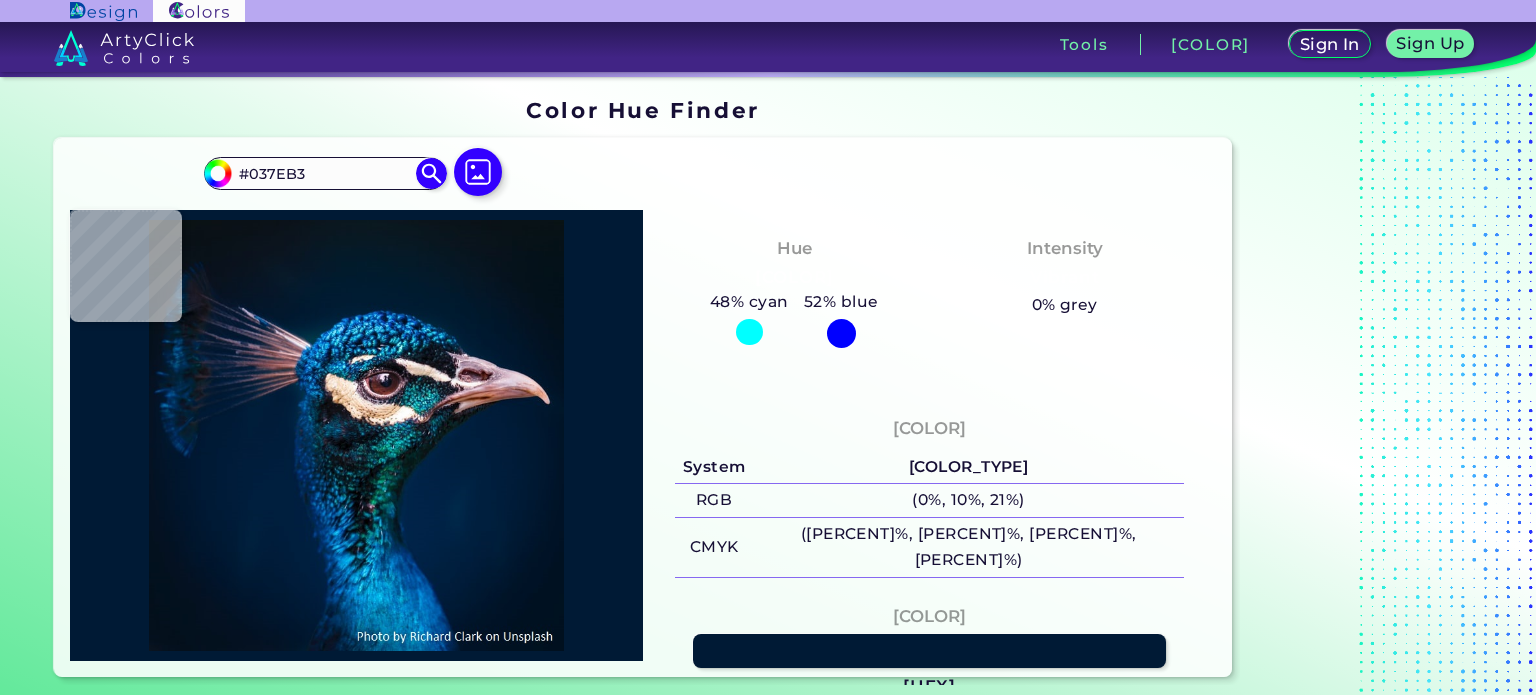 type on "#0082ba" 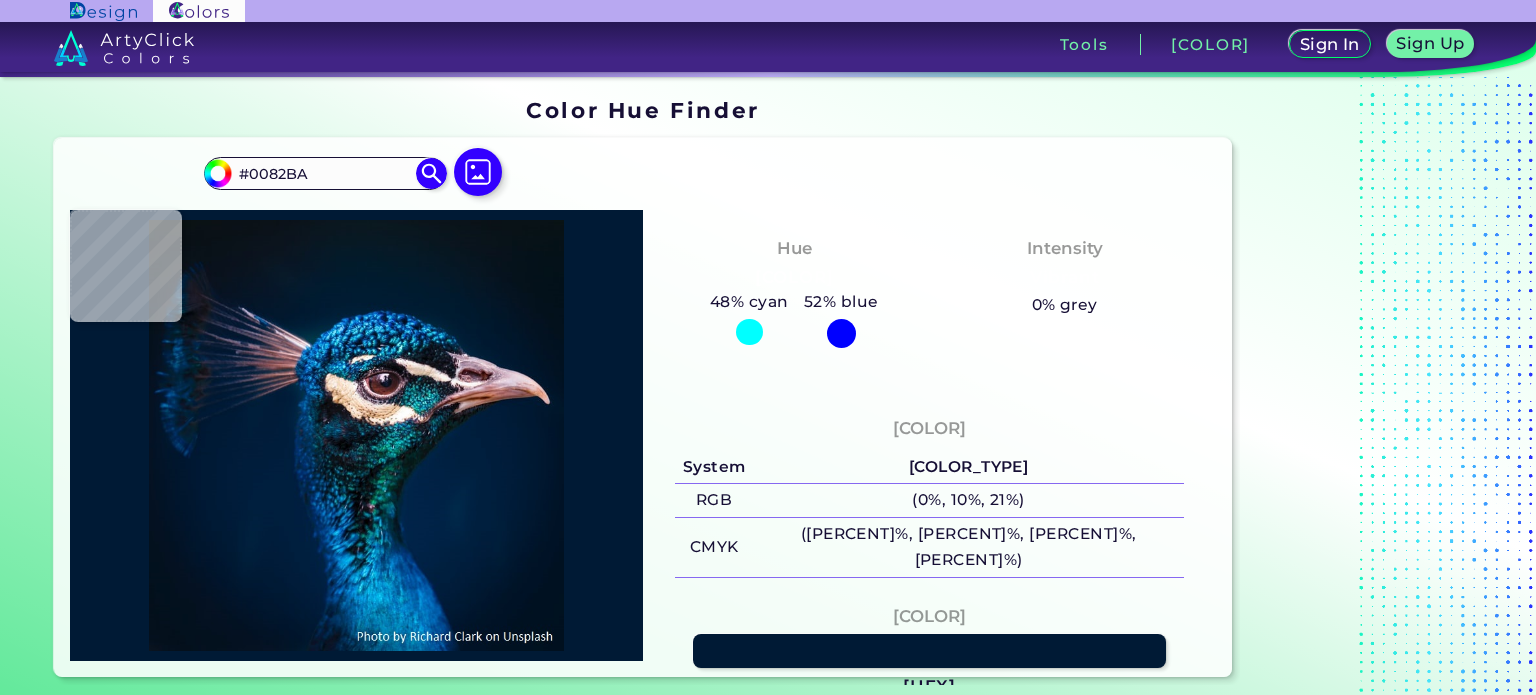 type on "#0792cc" 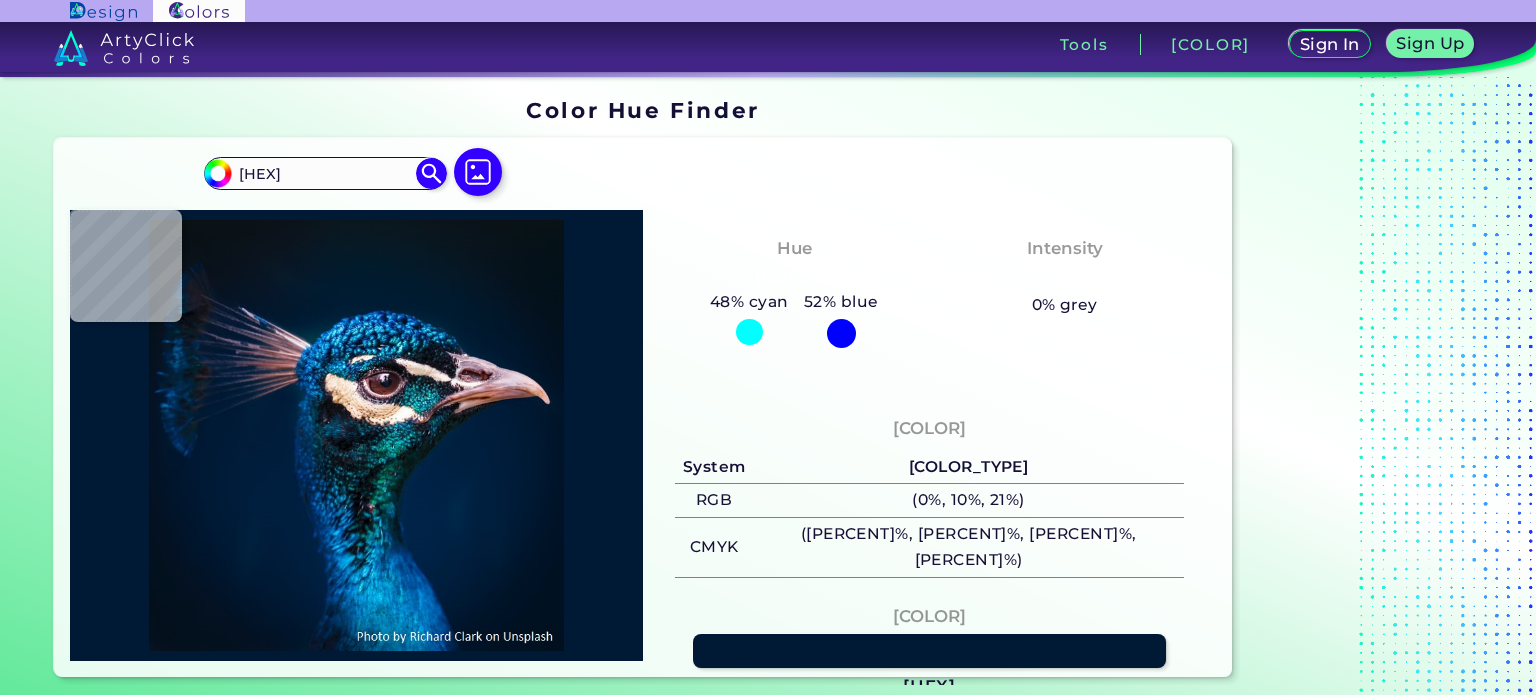 type on "[HEX_CODE]" 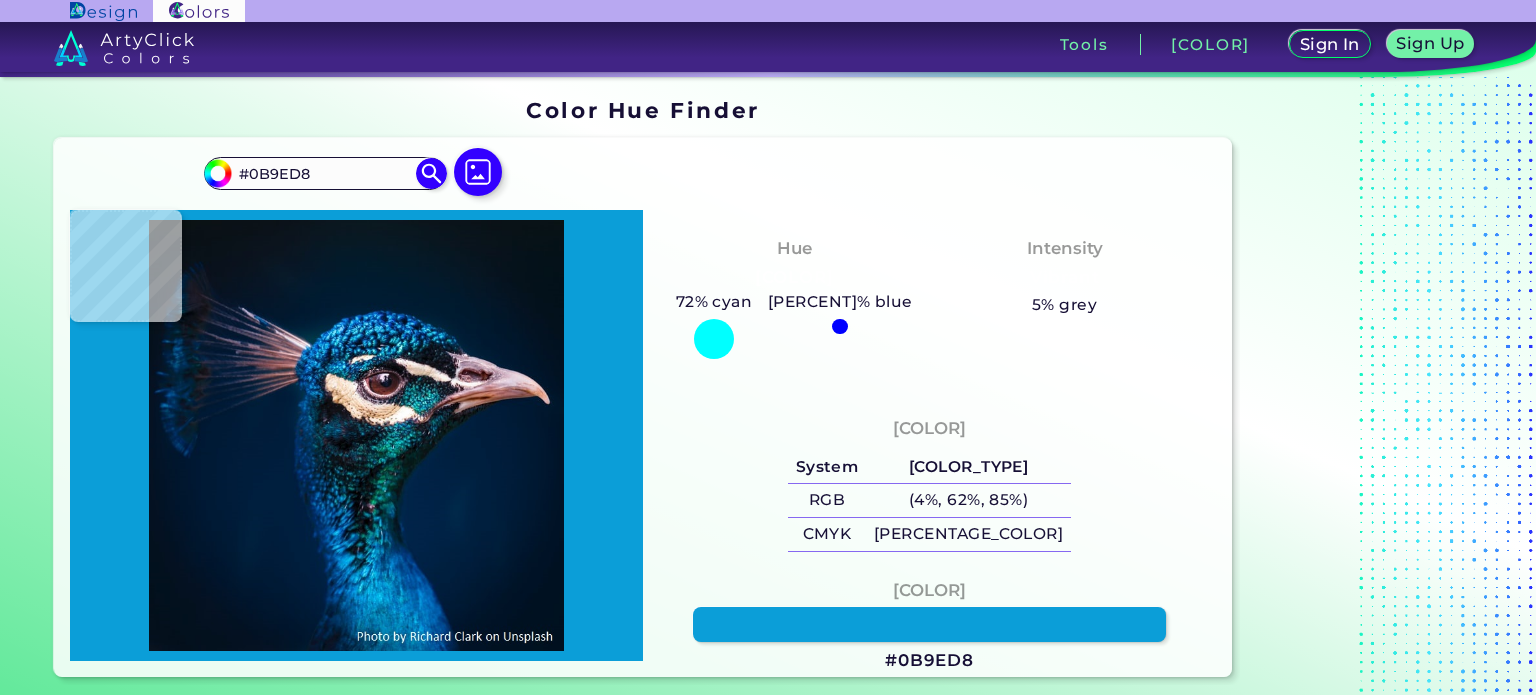 type on "#0492cd" 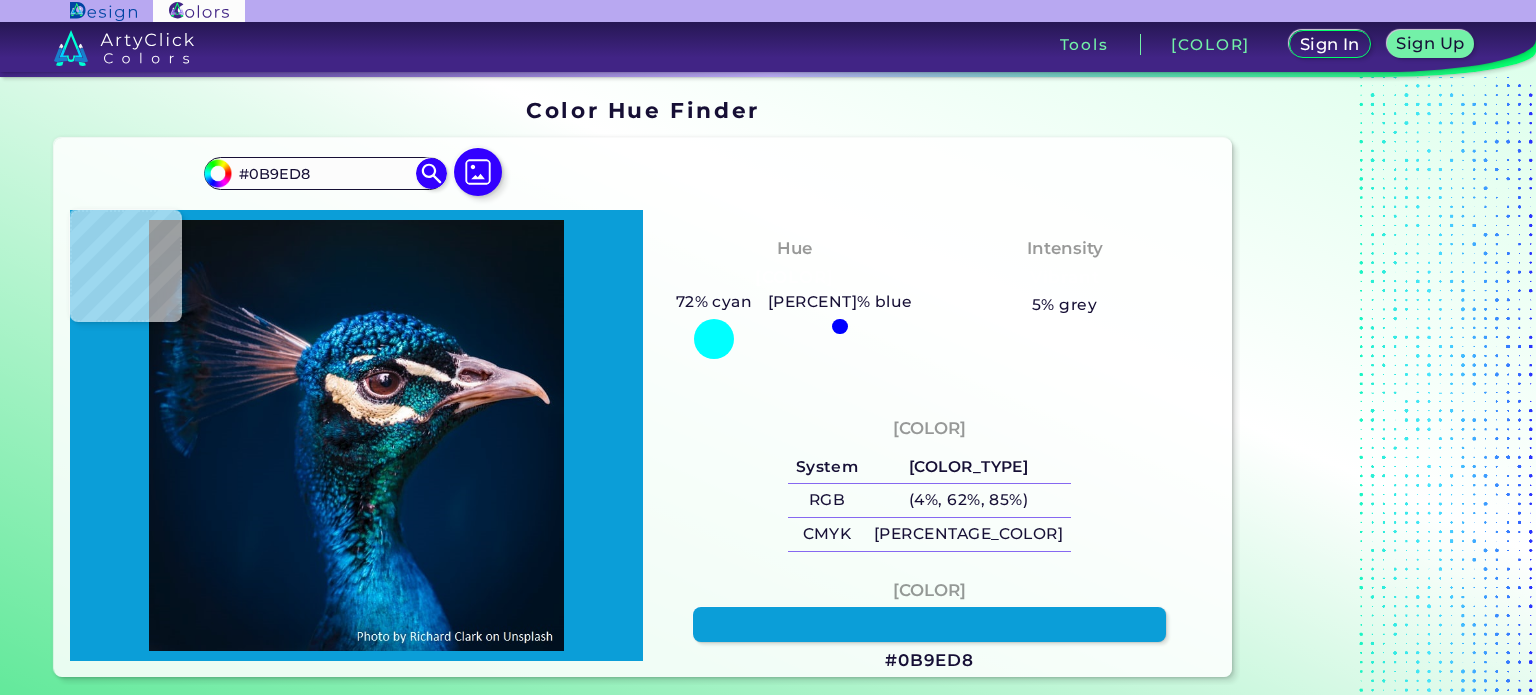 type on "[HEX]" 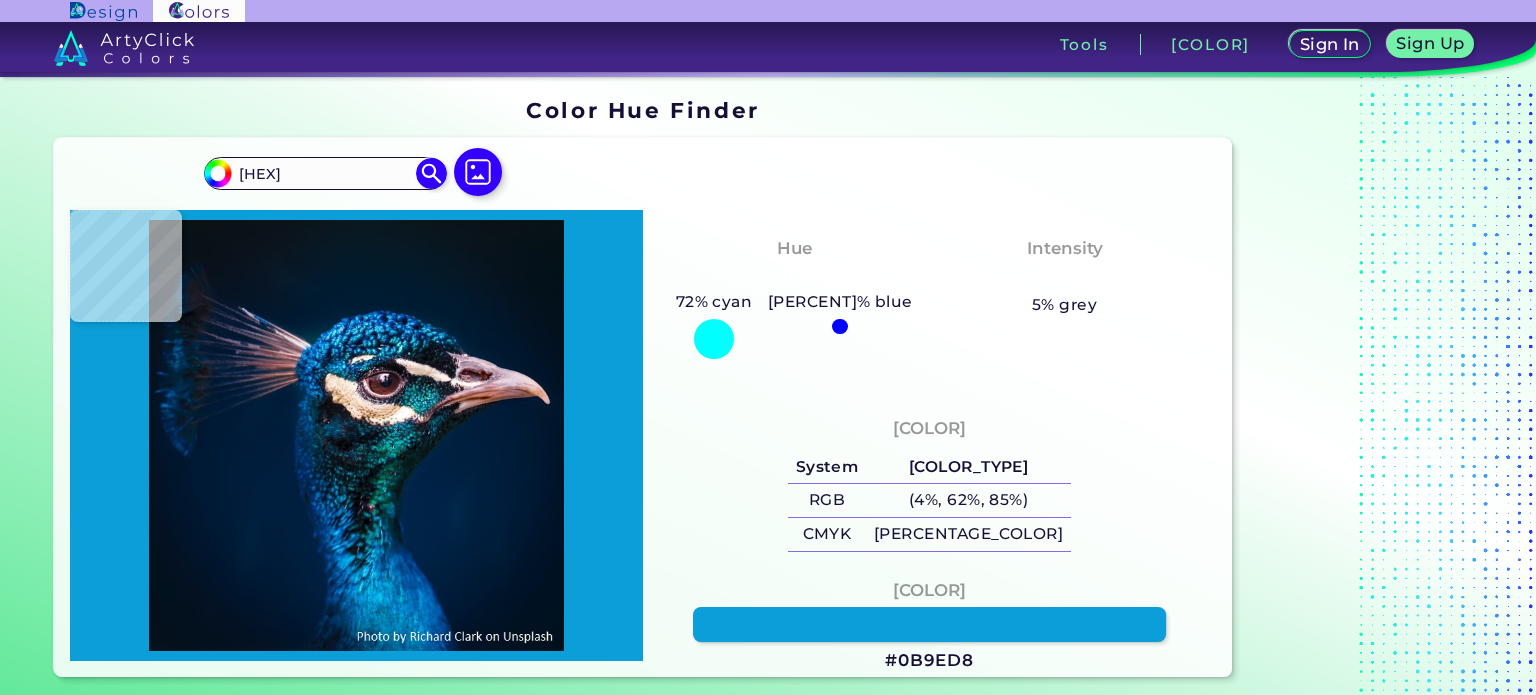 type on "#0081ba" 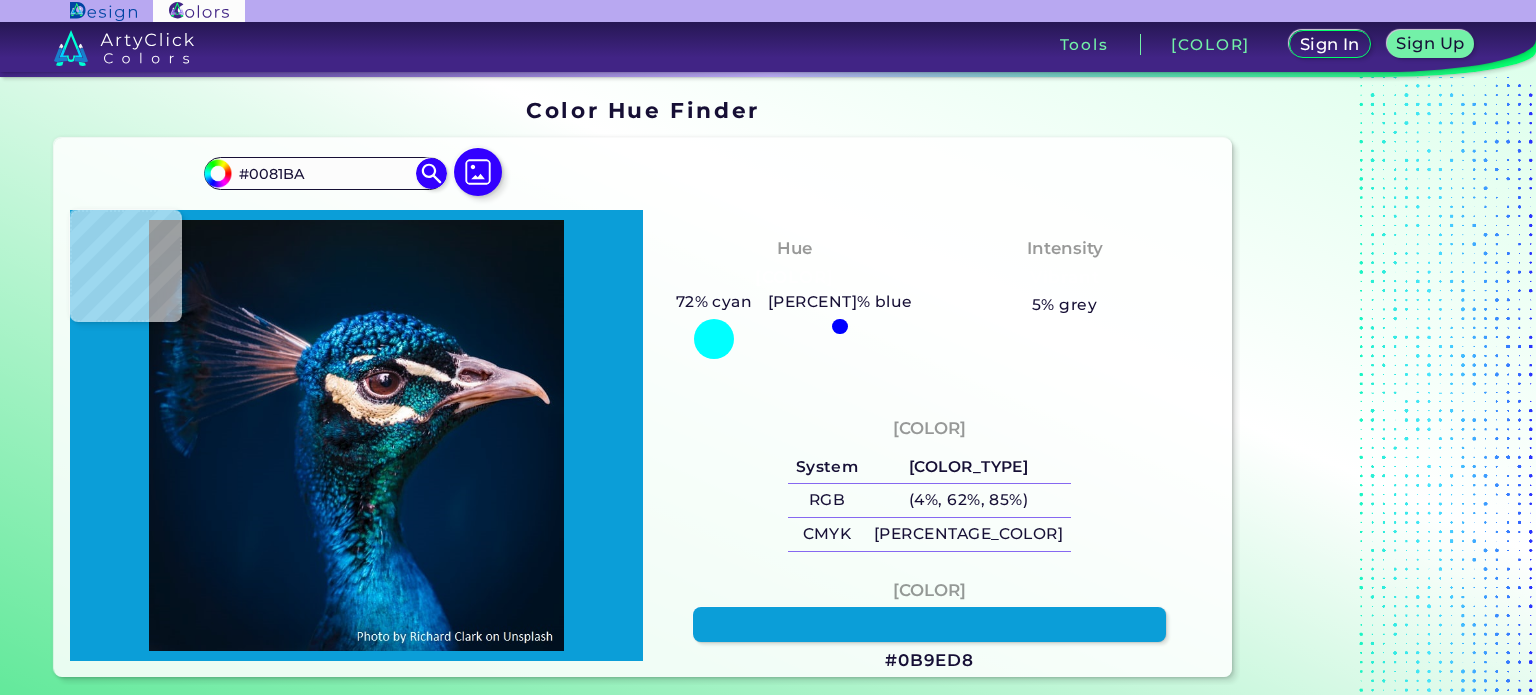 type on "#007cb9" 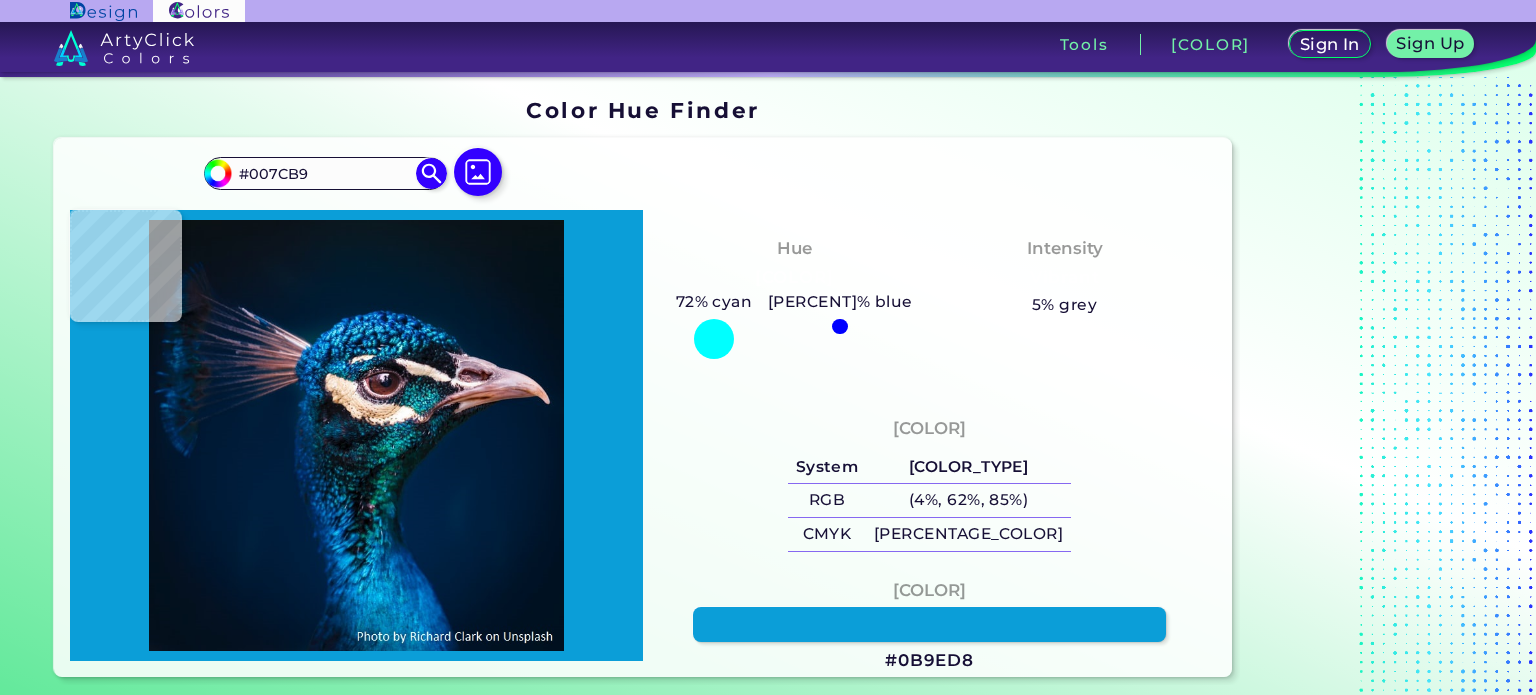 type on "#0381b9" 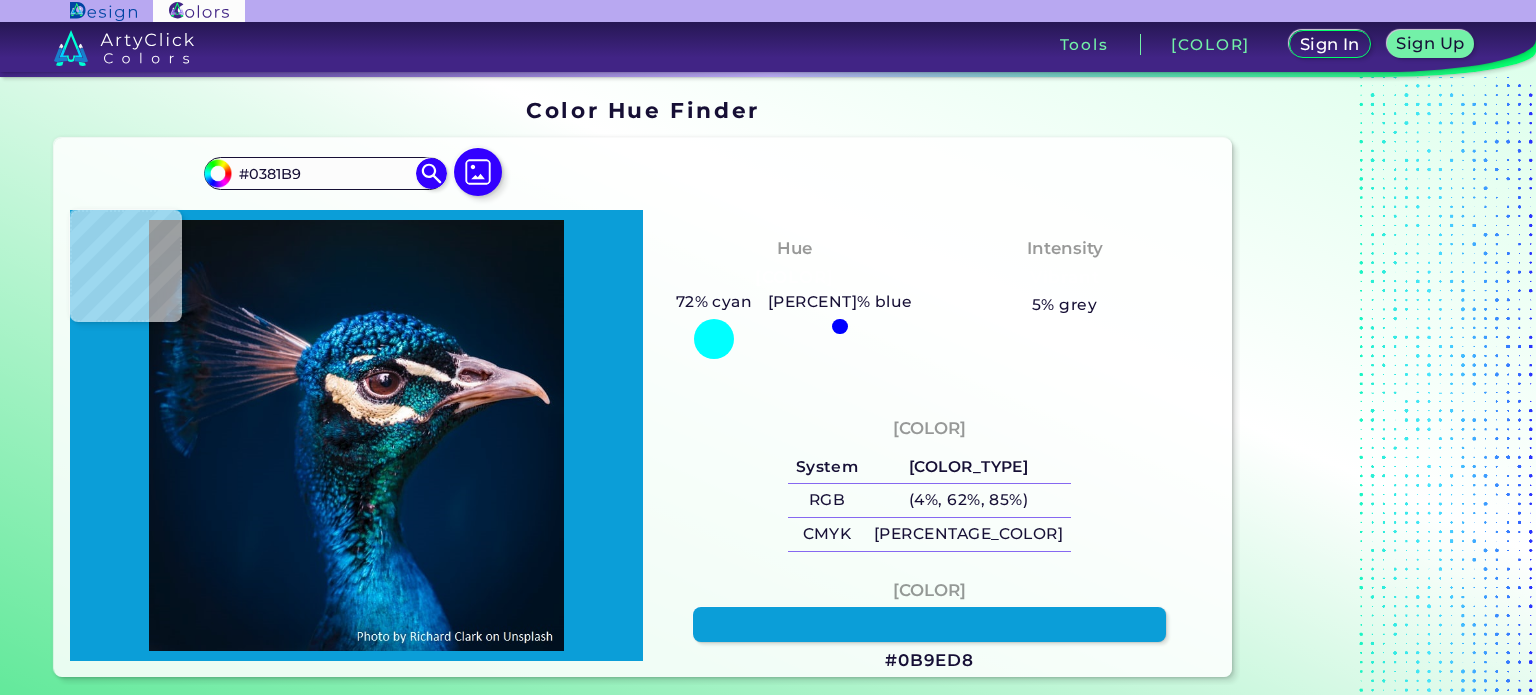 type on "[HEX_CODE]" 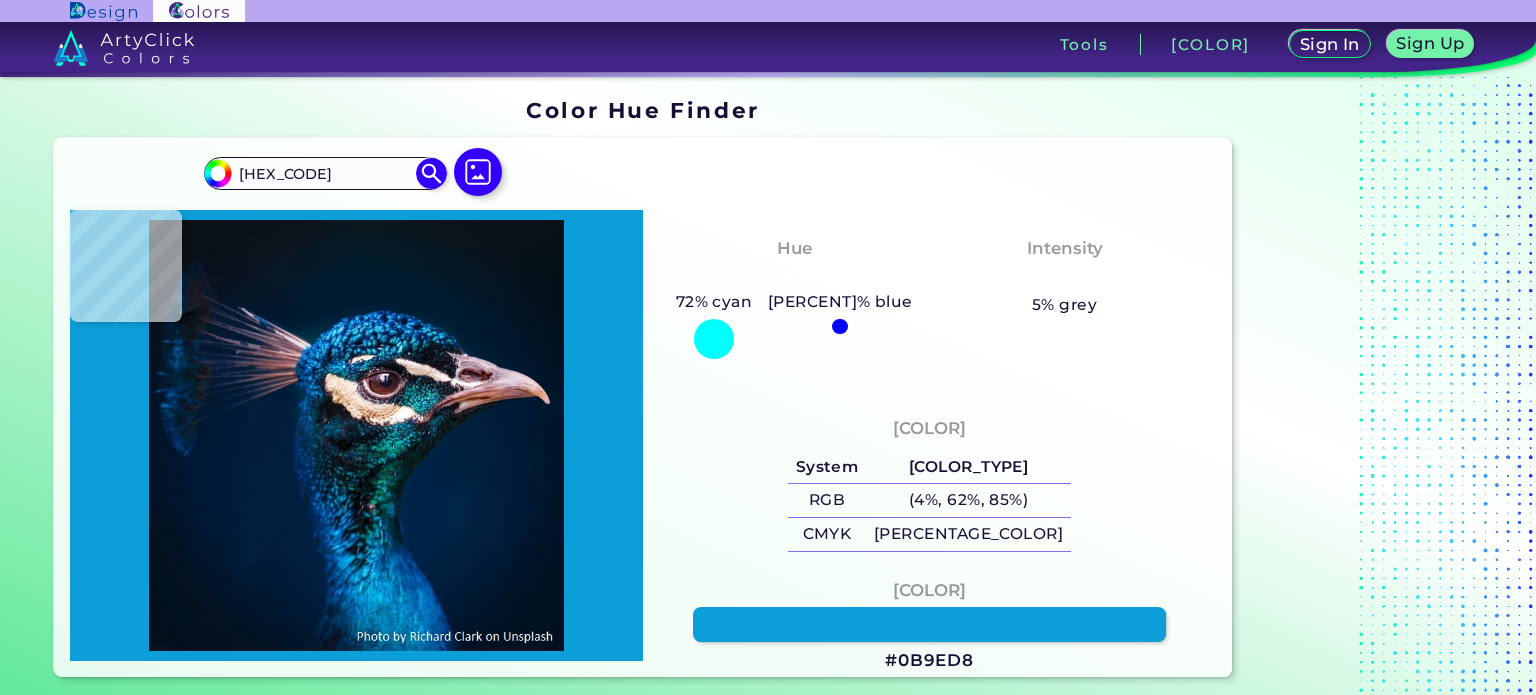type on "#159adb" 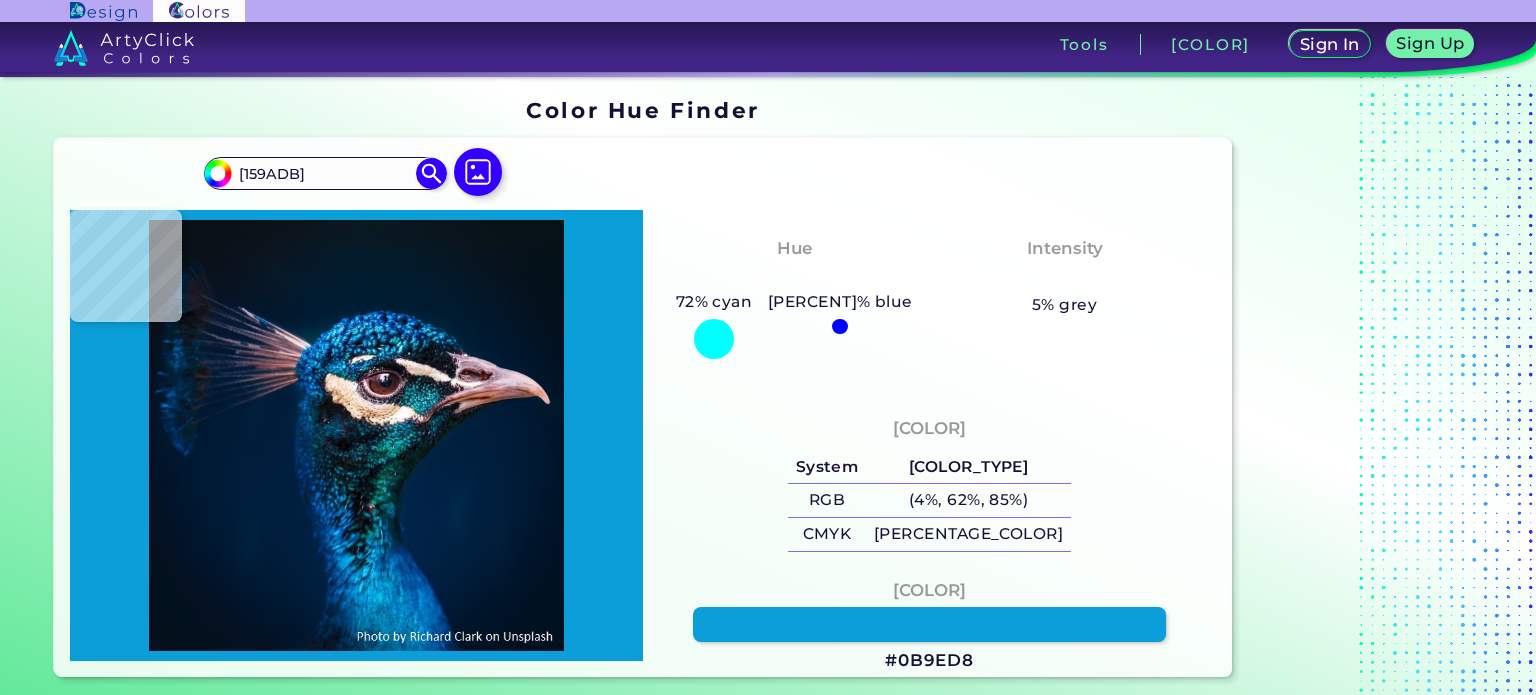 type on "[HEX_CODE]" 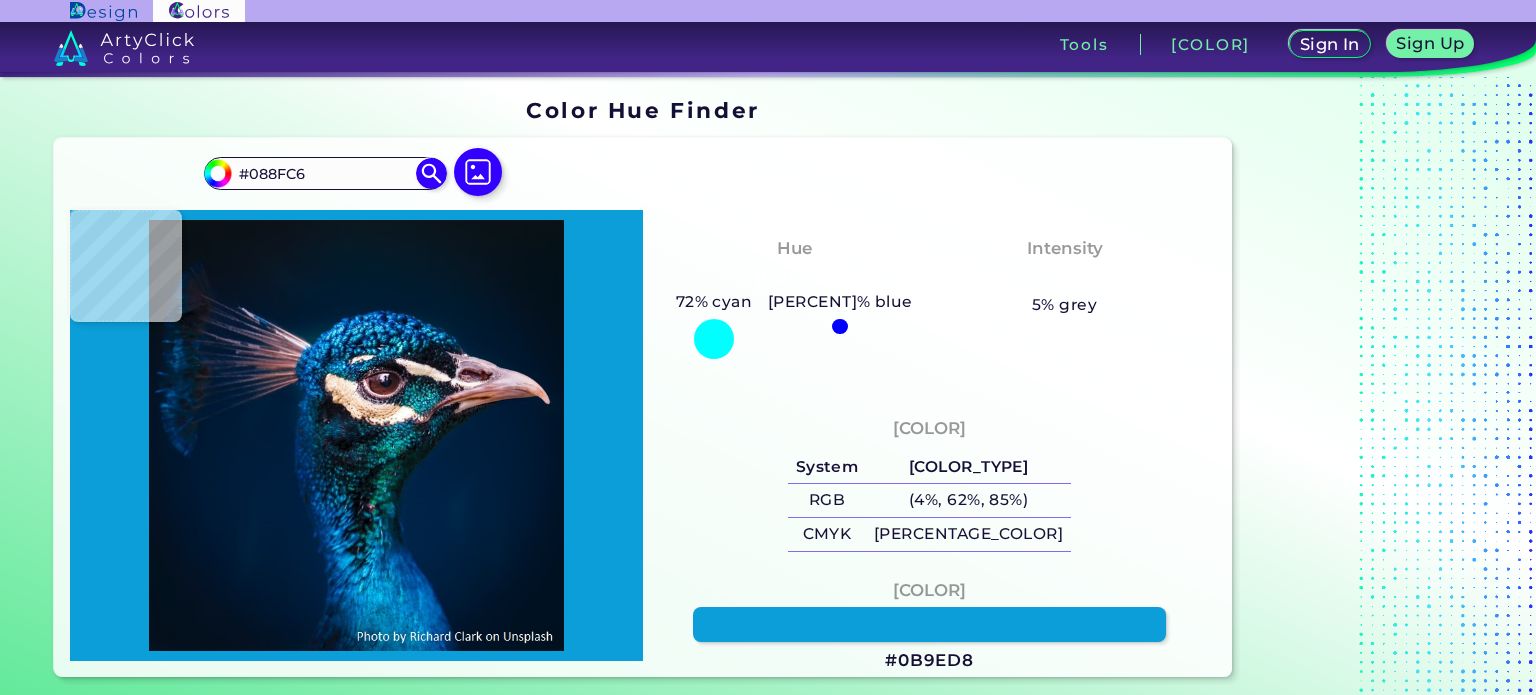 type on "#00627f" 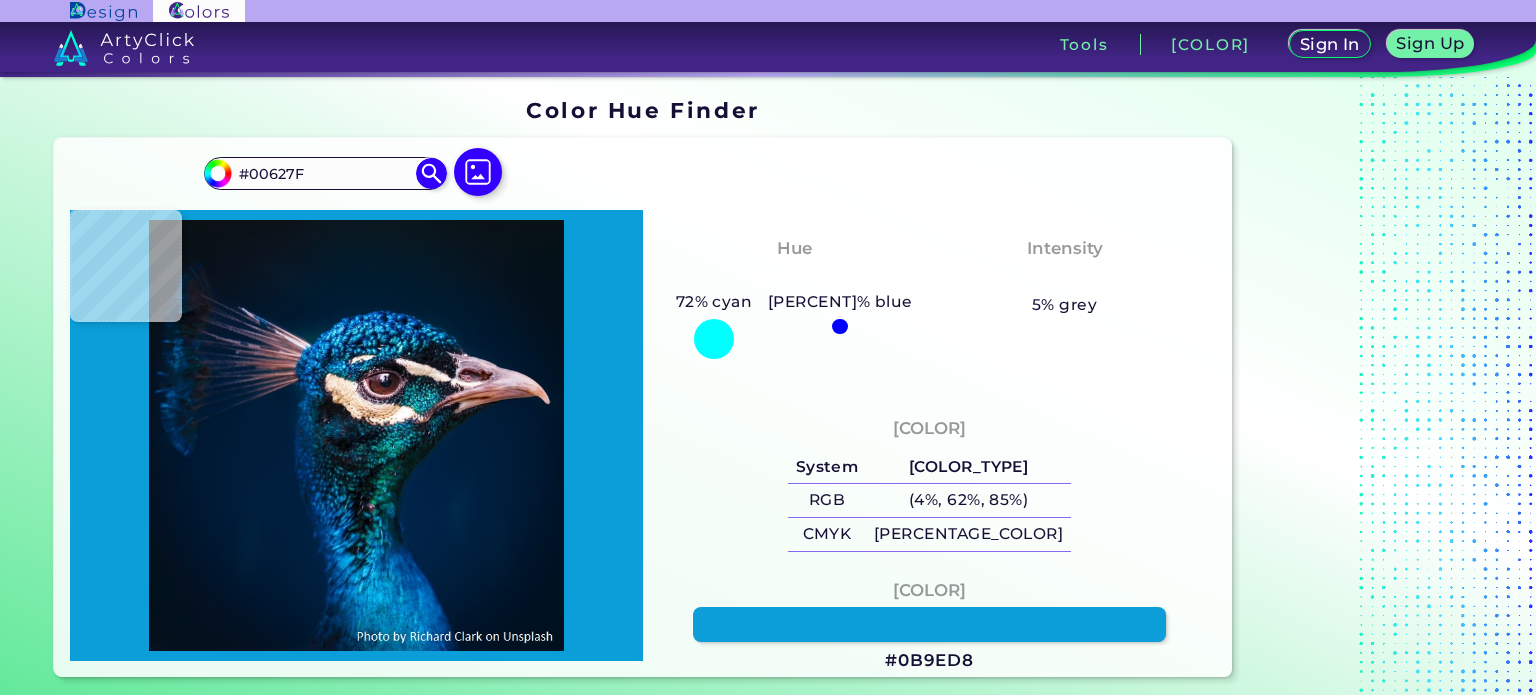type on "#098897" 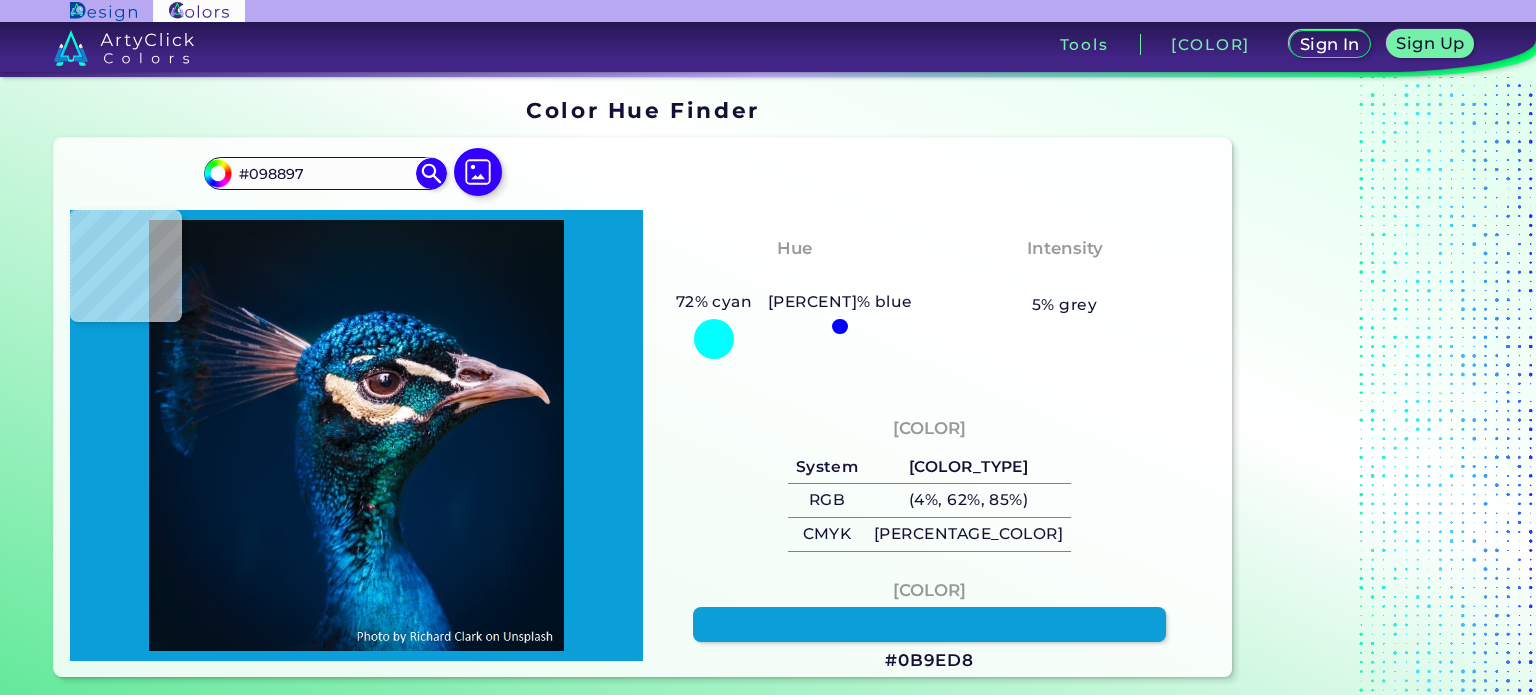 type 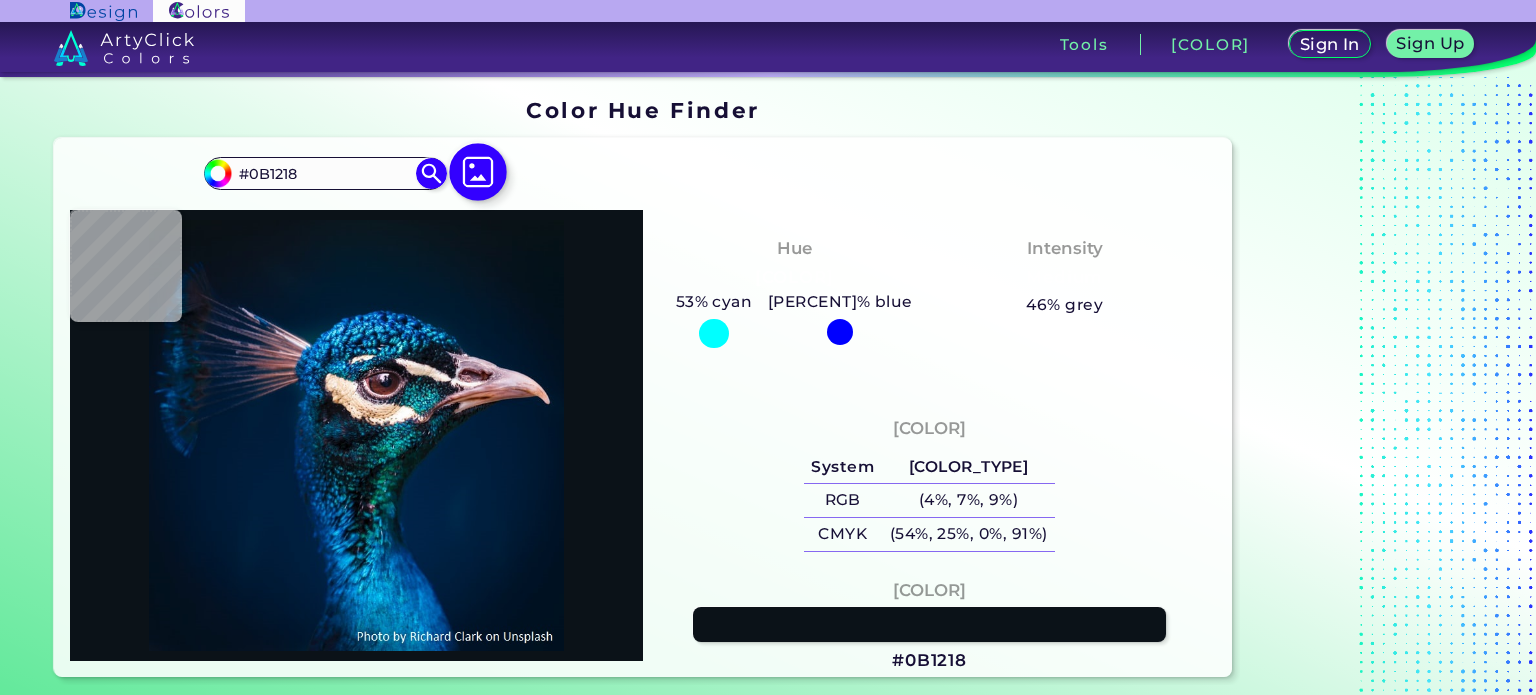 click at bounding box center (478, 172) 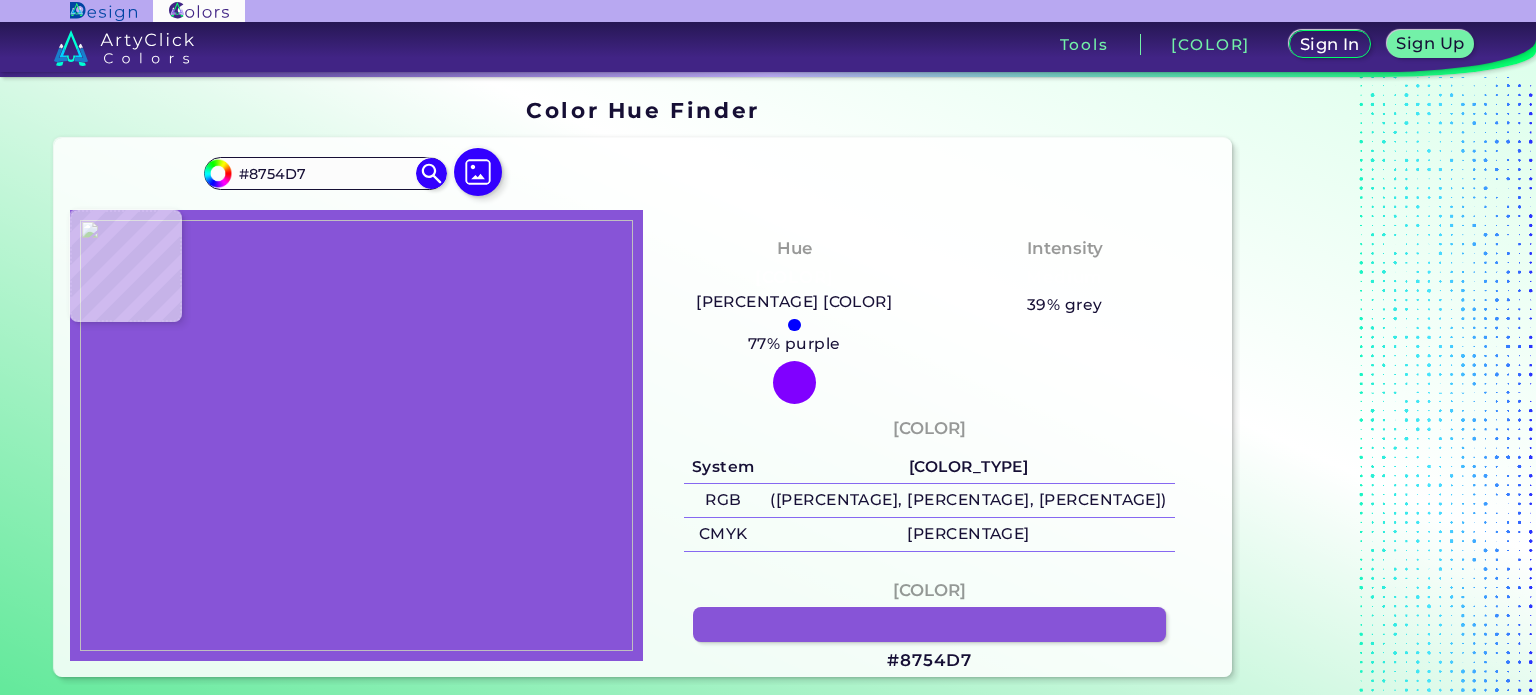click at bounding box center [356, 436] 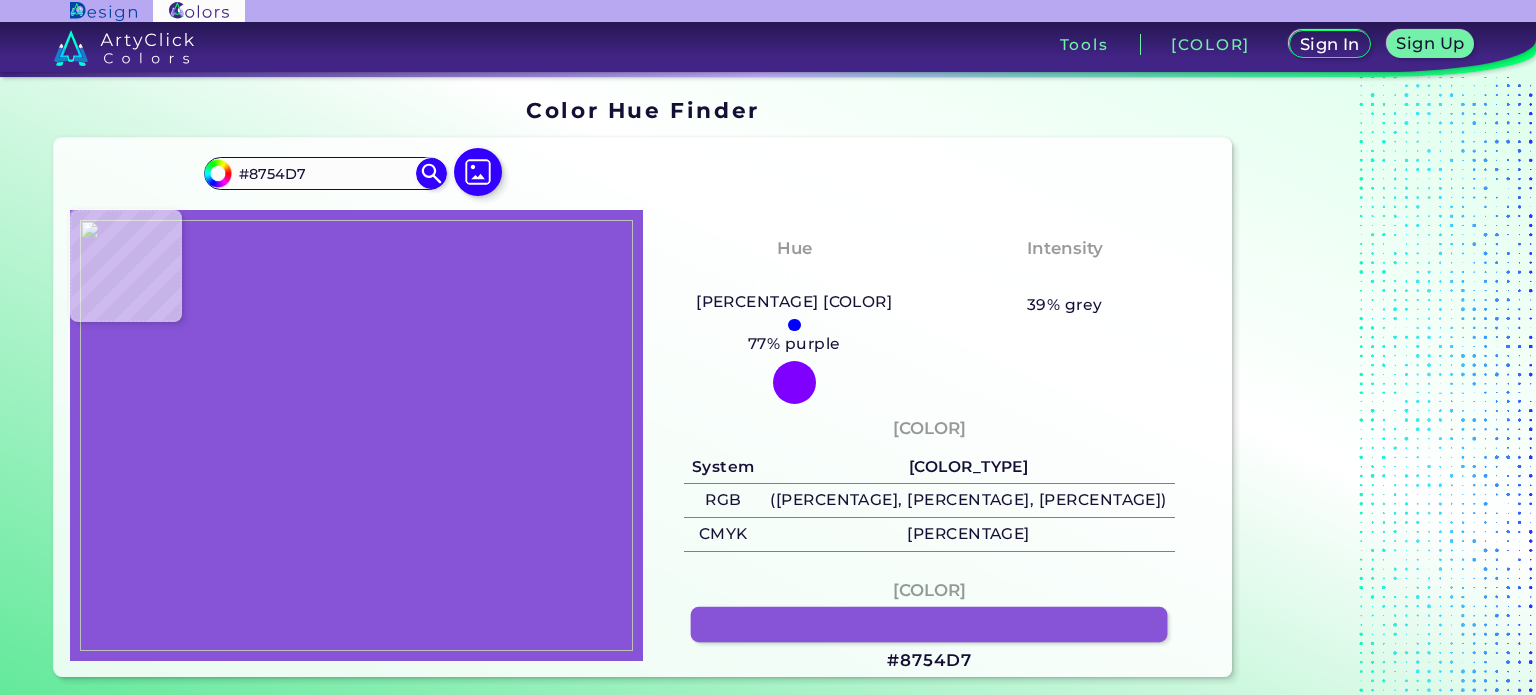 click at bounding box center (929, 624) 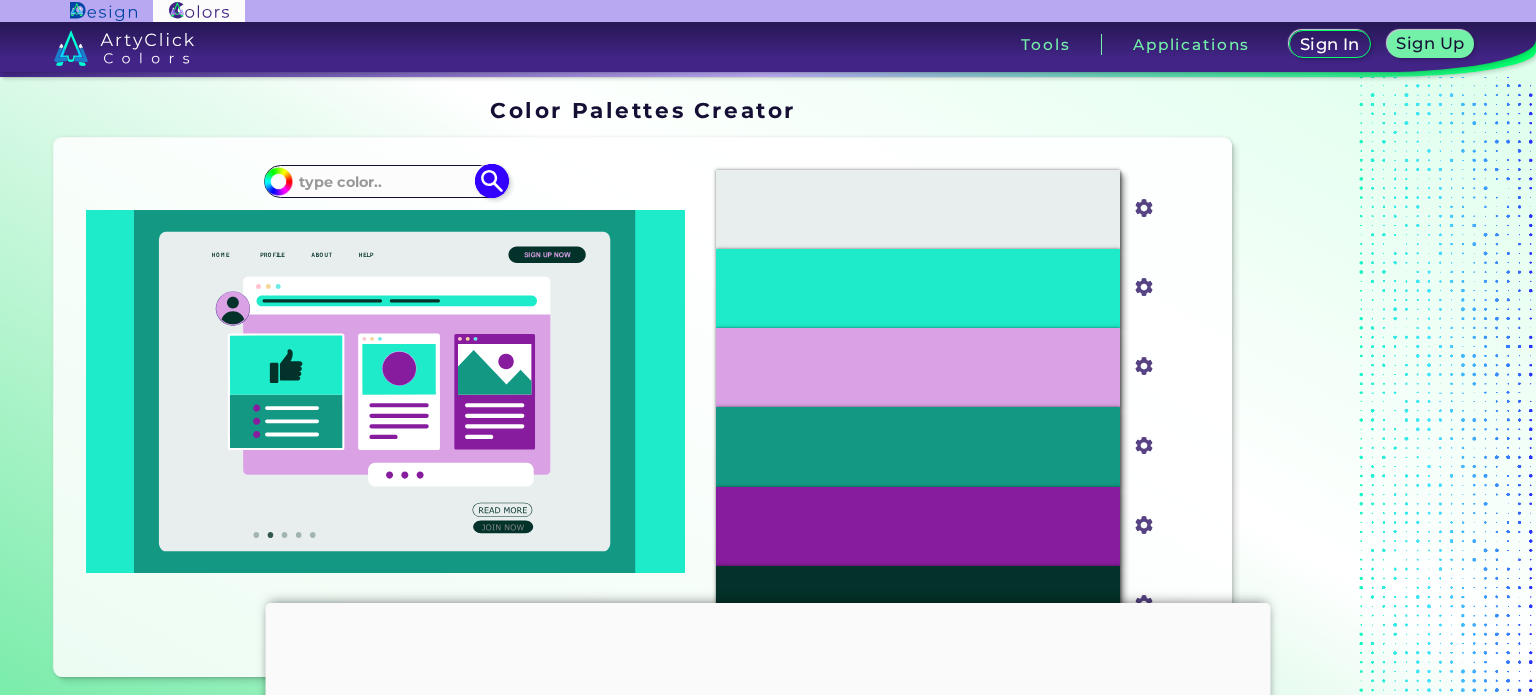 scroll, scrollTop: 0, scrollLeft: 0, axis: both 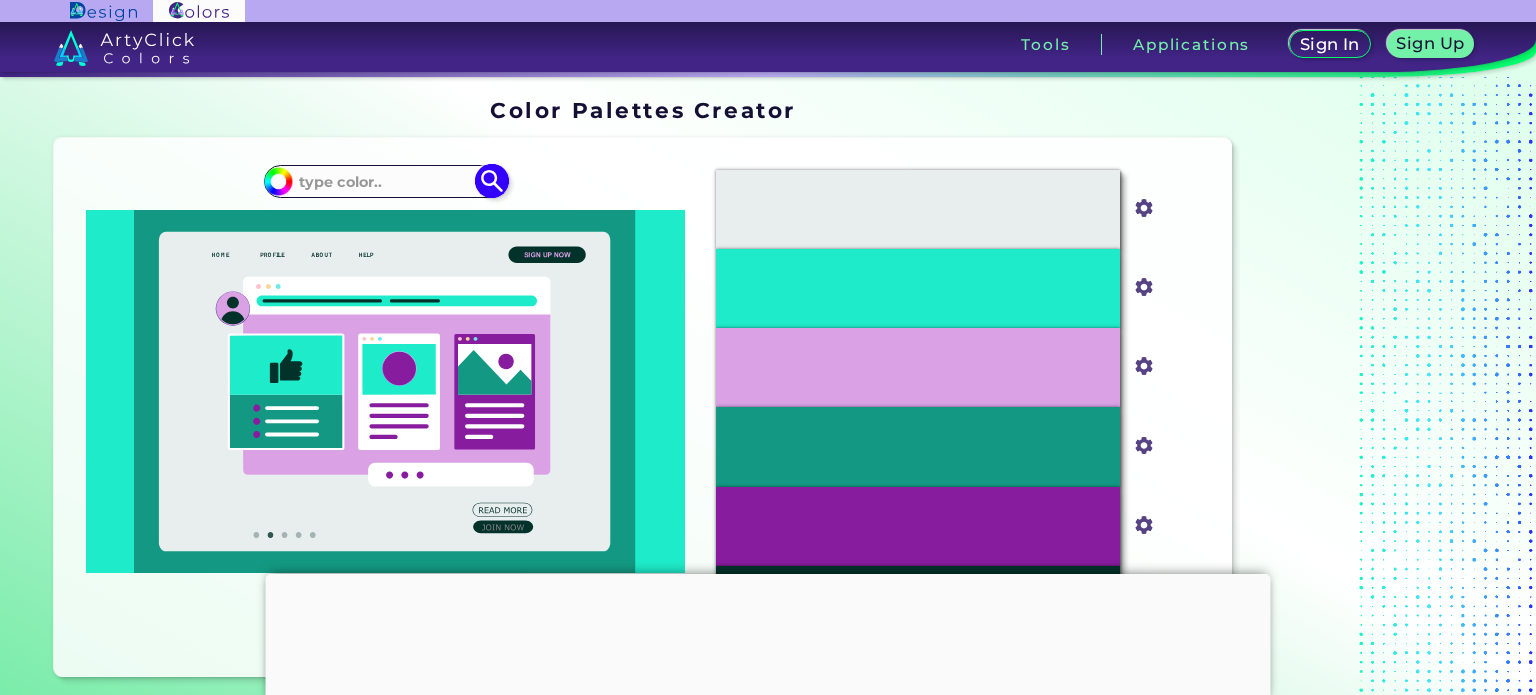click at bounding box center (492, 181) 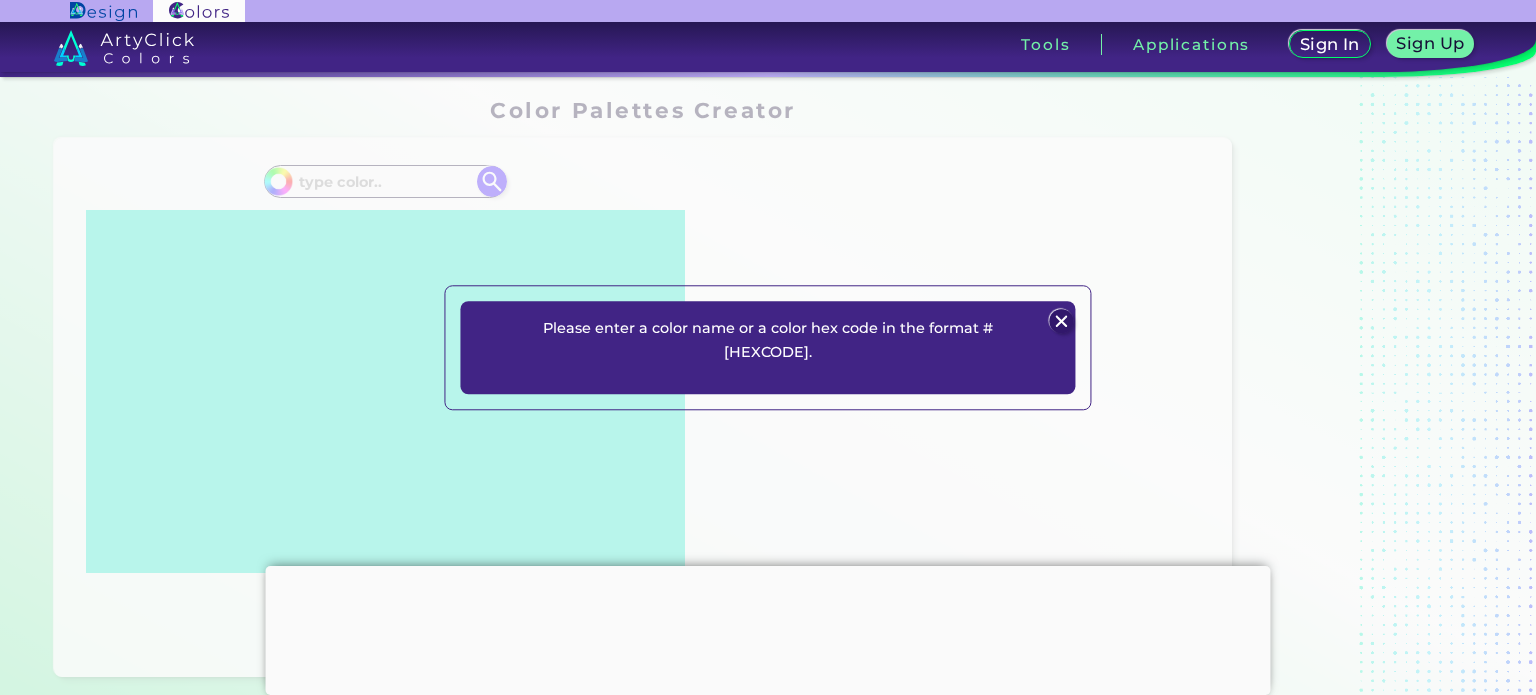 click on "Please enter a color name or a color hex code in the format #FFFFFF.
Plans
Sign Up
Sign In" at bounding box center (768, 347) 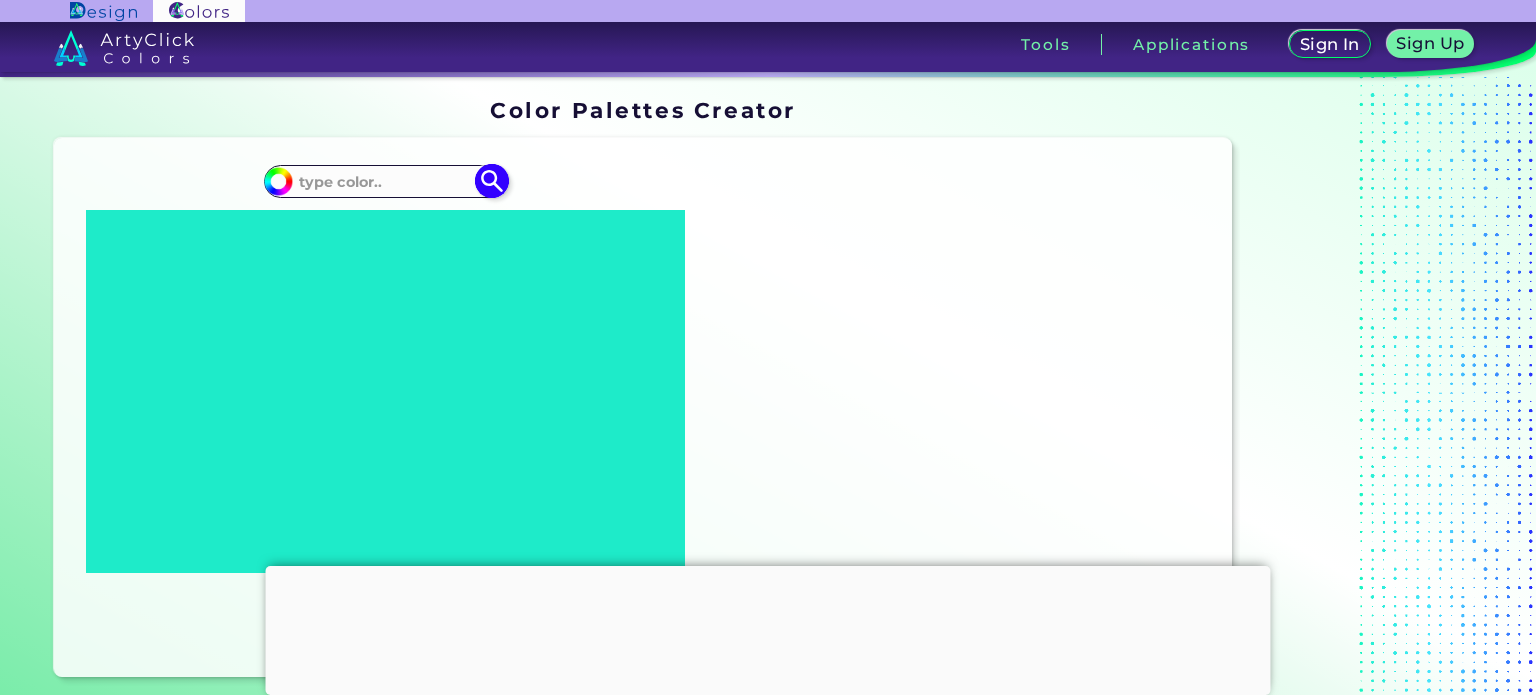 click at bounding box center [385, 181] 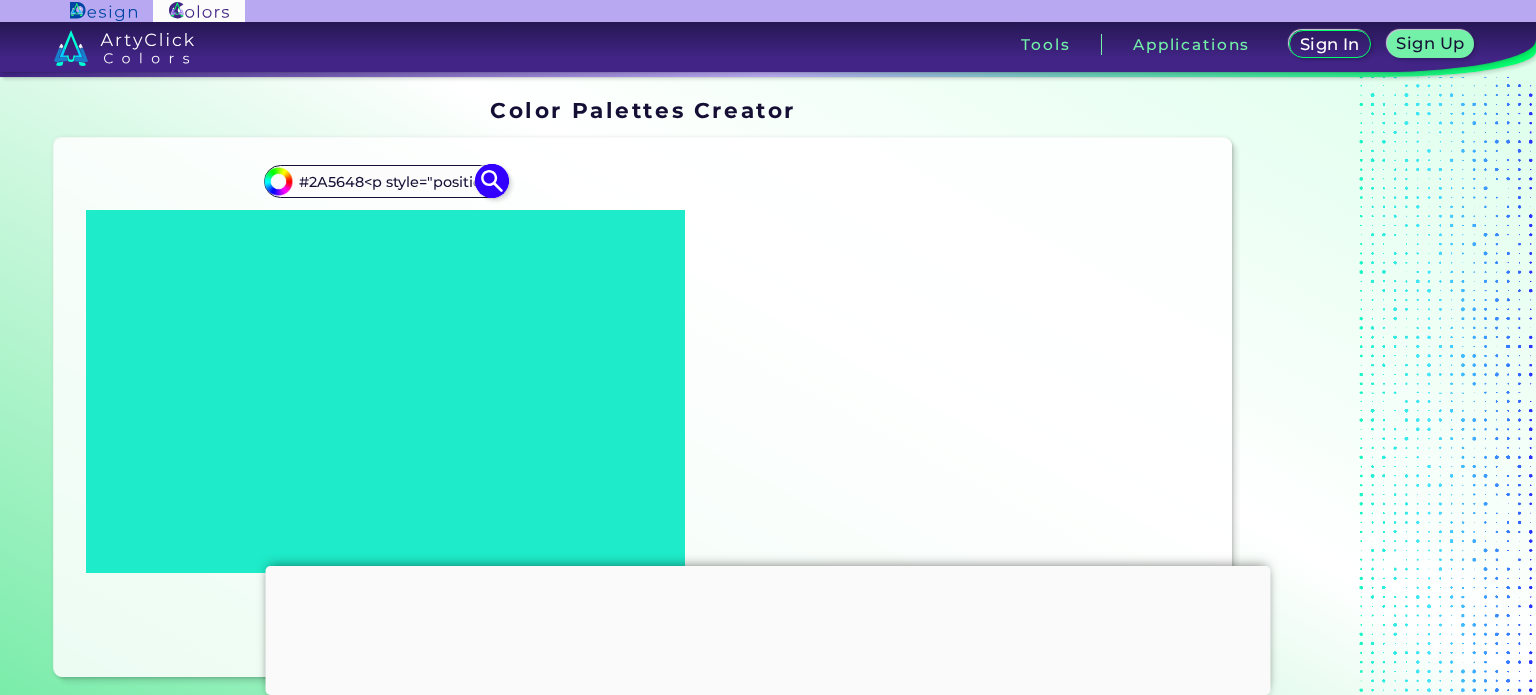 scroll, scrollTop: 0, scrollLeft: 2352, axis: horizontal 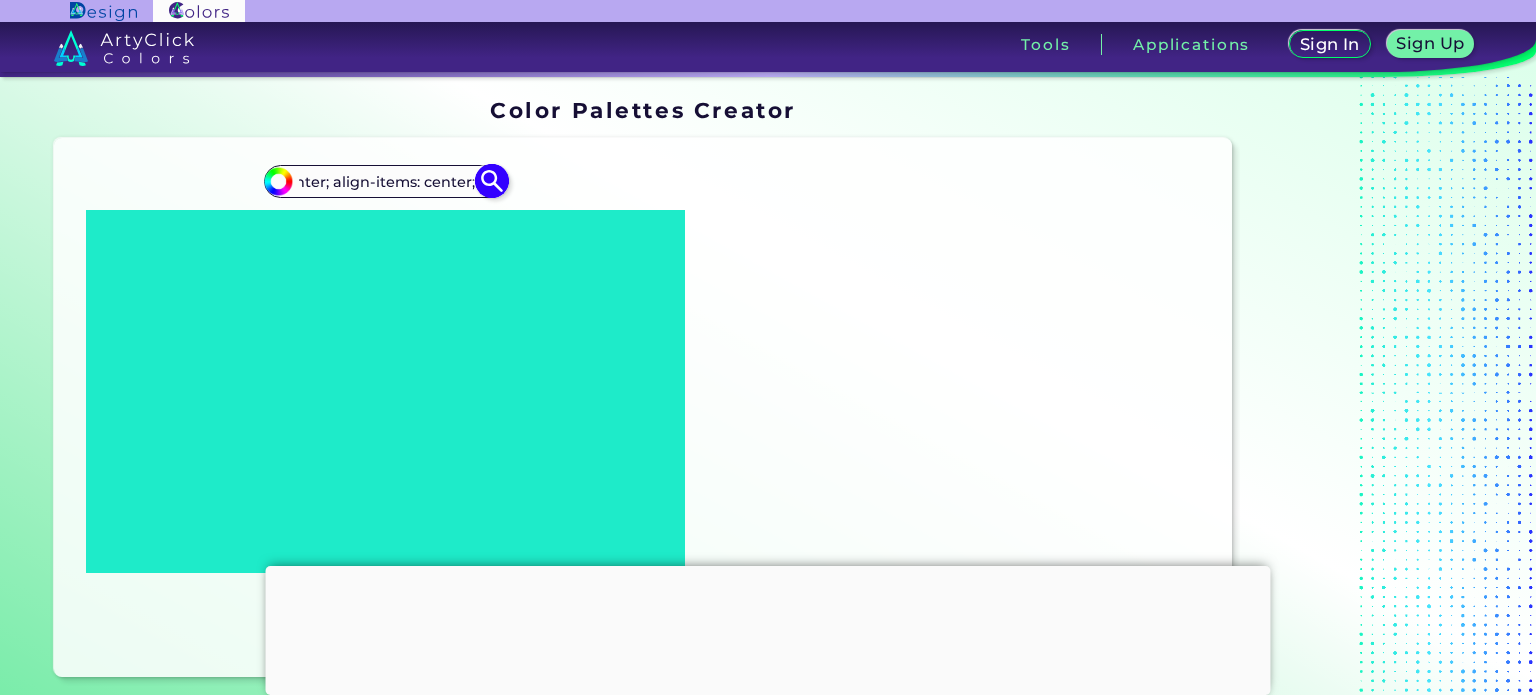 type on "#2A5648<p style="position: absolute; z-index: 10; top: 13px; left: 104px; transform: translate(0%, -50%); display: flex; justify-content: center; align-items: center; bac" 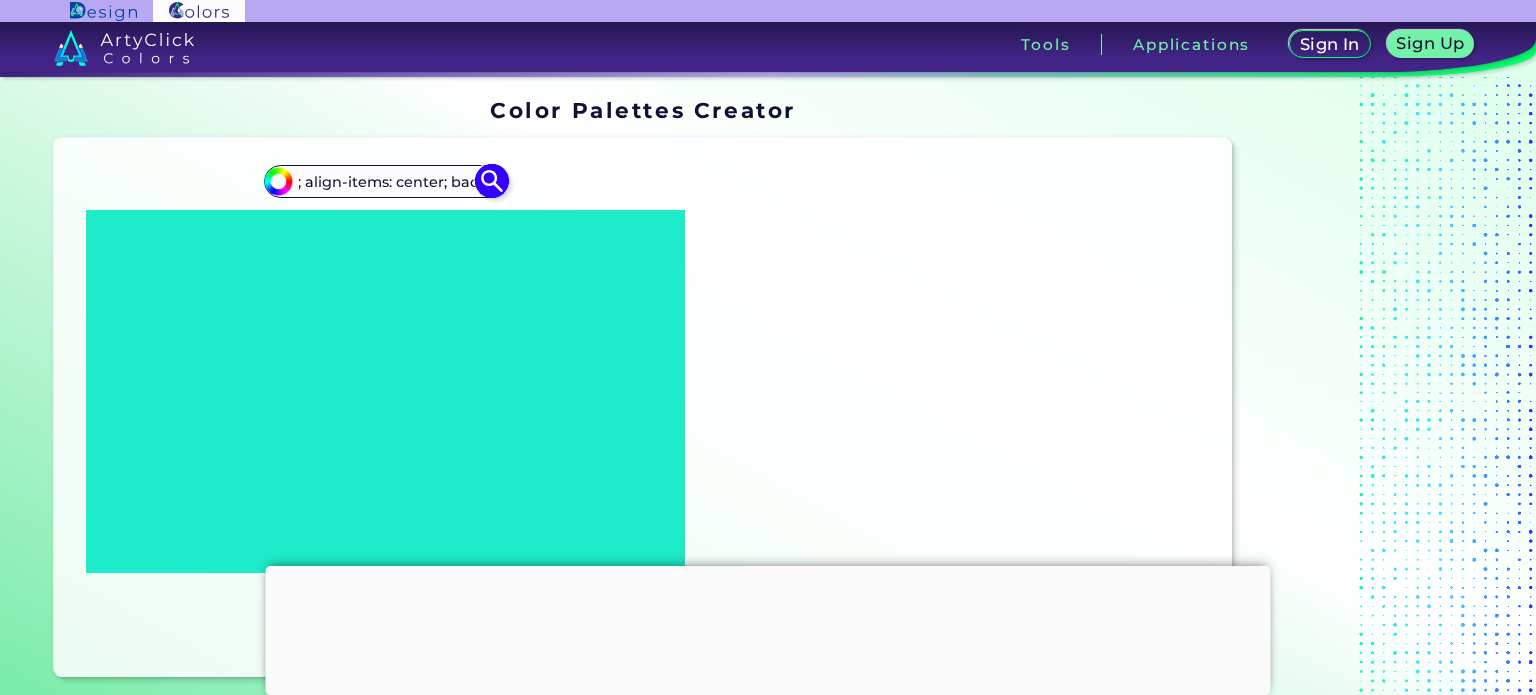 scroll, scrollTop: 0, scrollLeft: 980, axis: horizontal 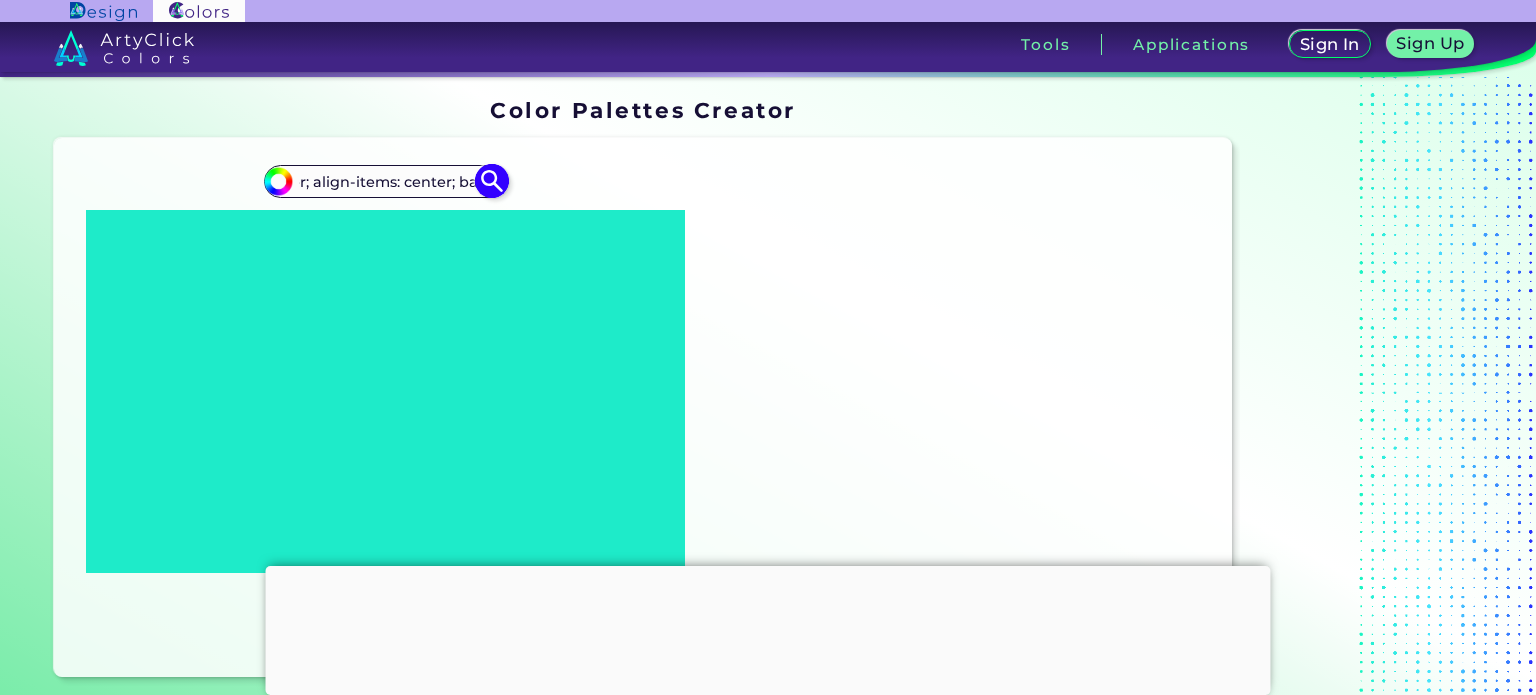 click on "#2A5648<p style="position: absolute; z-index: 10; top: 13px; left: 104px; transform: translate(0%, -50%); display: flex; justify-content: center; align-items: center; bac" at bounding box center [385, 181] 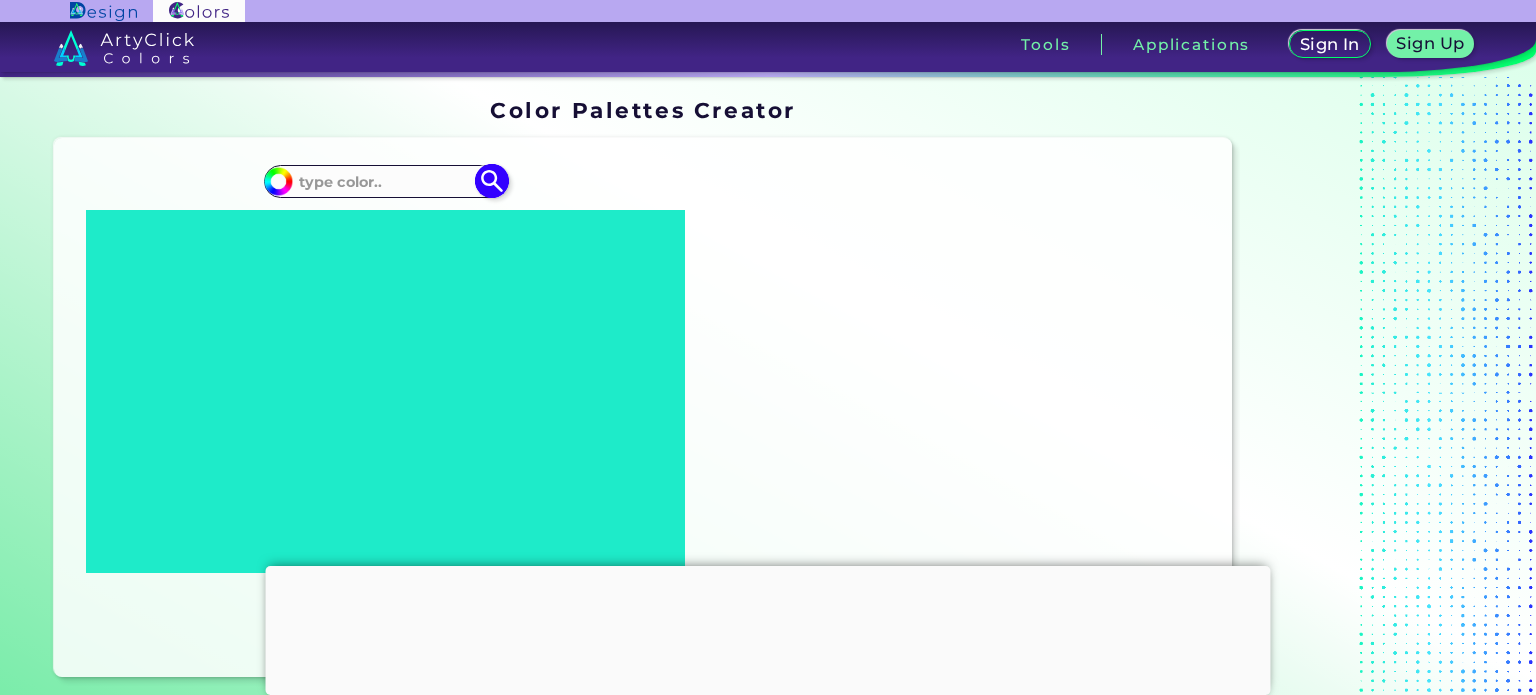 scroll, scrollTop: 0, scrollLeft: 0, axis: both 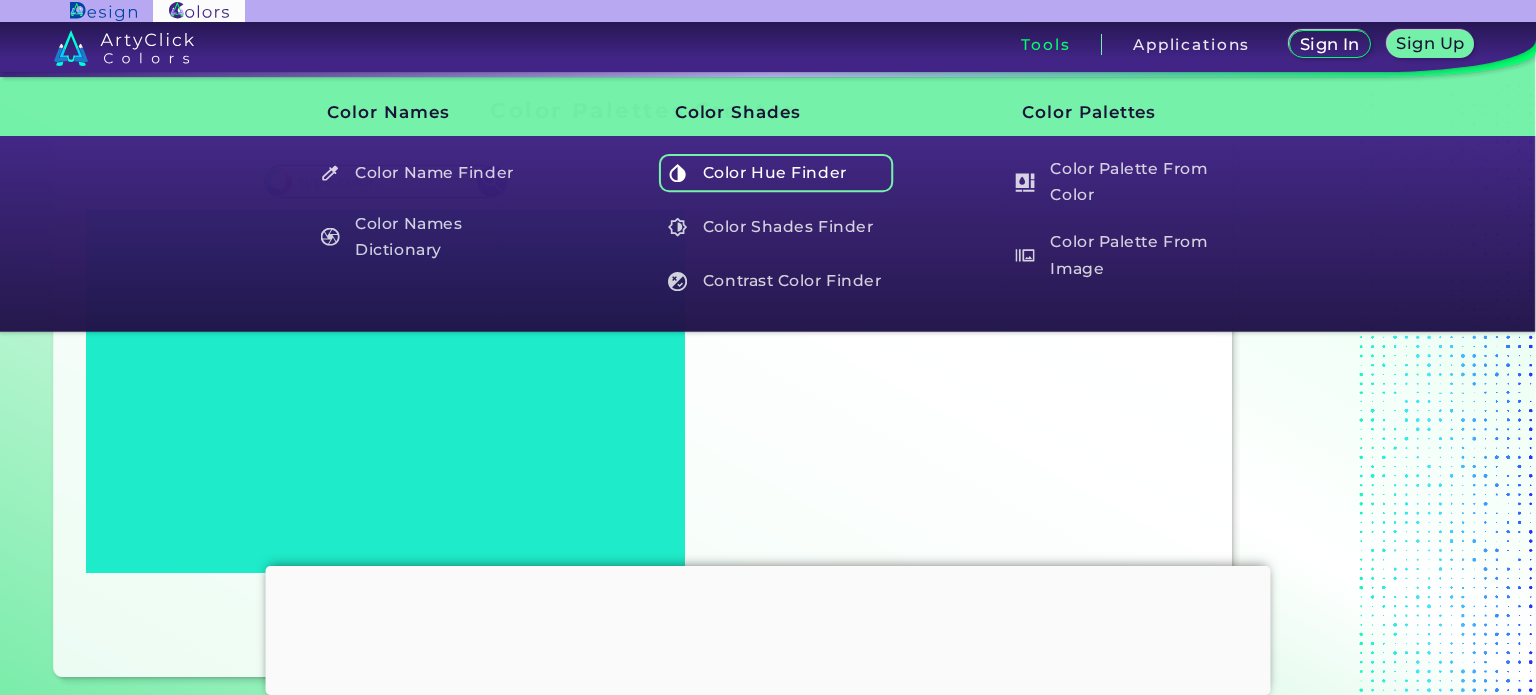 click on "Color Hue Finder" at bounding box center [776, 173] 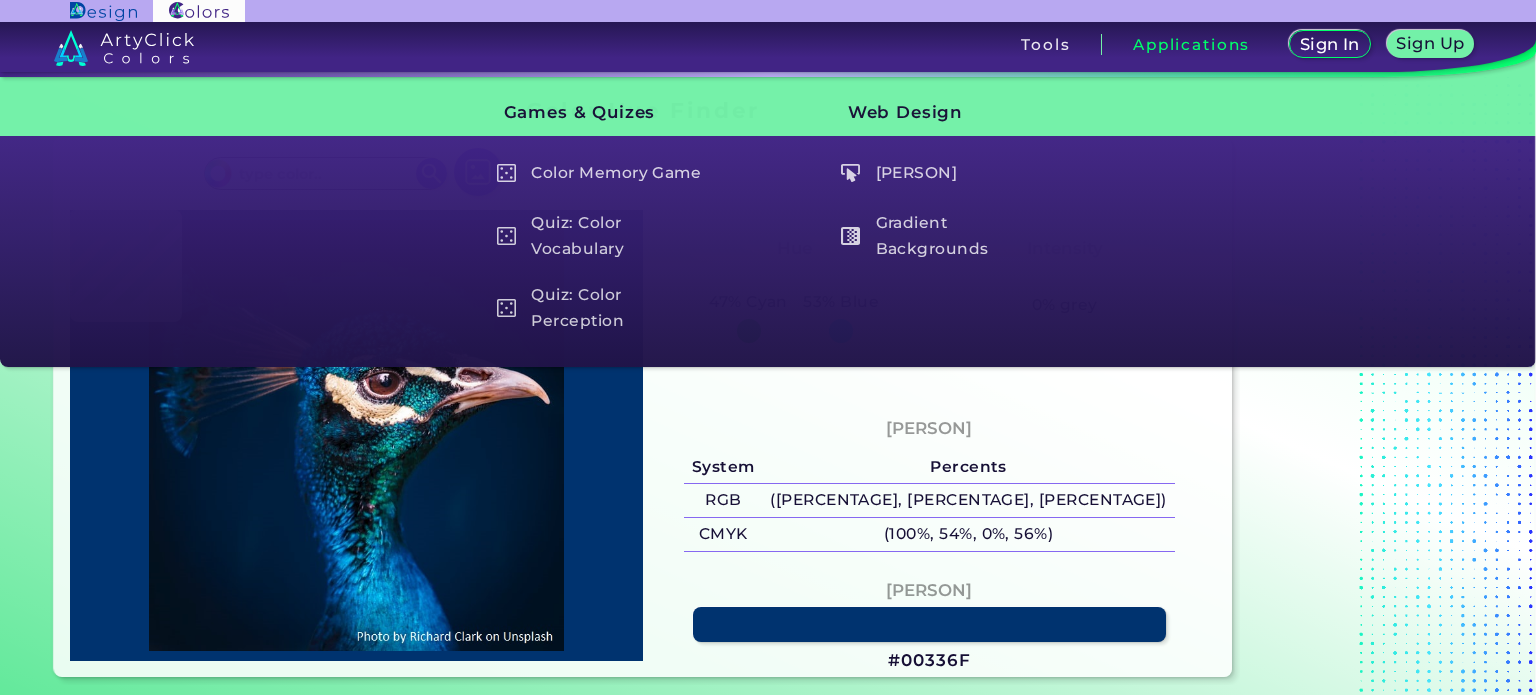 scroll, scrollTop: 0, scrollLeft: 0, axis: both 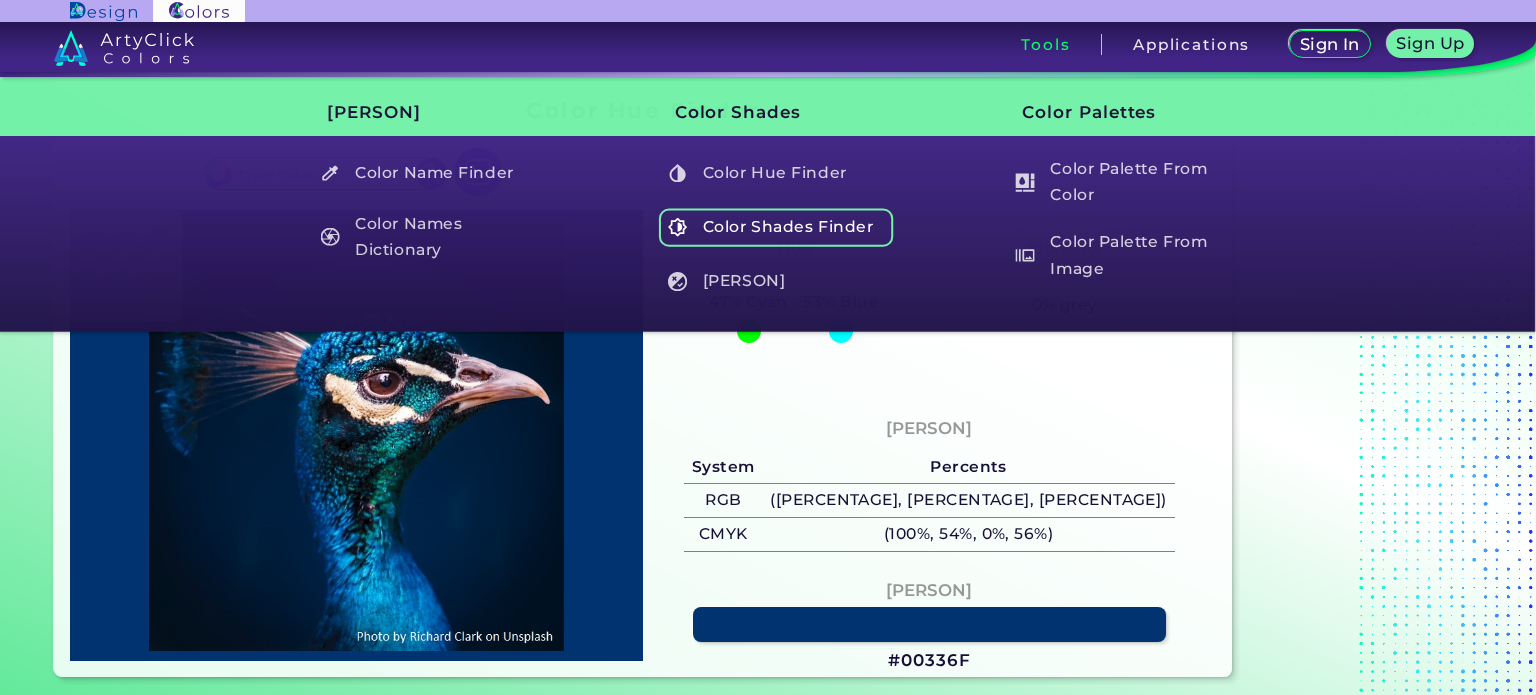 click on "Color Shades Finder" at bounding box center [776, 227] 